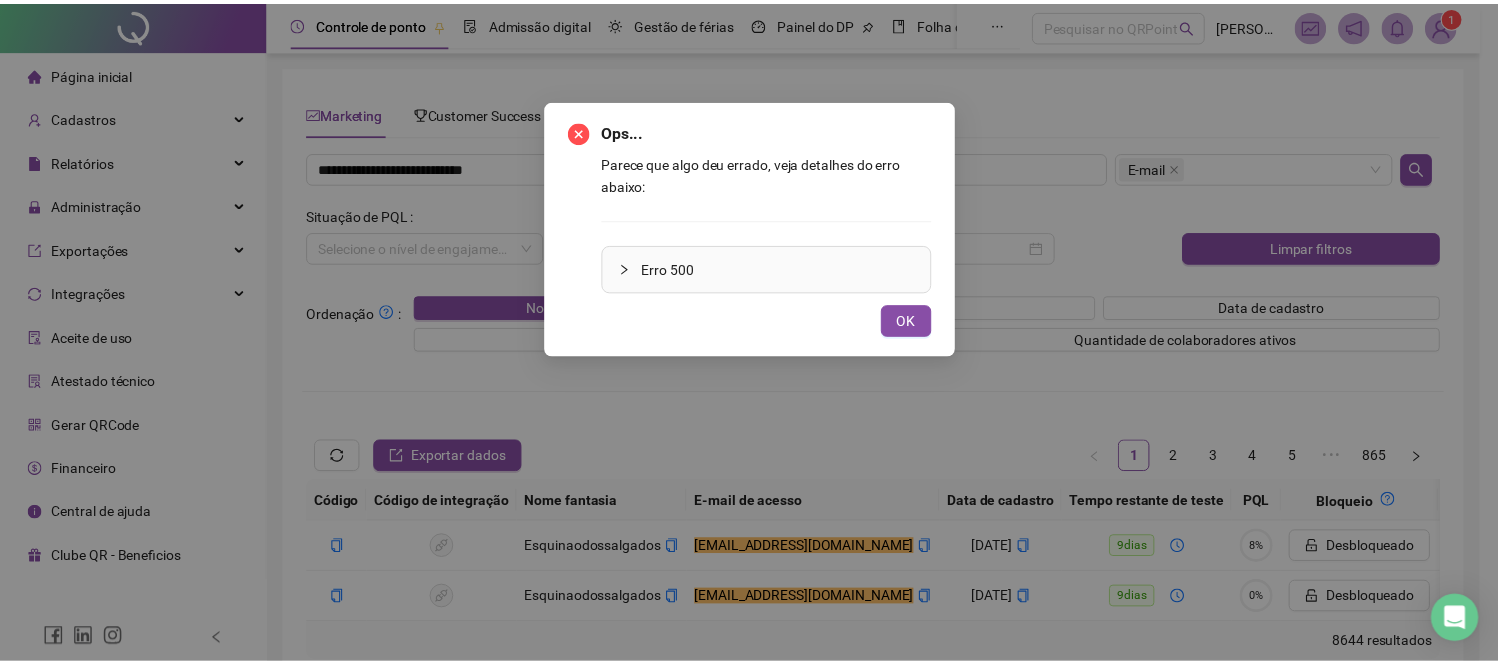 scroll, scrollTop: 48, scrollLeft: 0, axis: vertical 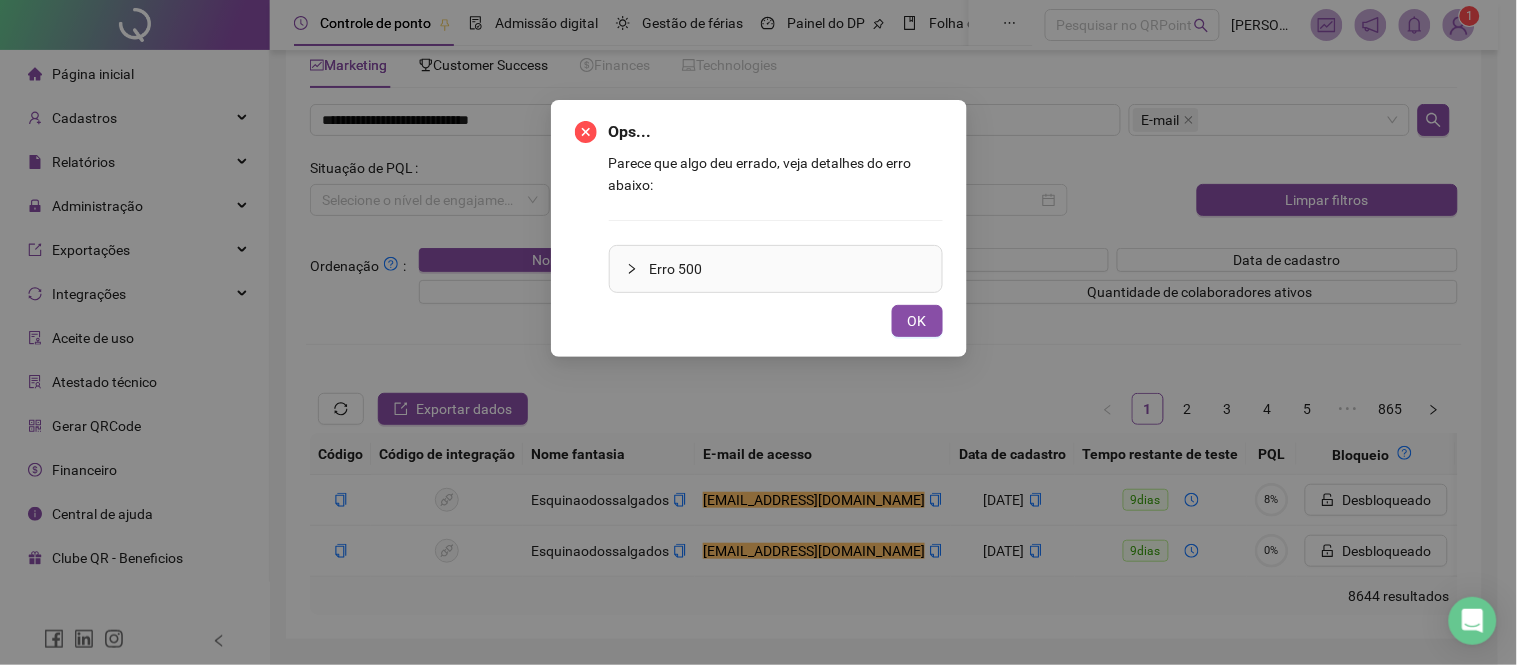 type 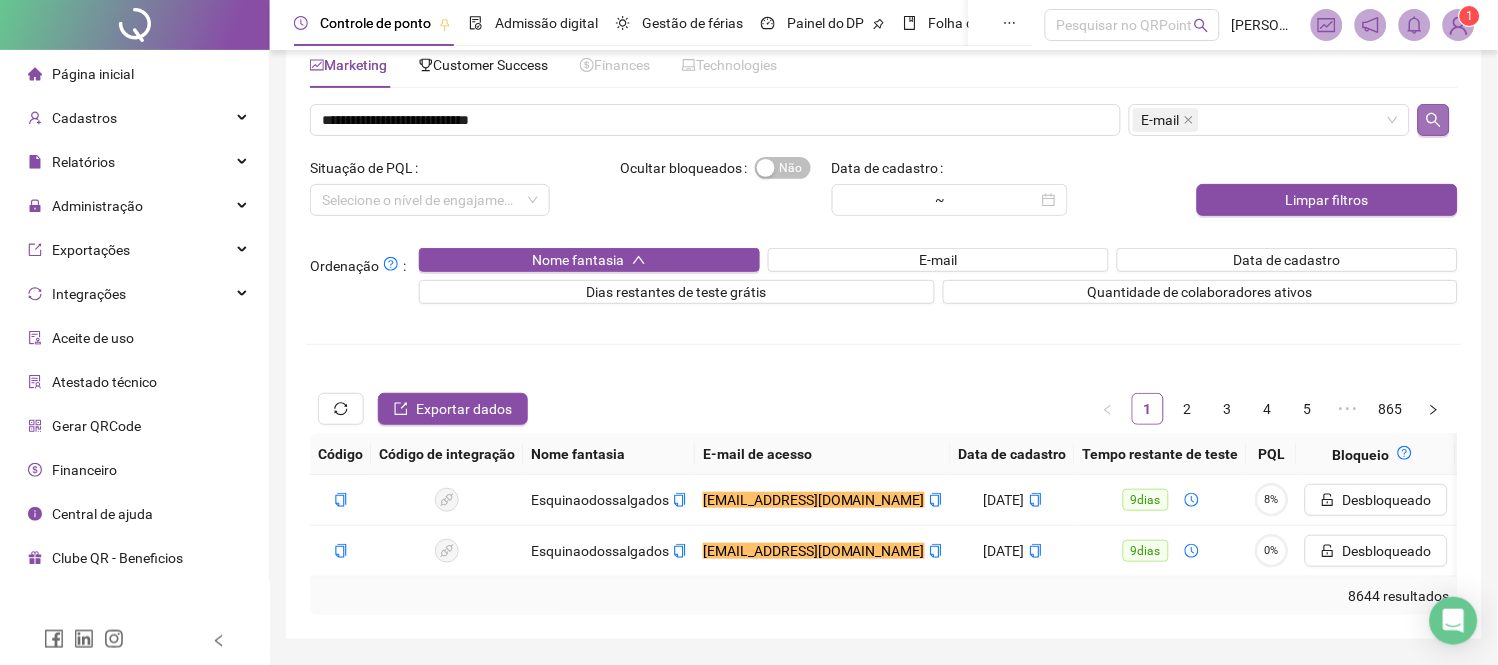 click on "**********" at bounding box center (884, 359) 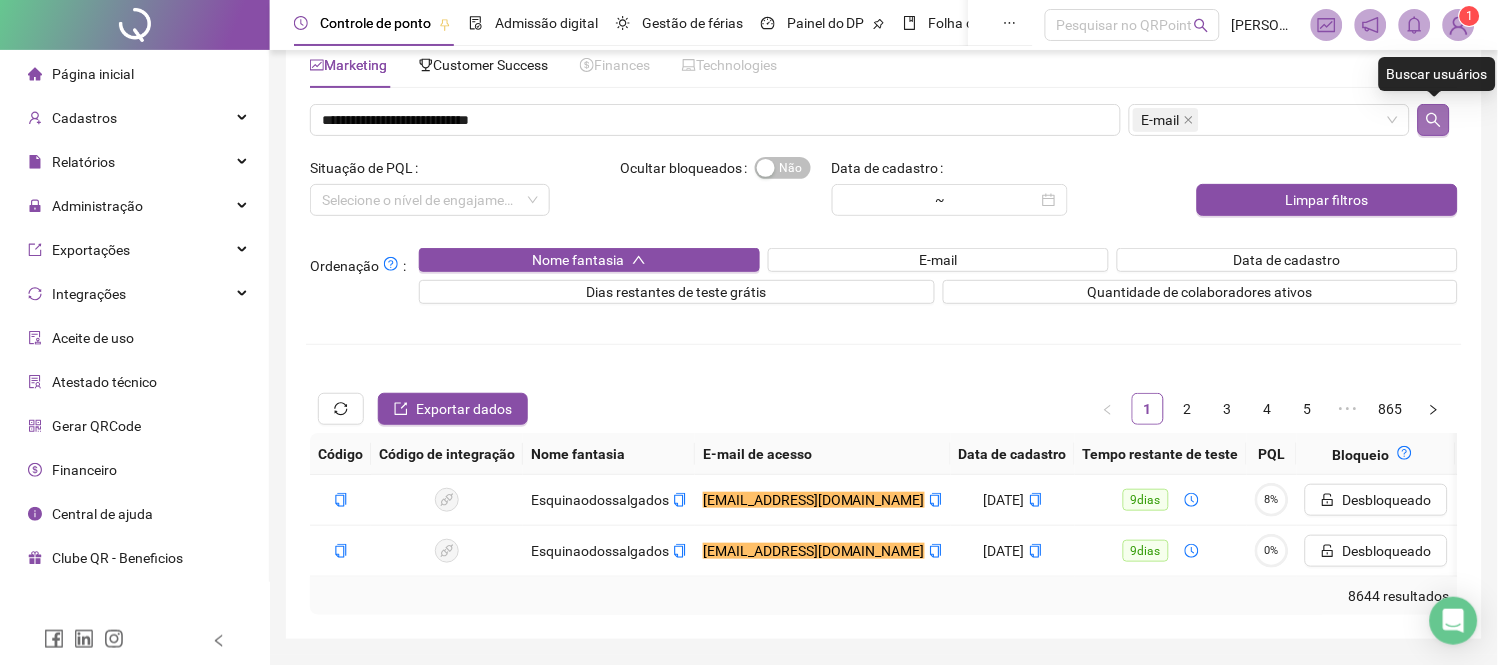 click at bounding box center (1434, 120) 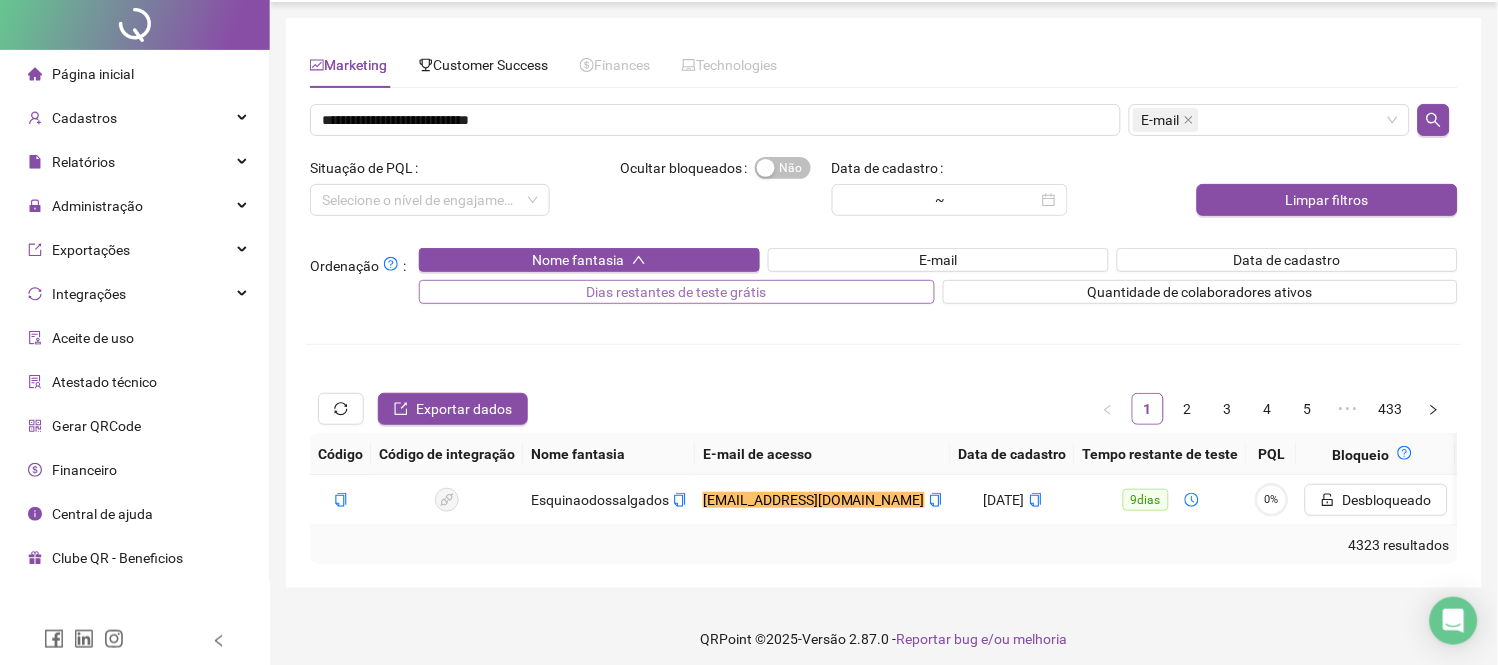scroll, scrollTop: 0, scrollLeft: 0, axis: both 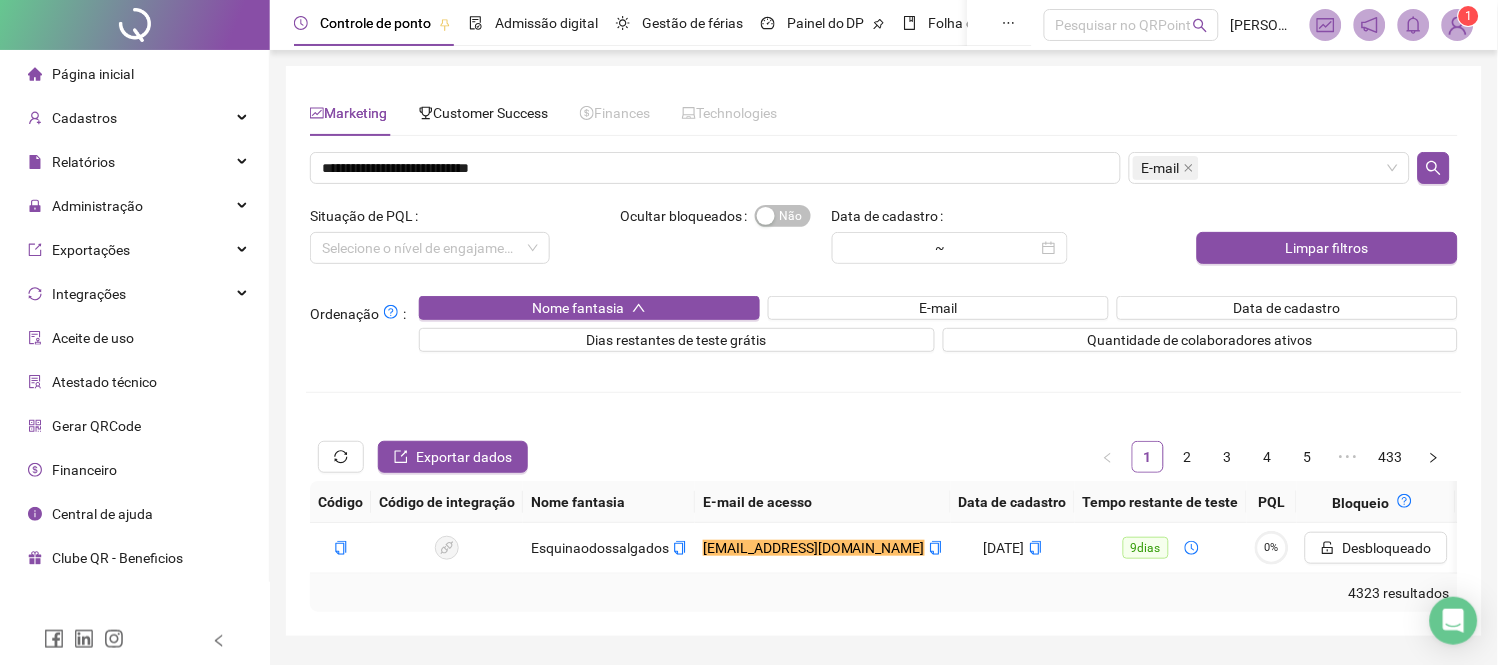 click on "Marketing  Customer Success  Finances  Technologies" at bounding box center (543, 113) 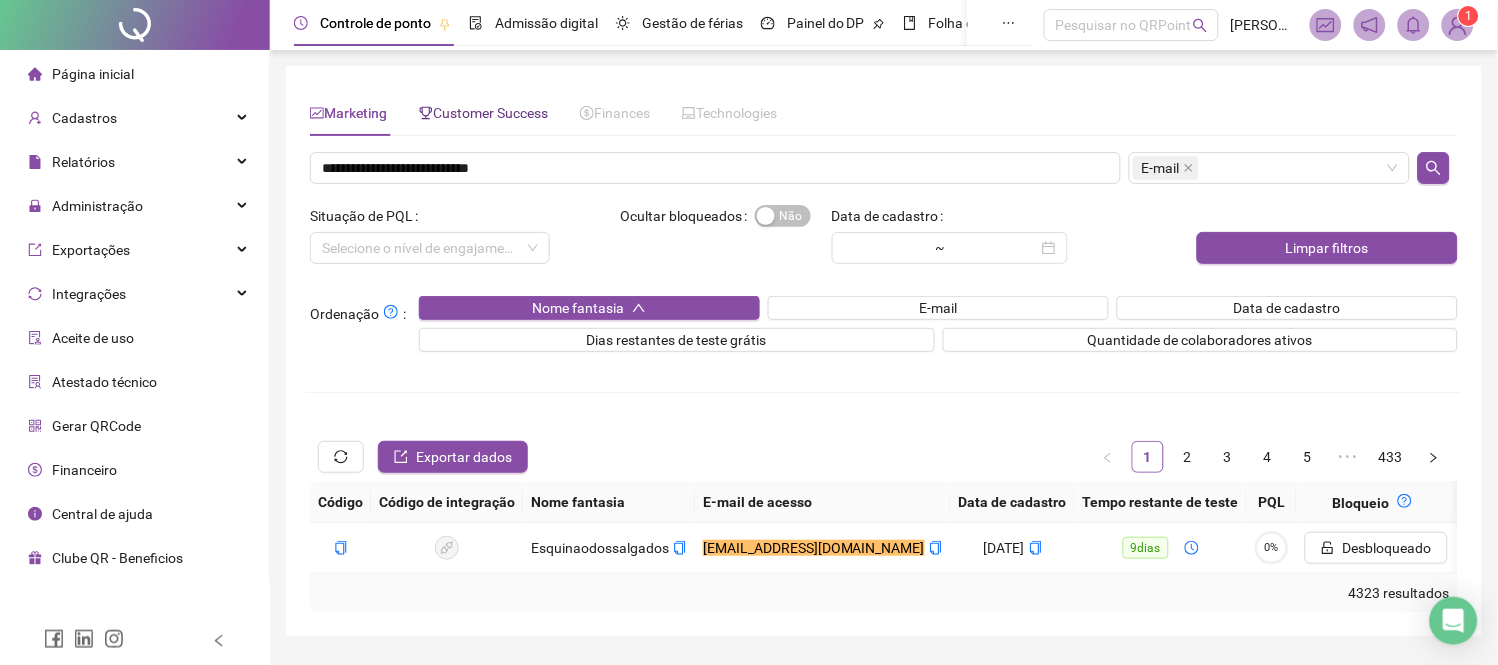 click on "Customer Success" at bounding box center (483, 113) 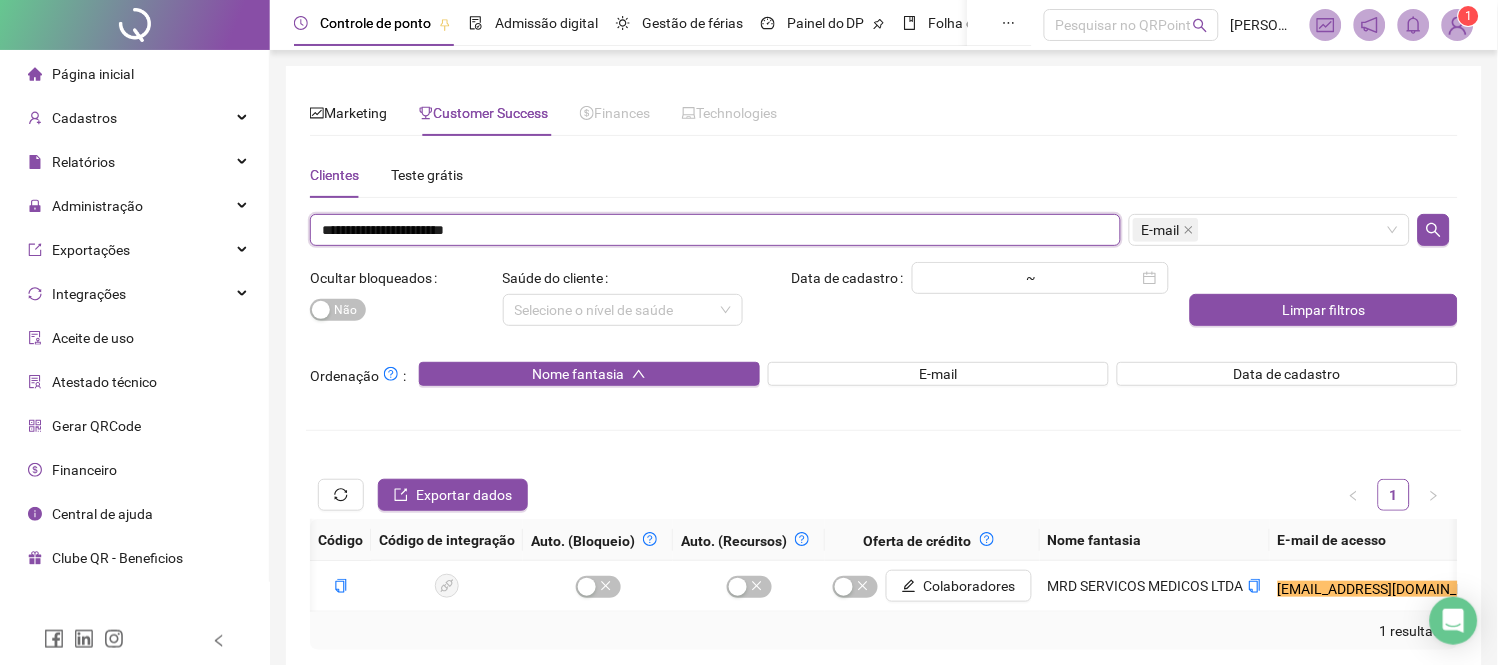 click on "**********" at bounding box center (715, 230) 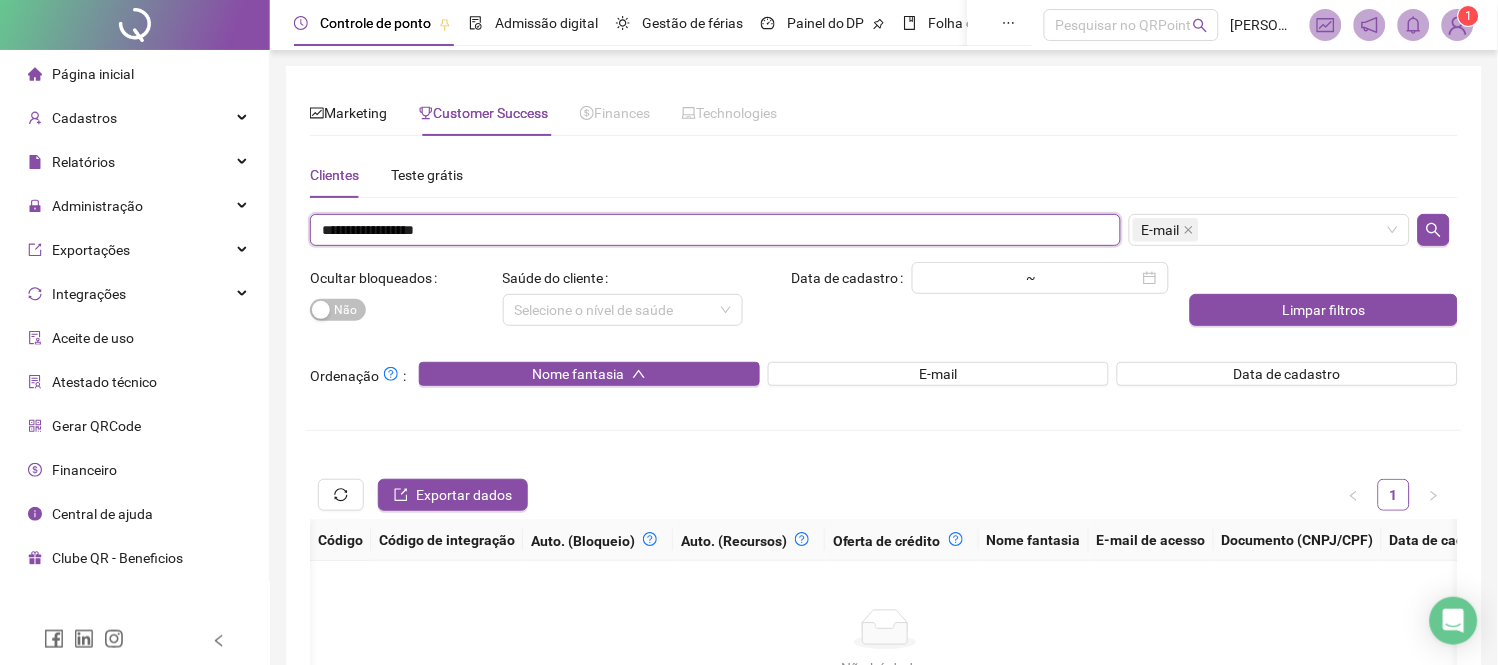 scroll, scrollTop: 0, scrollLeft: 1058, axis: horizontal 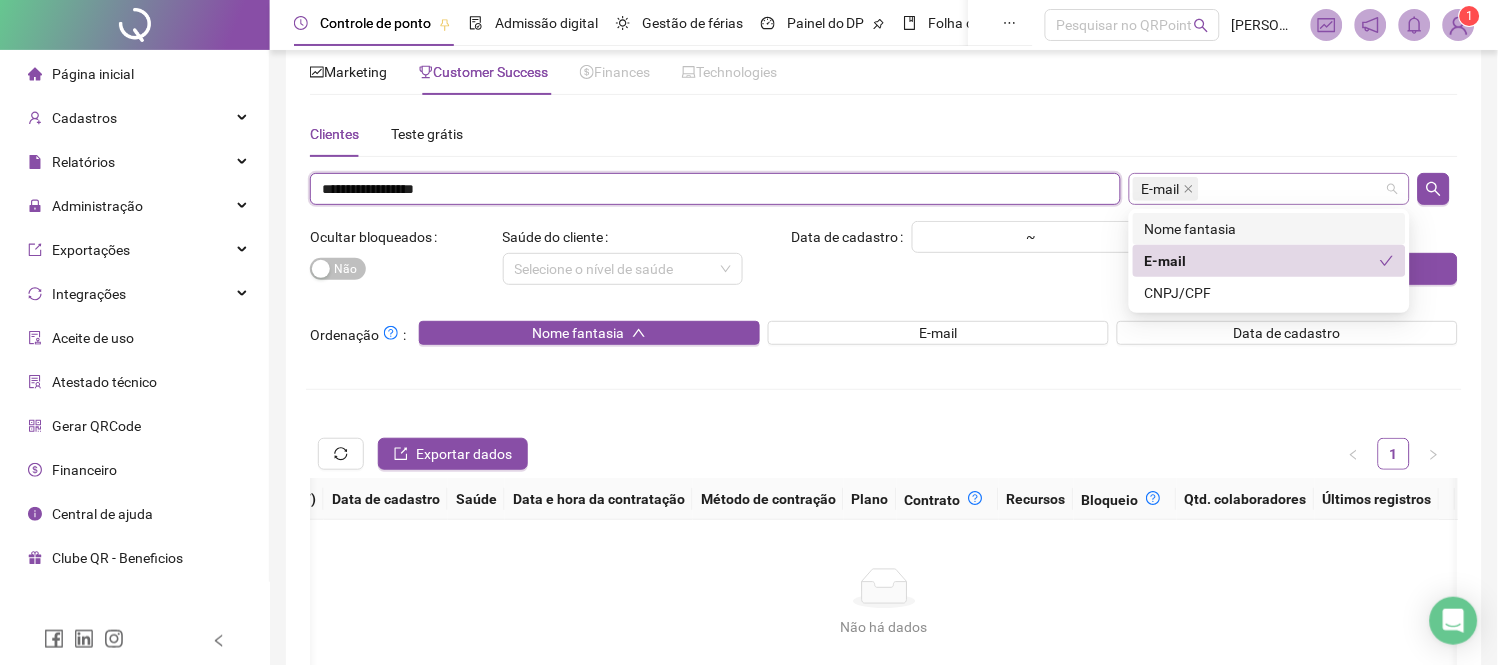 click on "E-mail" at bounding box center [1259, 189] 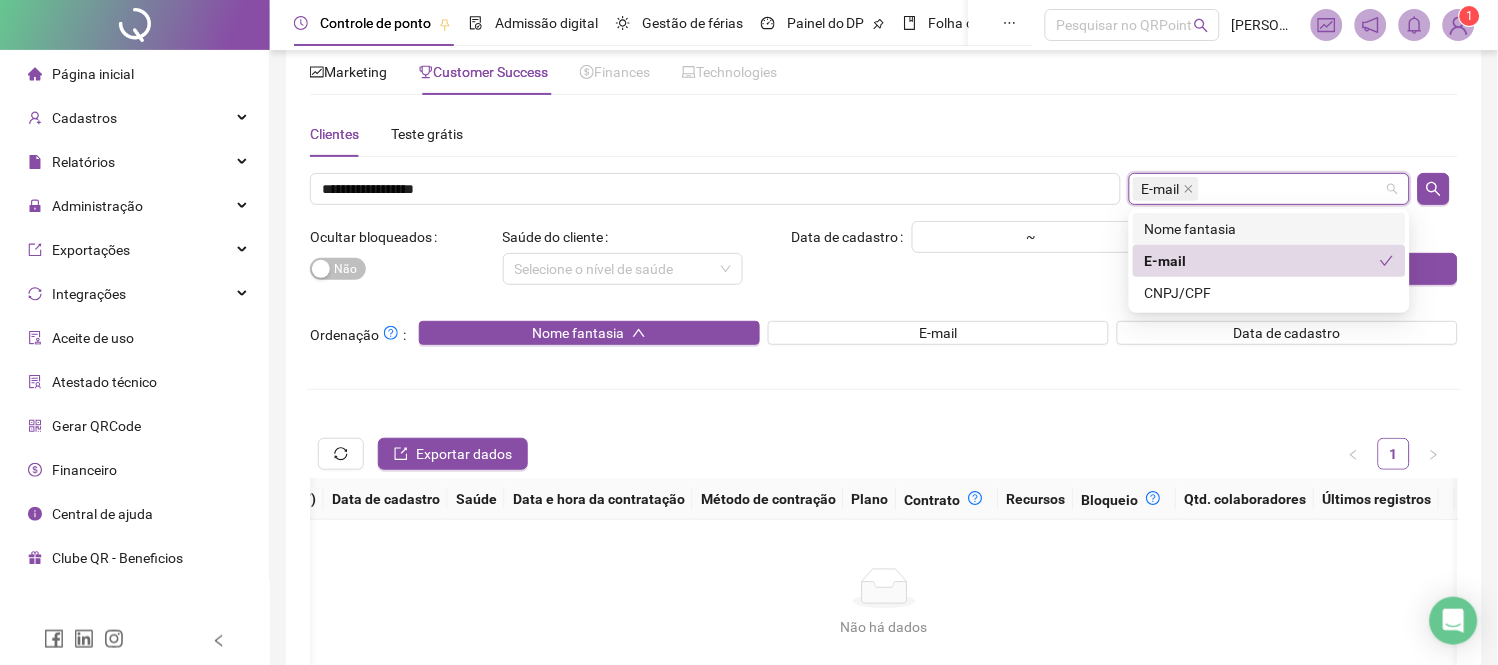 click on "Nome fantasia" at bounding box center (1269, 229) 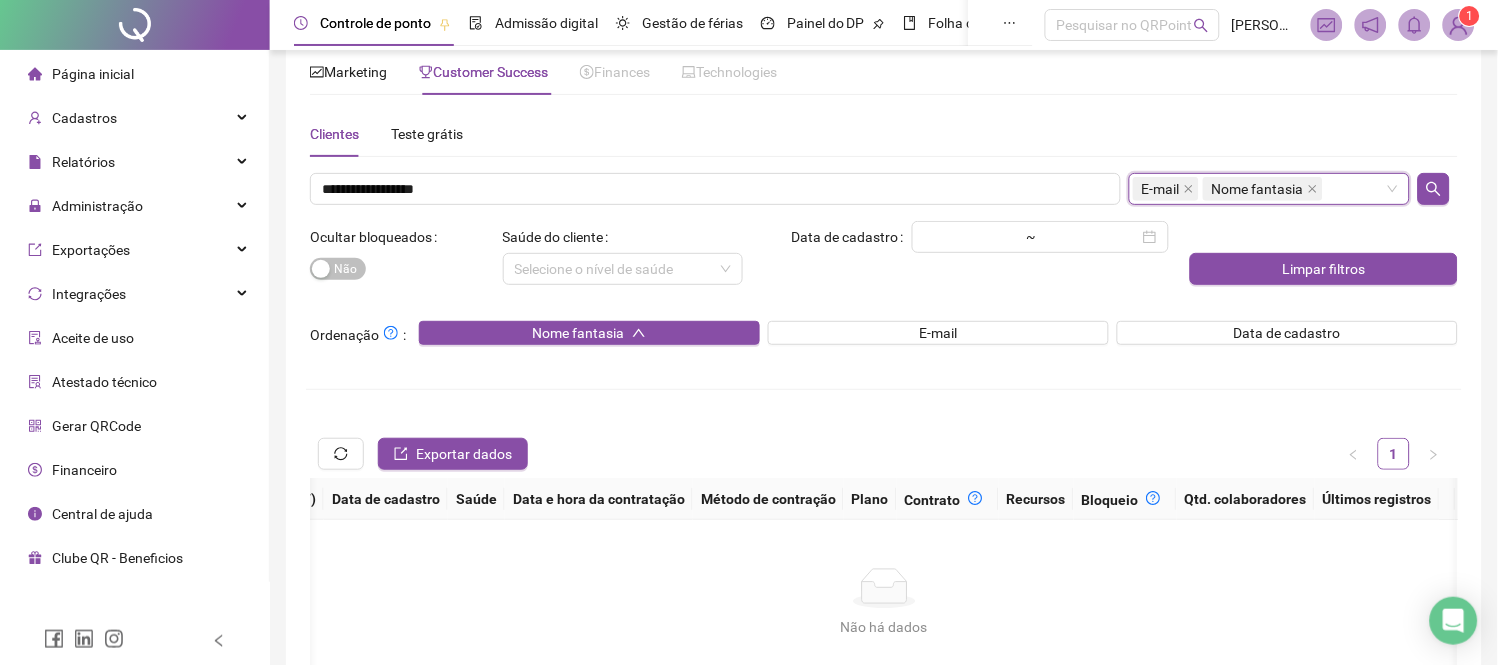click on "E-mail" at bounding box center (1166, 189) 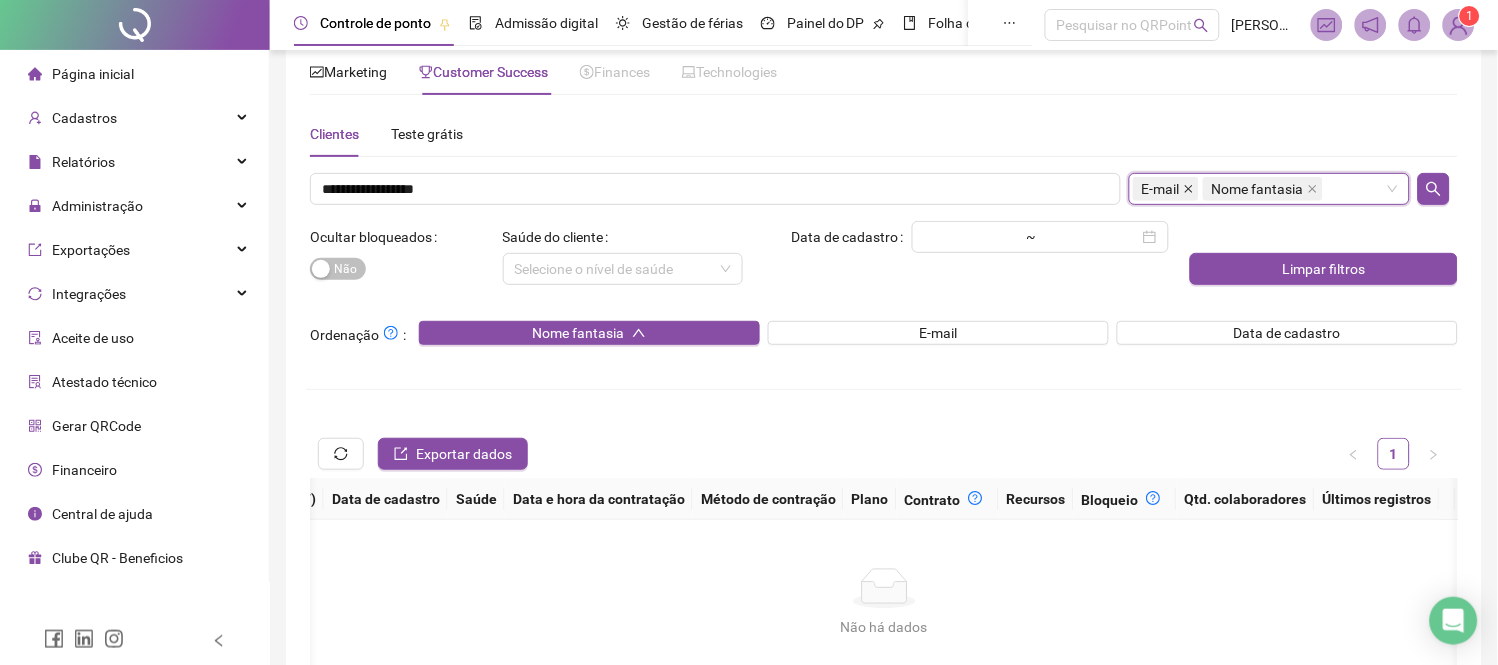 click 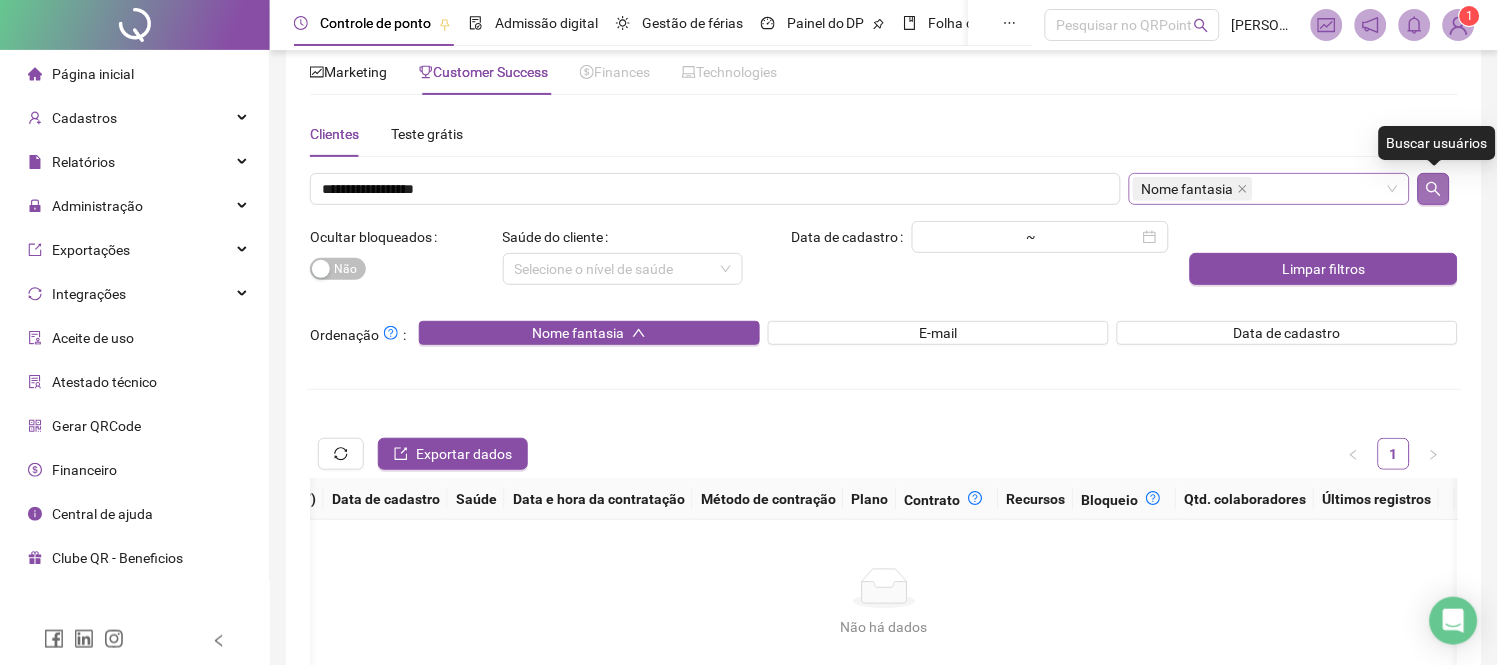 click at bounding box center [1434, 189] 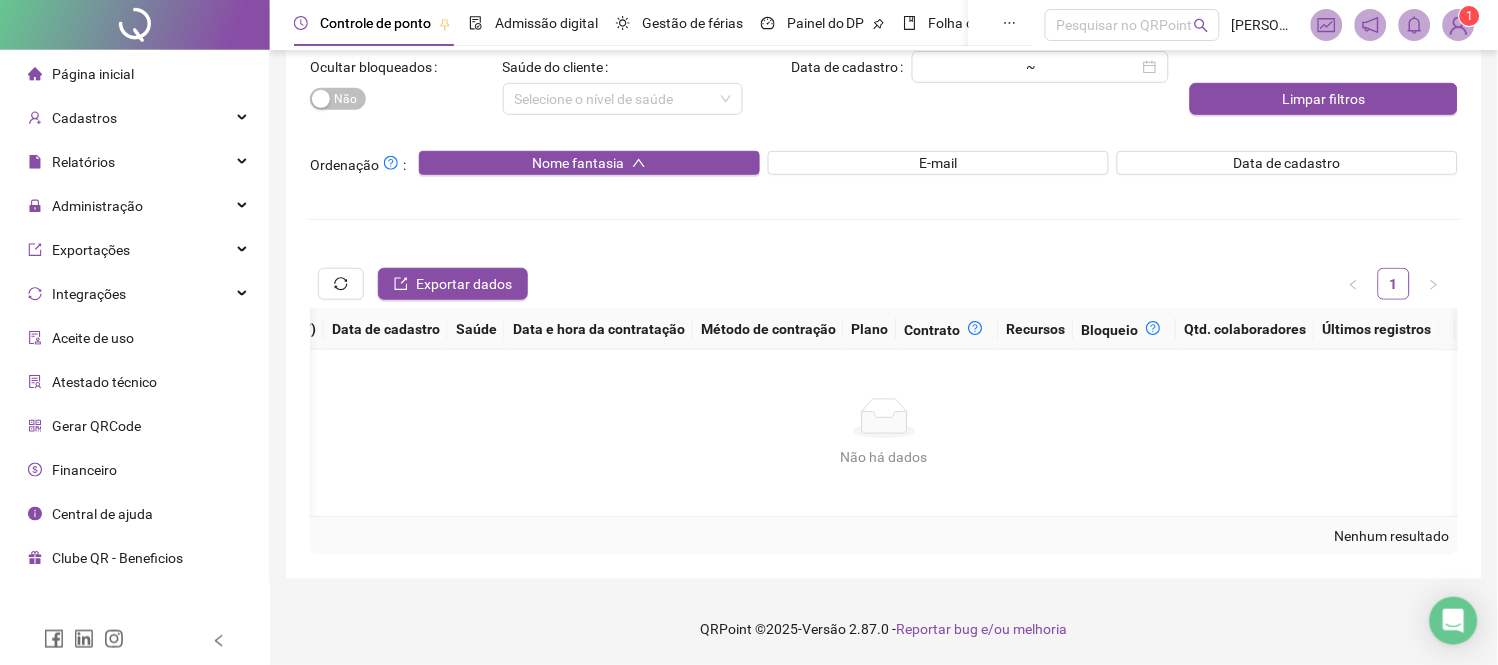 scroll, scrollTop: 0, scrollLeft: 0, axis: both 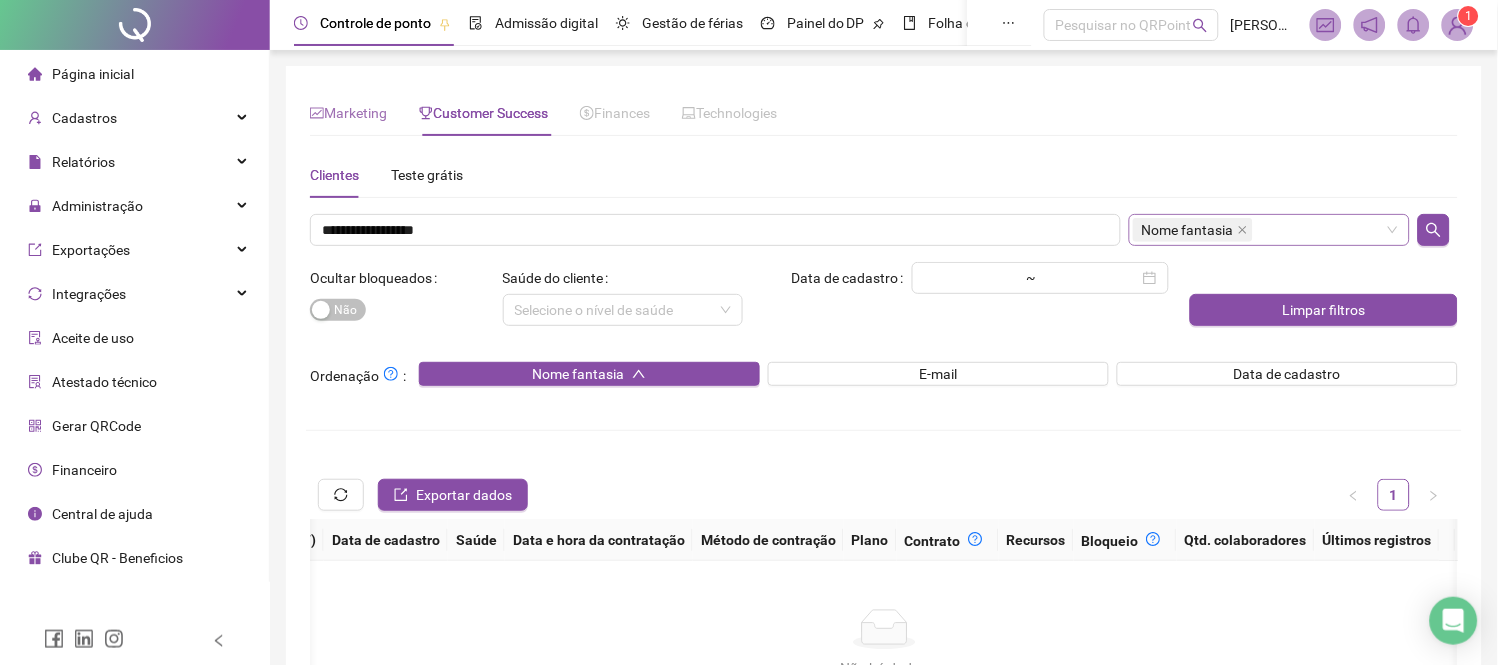 click on "Marketing" at bounding box center [348, 113] 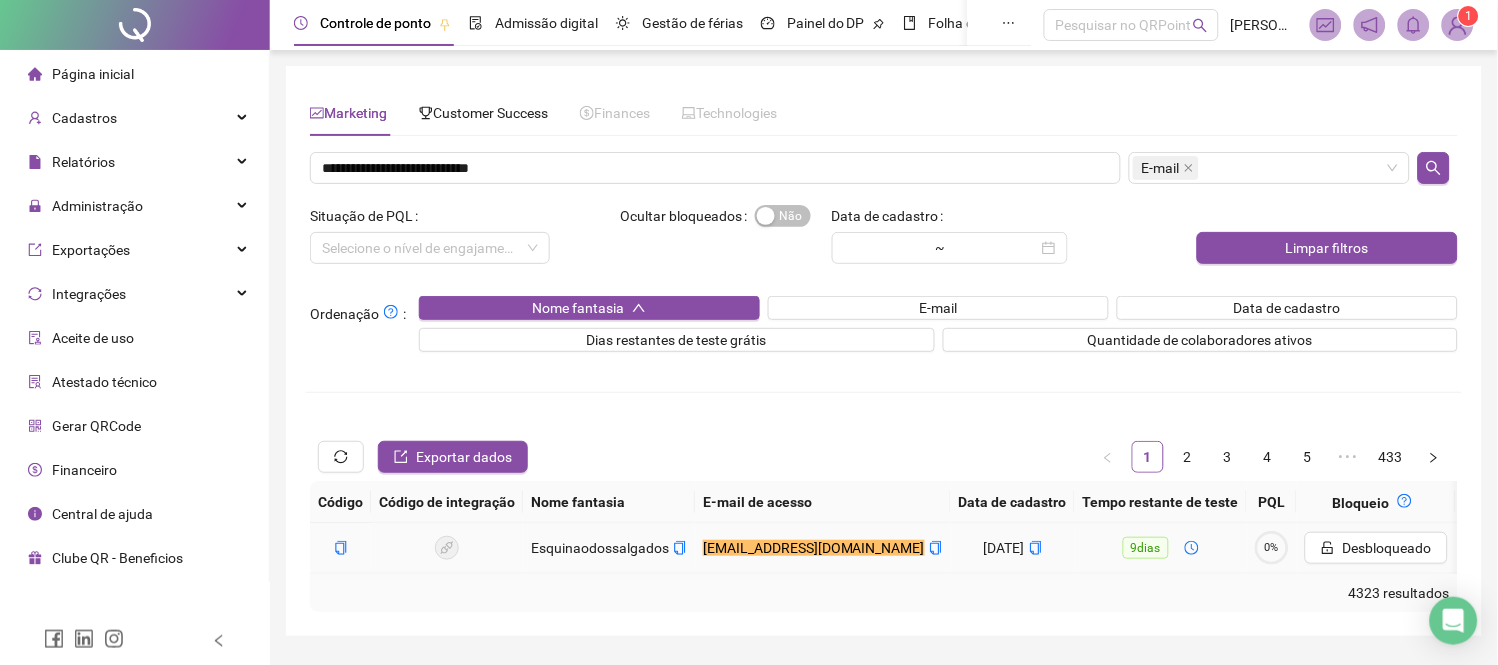 click on "Esquinaodossalgados" at bounding box center [609, 548] 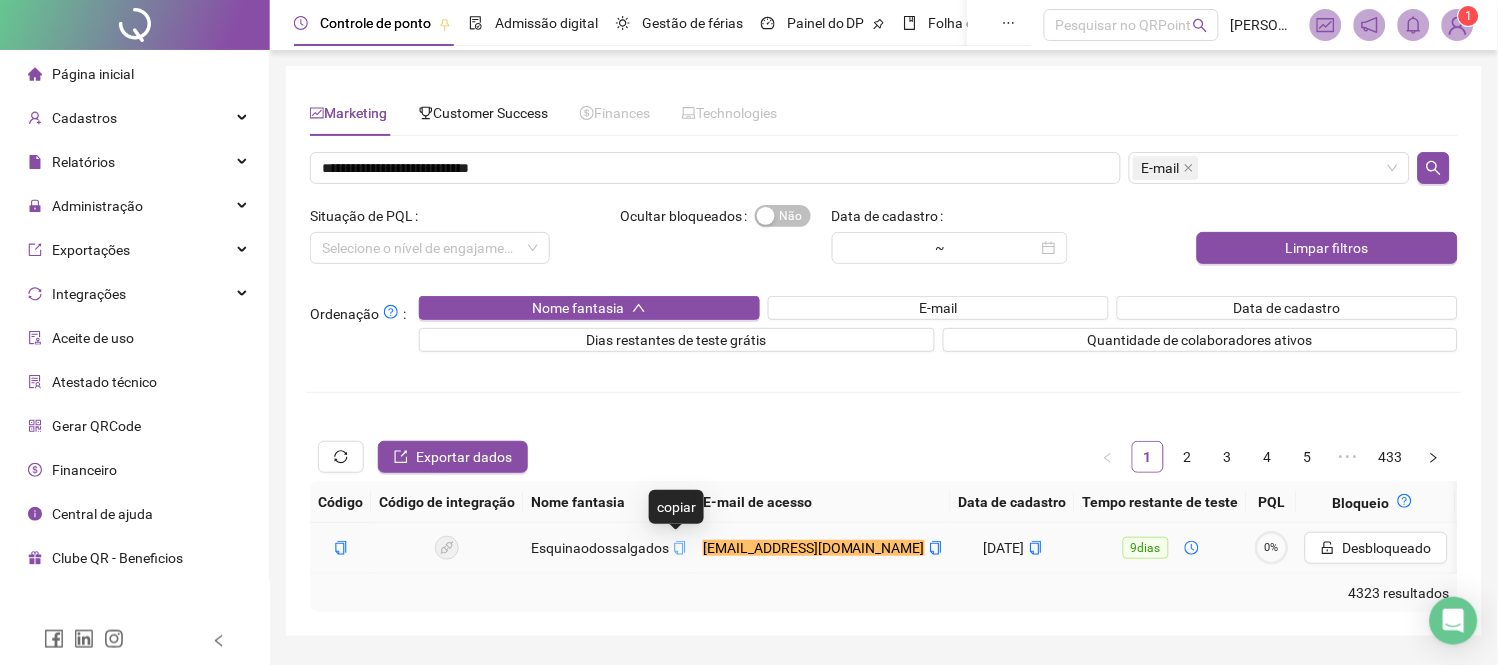 click 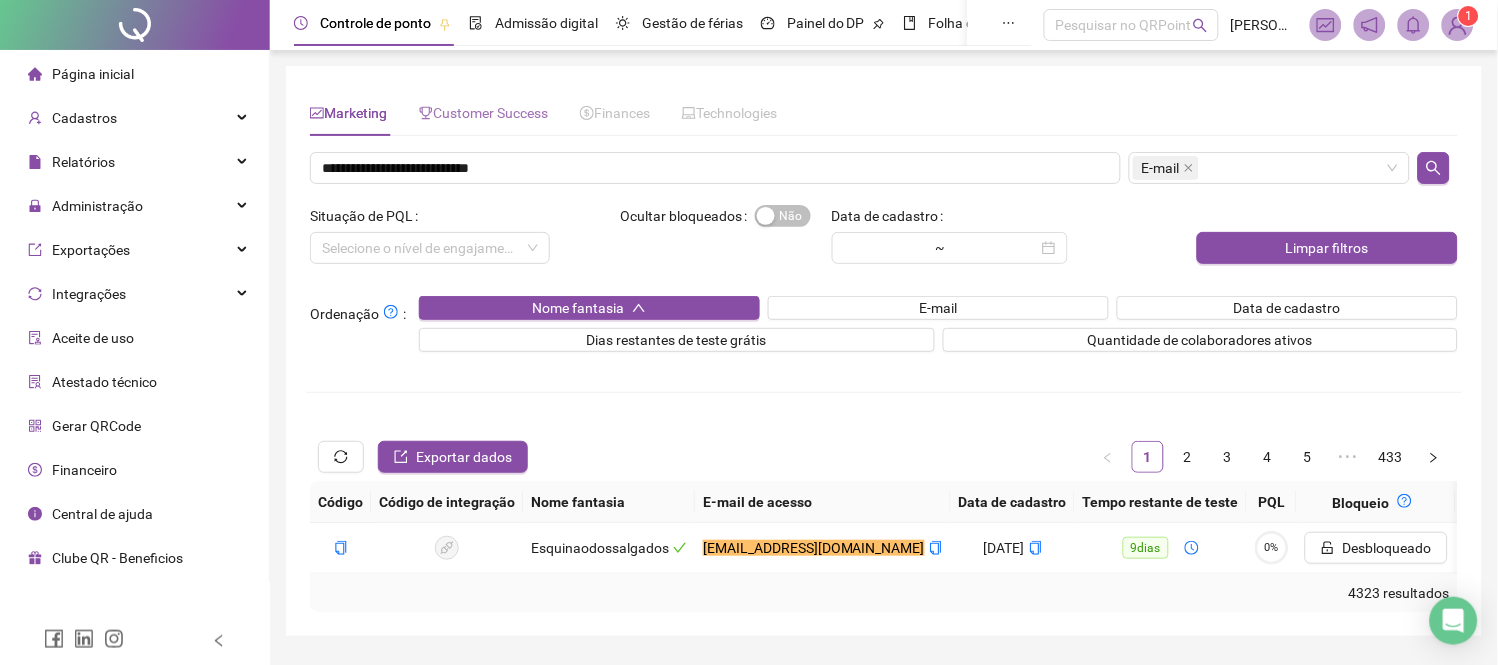 drag, startPoint x: 457, startPoint y: 86, endPoint x: 455, endPoint y: 103, distance: 17.117243 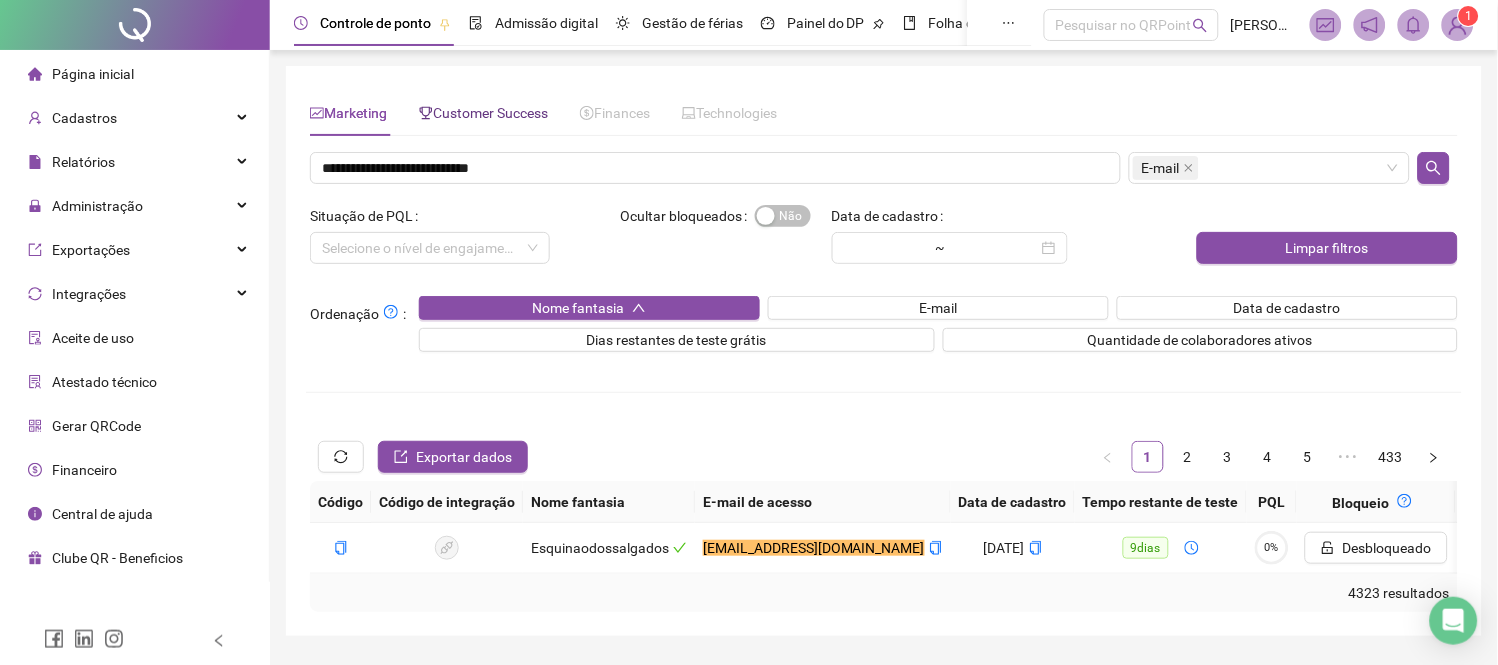 click on "Customer Success" at bounding box center [483, 113] 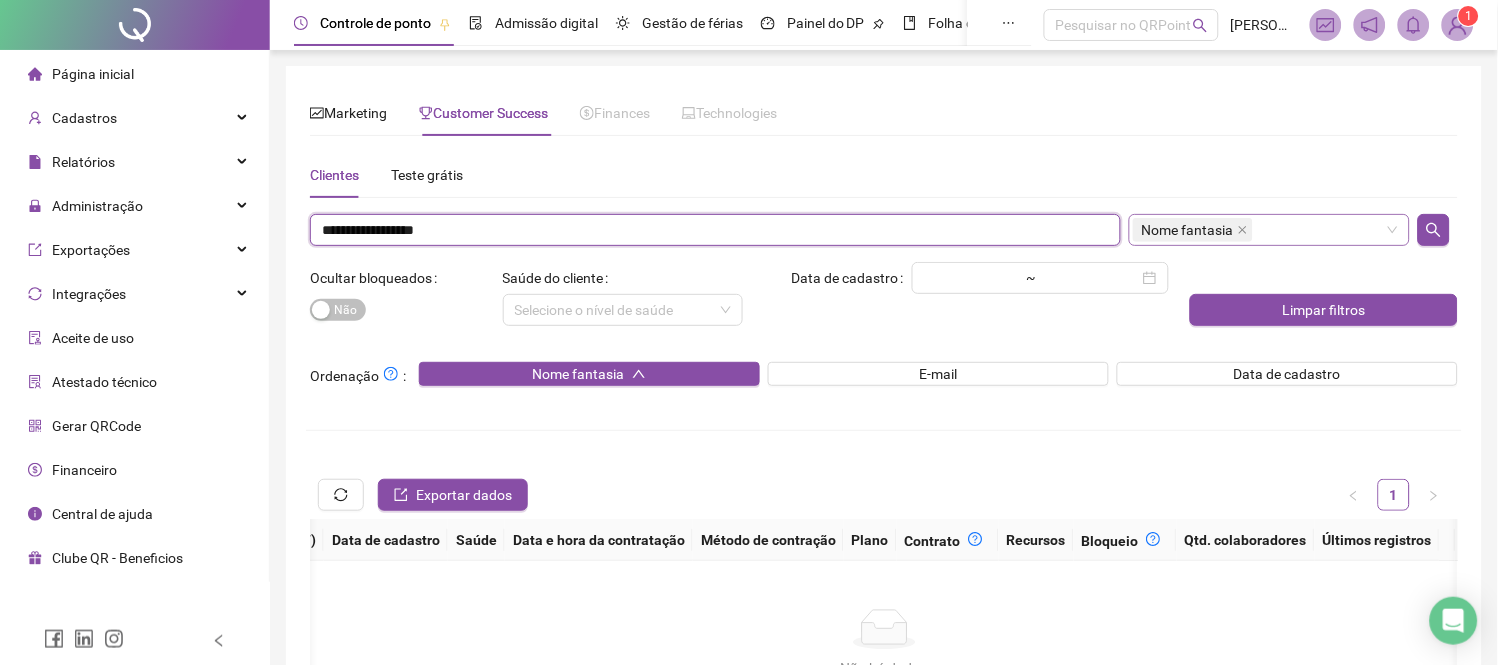 click on "**********" at bounding box center (715, 230) 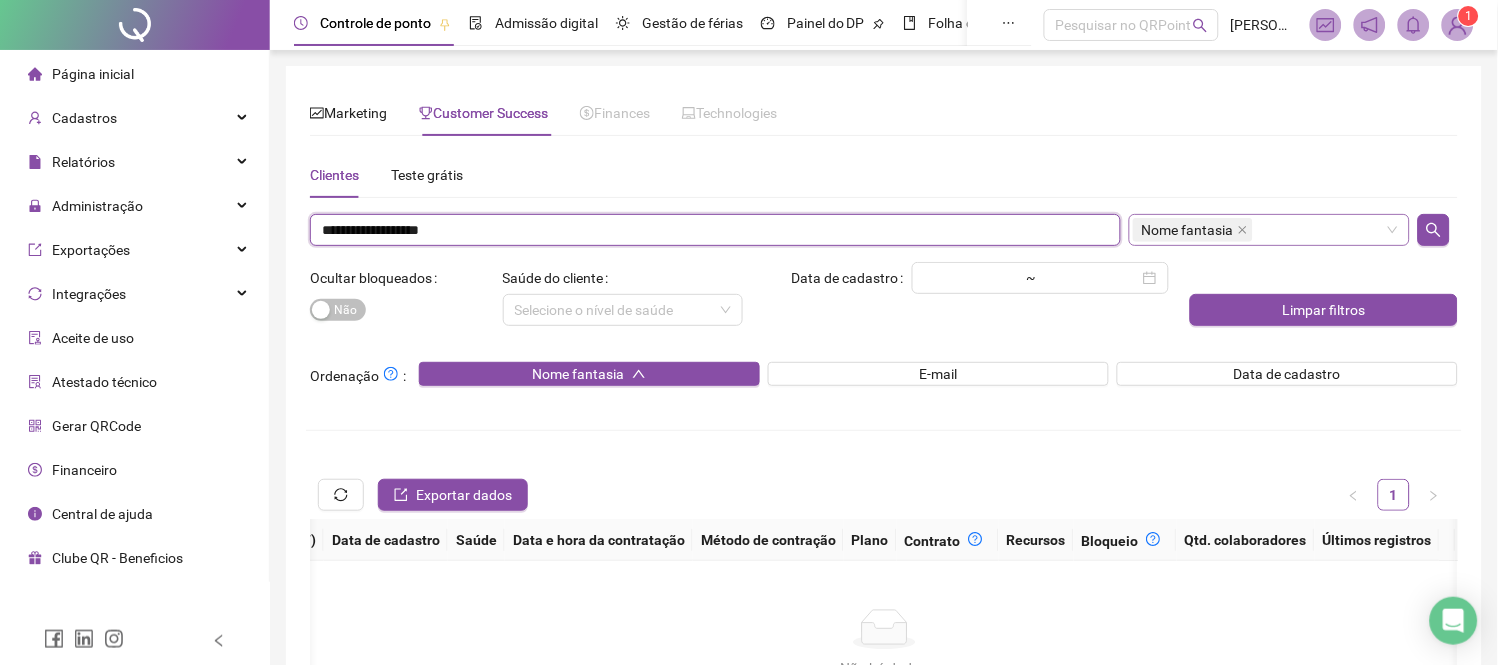 type on "**********" 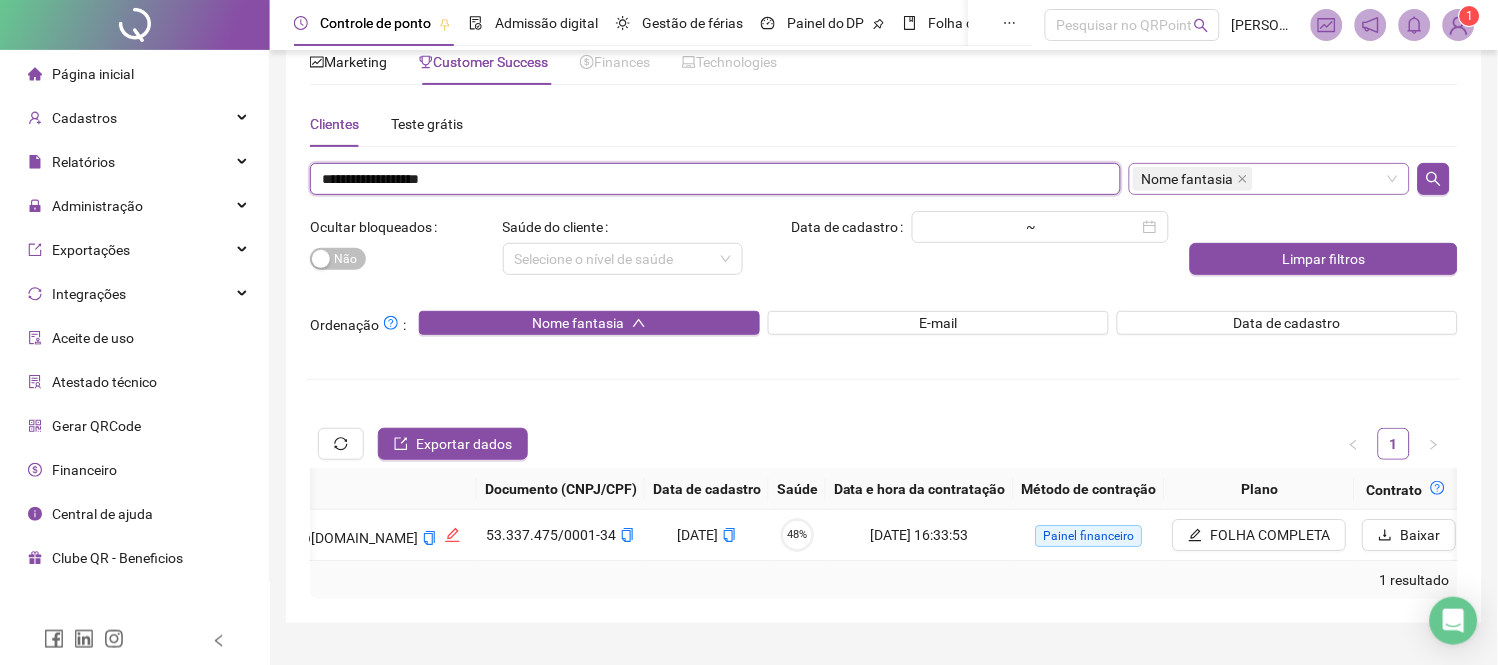 scroll, scrollTop: 43, scrollLeft: 0, axis: vertical 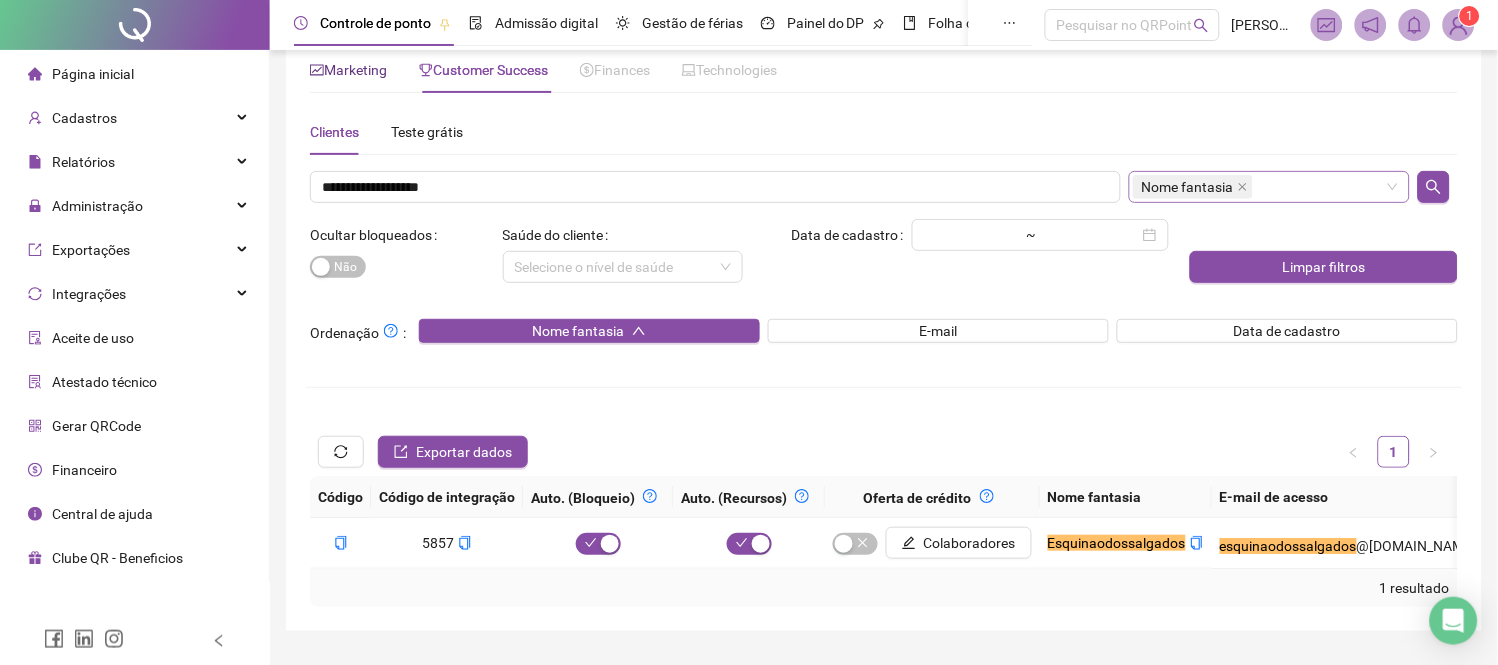 click on "Marketing" at bounding box center [348, 70] 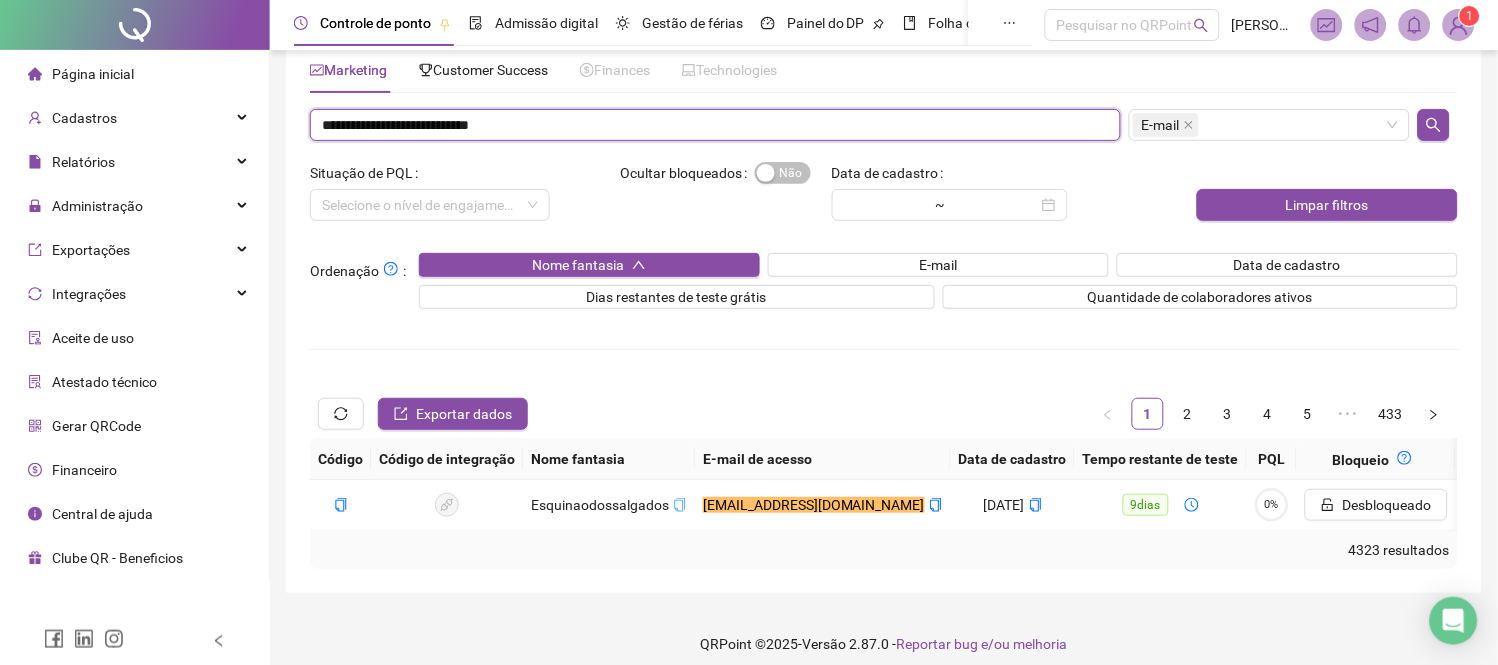 click on "**********" at bounding box center [715, 125] 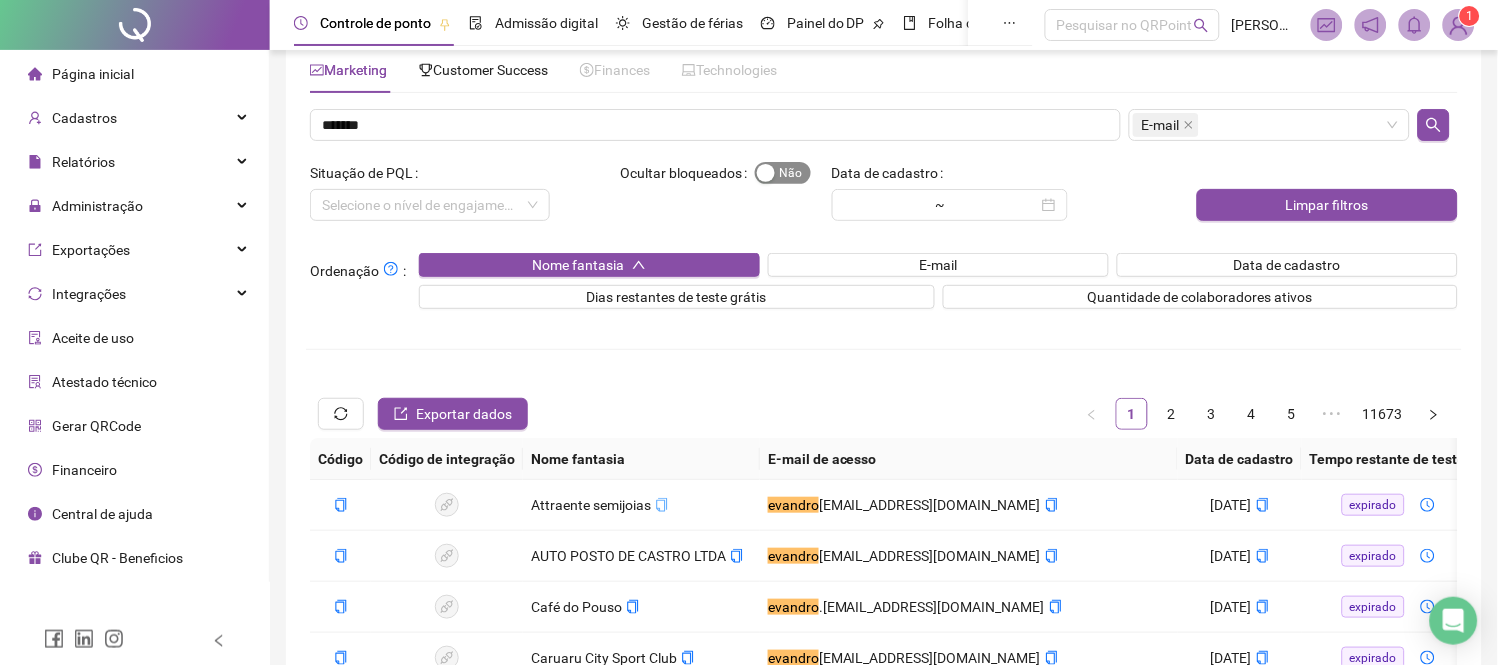 click on "Sim Não" at bounding box center (783, 173) 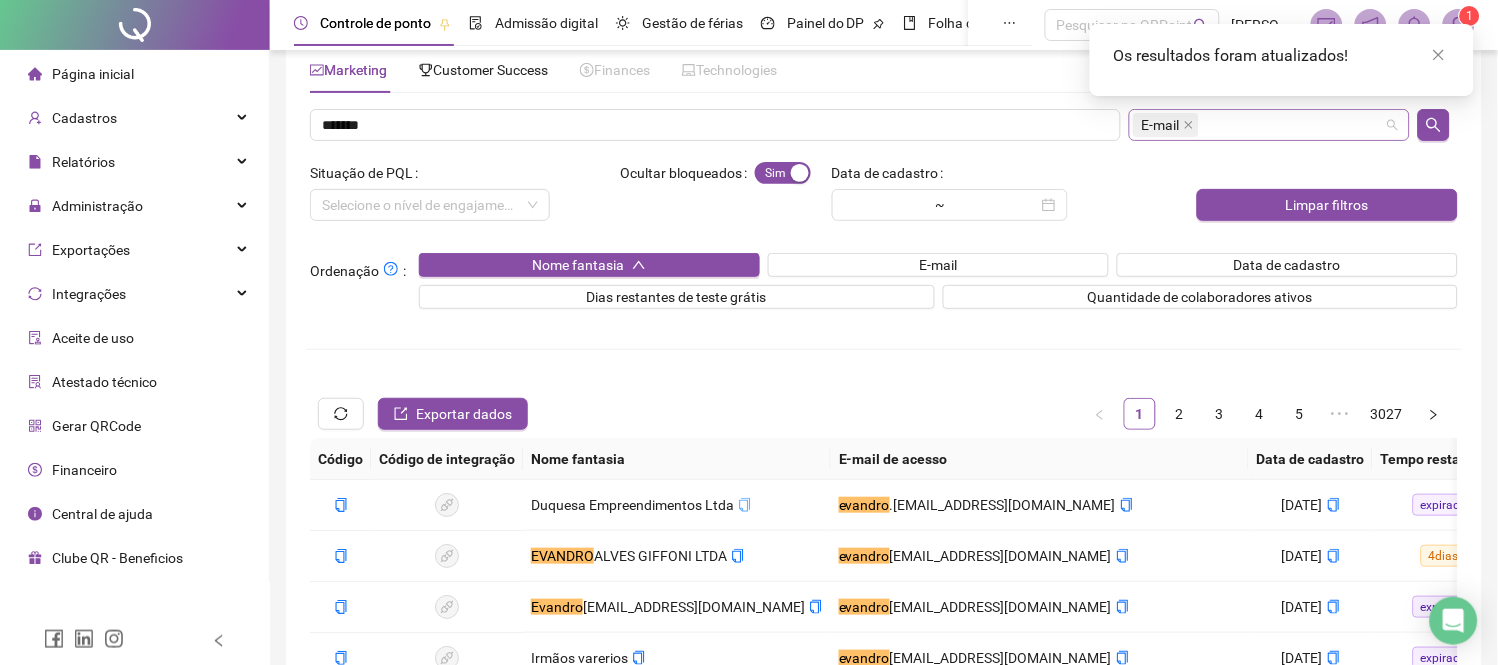 click on "E-mail" at bounding box center [1259, 125] 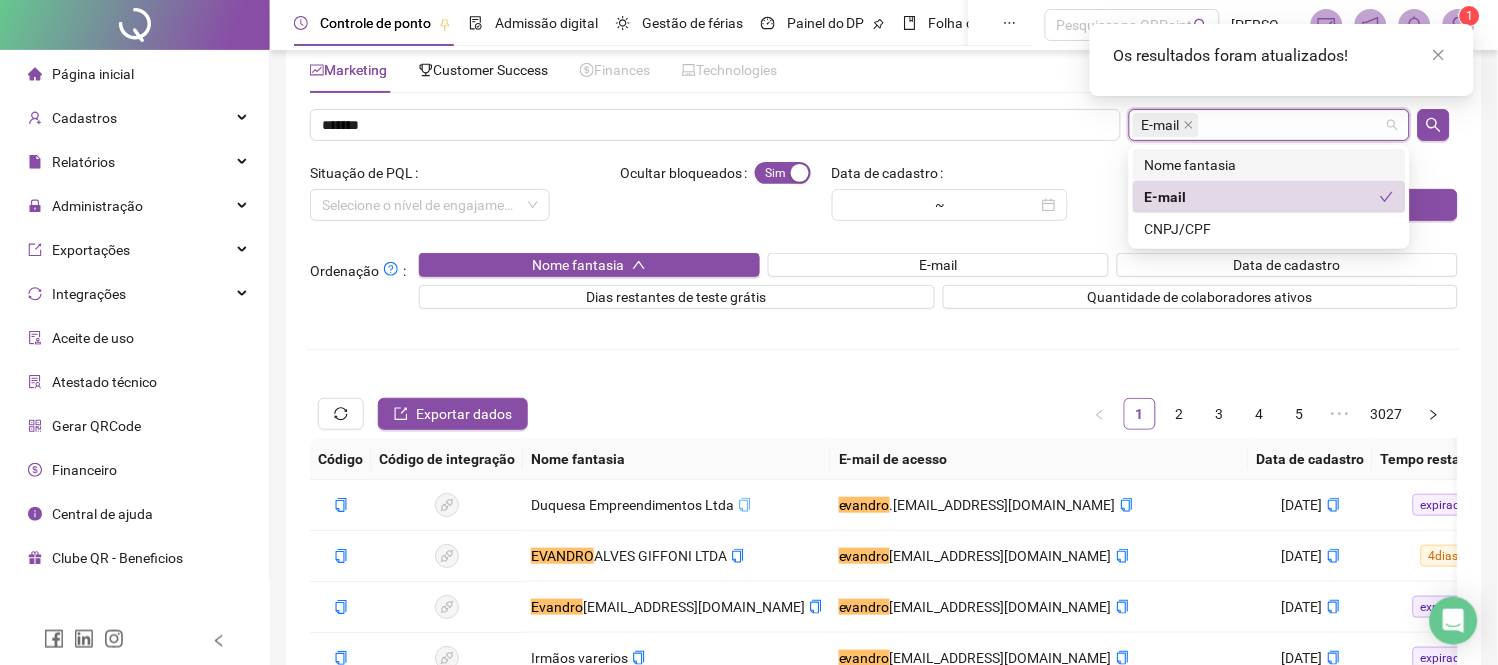 click on "Nome fantasia" at bounding box center [1269, 165] 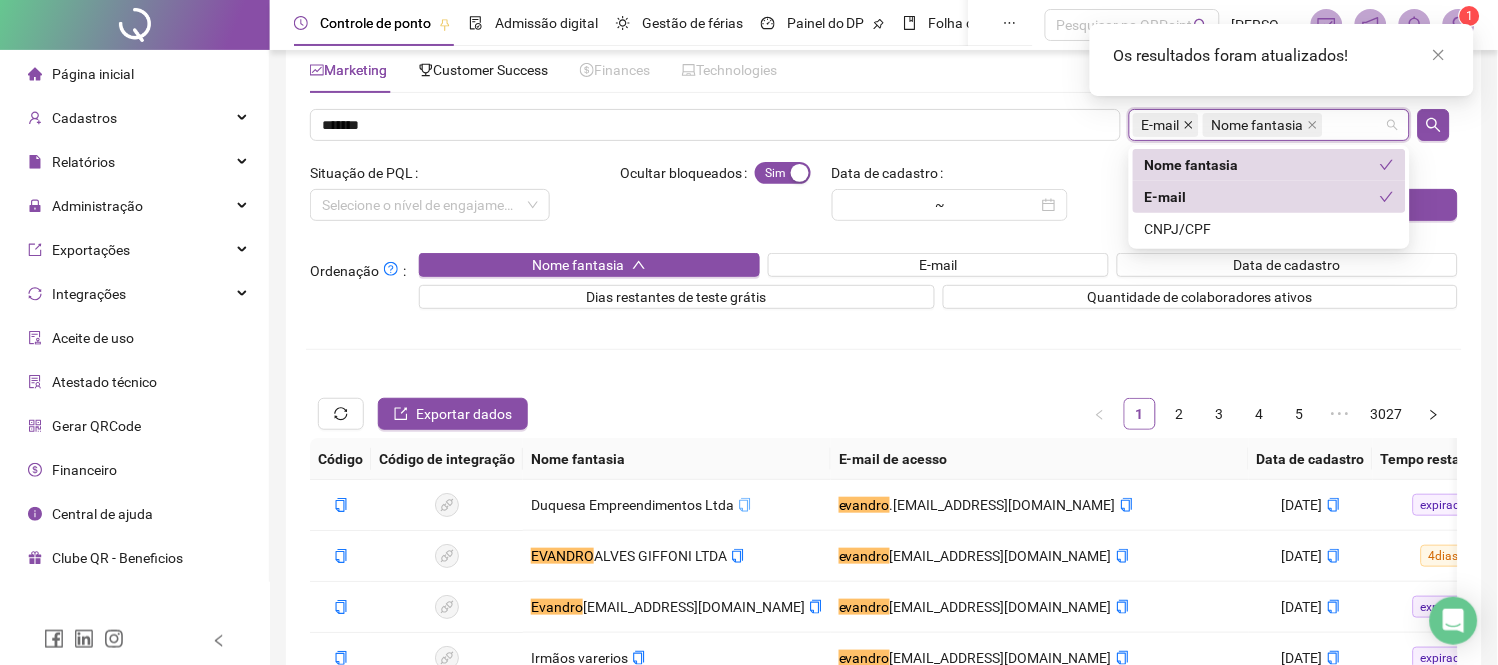click 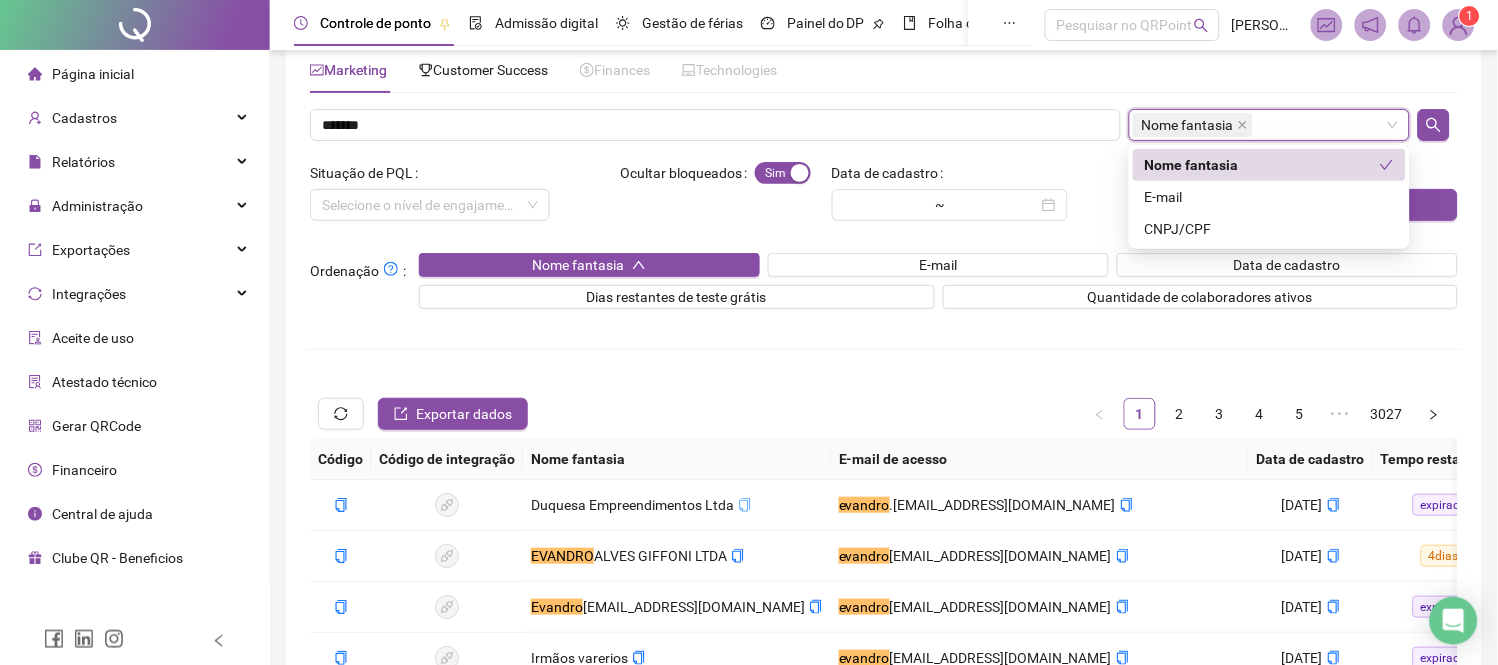 click on "Marketing  Customer Success  Finances  Technologies ******* Nome fantasia Nome fantasia   Situação de PQL Selecione o nível de engajamento... Ocultar bloqueados Sim Não Data de cadastro ~   Limpar filtros Ordenação : Nome fantasia   E-mail   Data de cadastro   Dias restantes de teste grátis   Quantidade de colaboradores ativos   Exportar dados 1 2 3 4 5 ••• 3027 Código Código de integração Nome fantasia E-mail de acesso Data de cadastro Tempo restante de teste PQL Bloqueio Produtos Qtd. colaboradores Últimos registros                       Duquesa Empreendimentos Ltda  evandro .[EMAIL_ADDRESS][DOMAIN_NAME] [DATE] expirado 0% Desbloqueado Editar 1 ativo Ver [PERSON_NAME] LTDA evandro [EMAIL_ADDRESS][DOMAIN_NAME] [DATE] 4  dias 80% Desbloqueado Editar 10 ativos Ver Evandro [EMAIL_ADDRESS][DOMAIN_NAME] evandro [EMAIL_ADDRESS][DOMAIN_NAME] [DATE] expirado 0% Desbloqueado Editar 1 ativo Ver Irmãos varerios evandro [EMAIL_ADDRESS][DOMAIN_NAME] [DATE] expirado 0% Desbloqueado Editar Ver 0%" at bounding box center [884, 461] 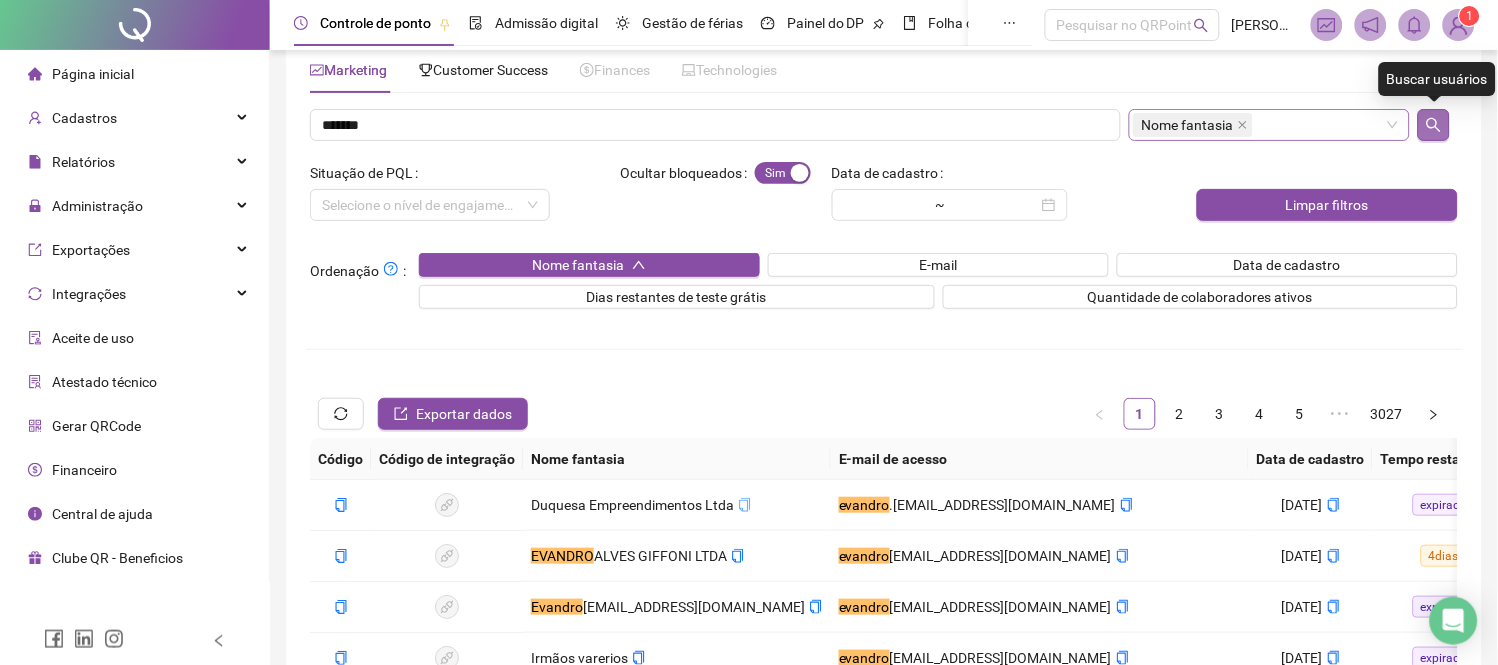 click at bounding box center [1434, 125] 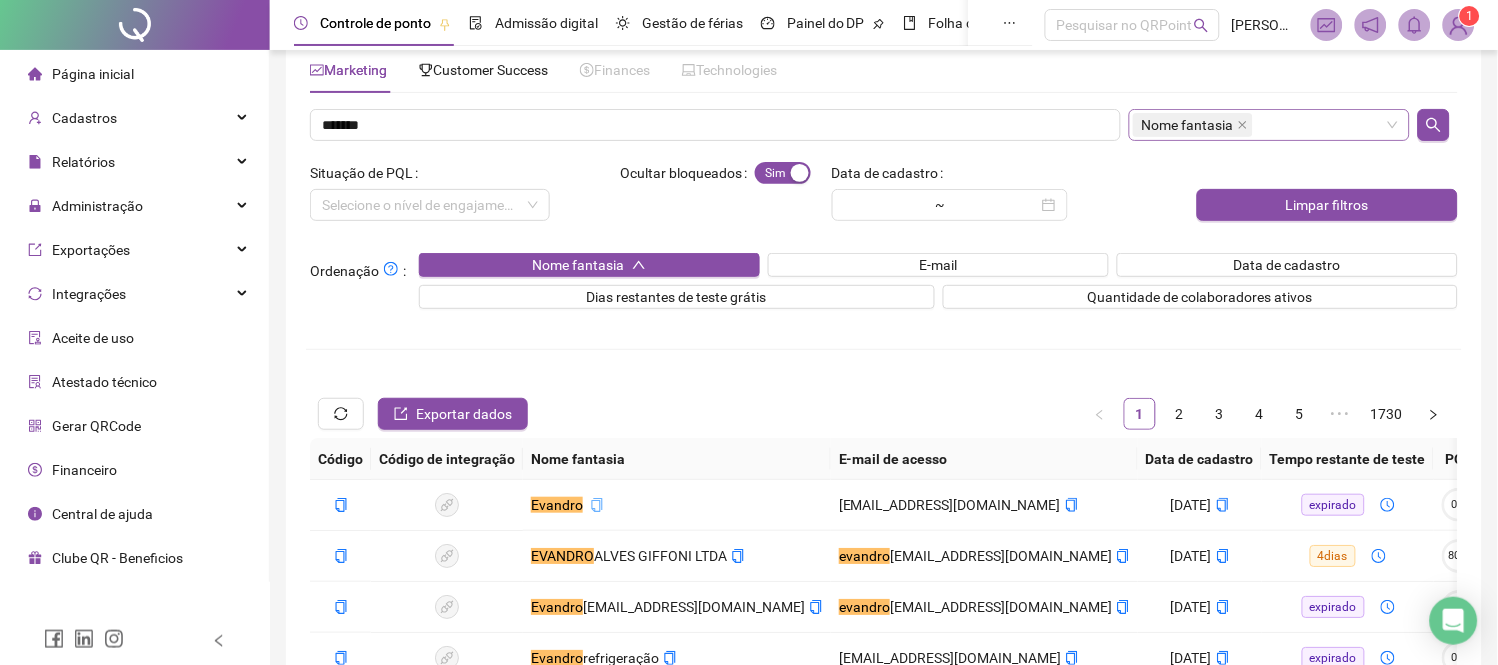 scroll, scrollTop: 112, scrollLeft: 0, axis: vertical 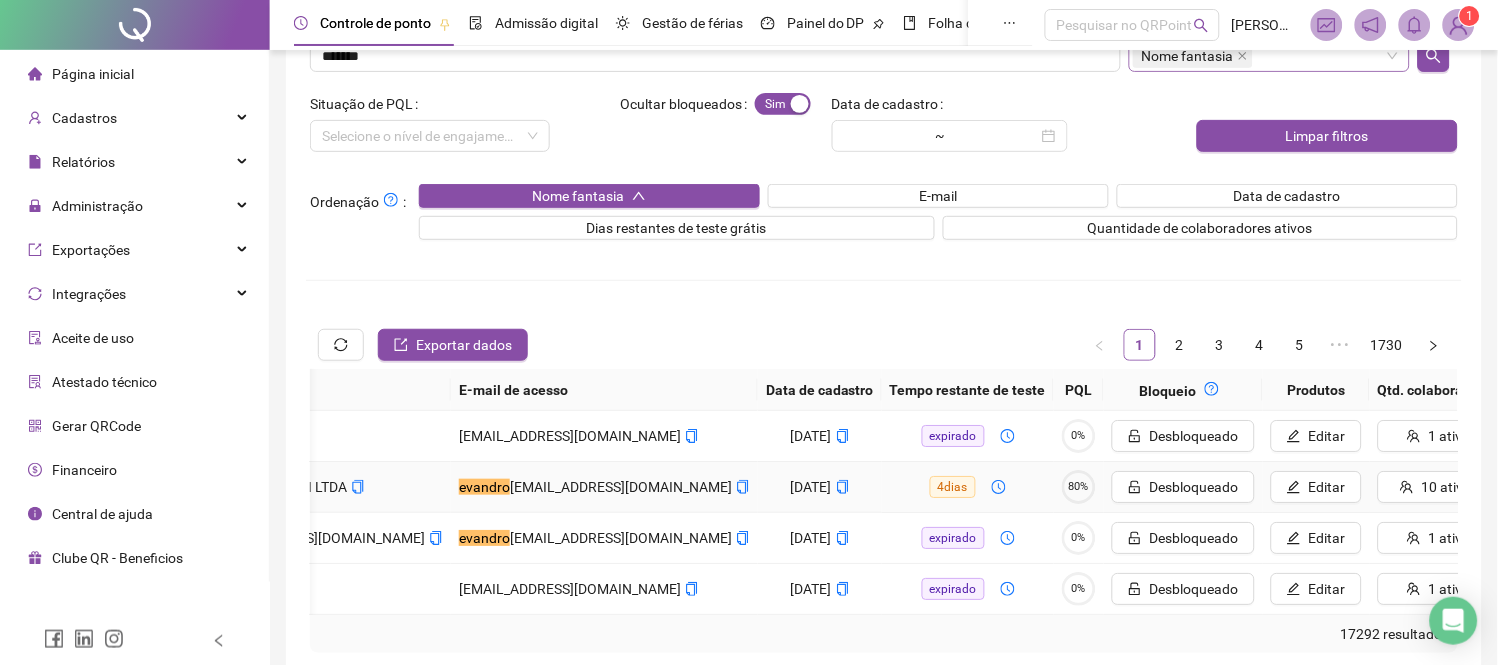 click 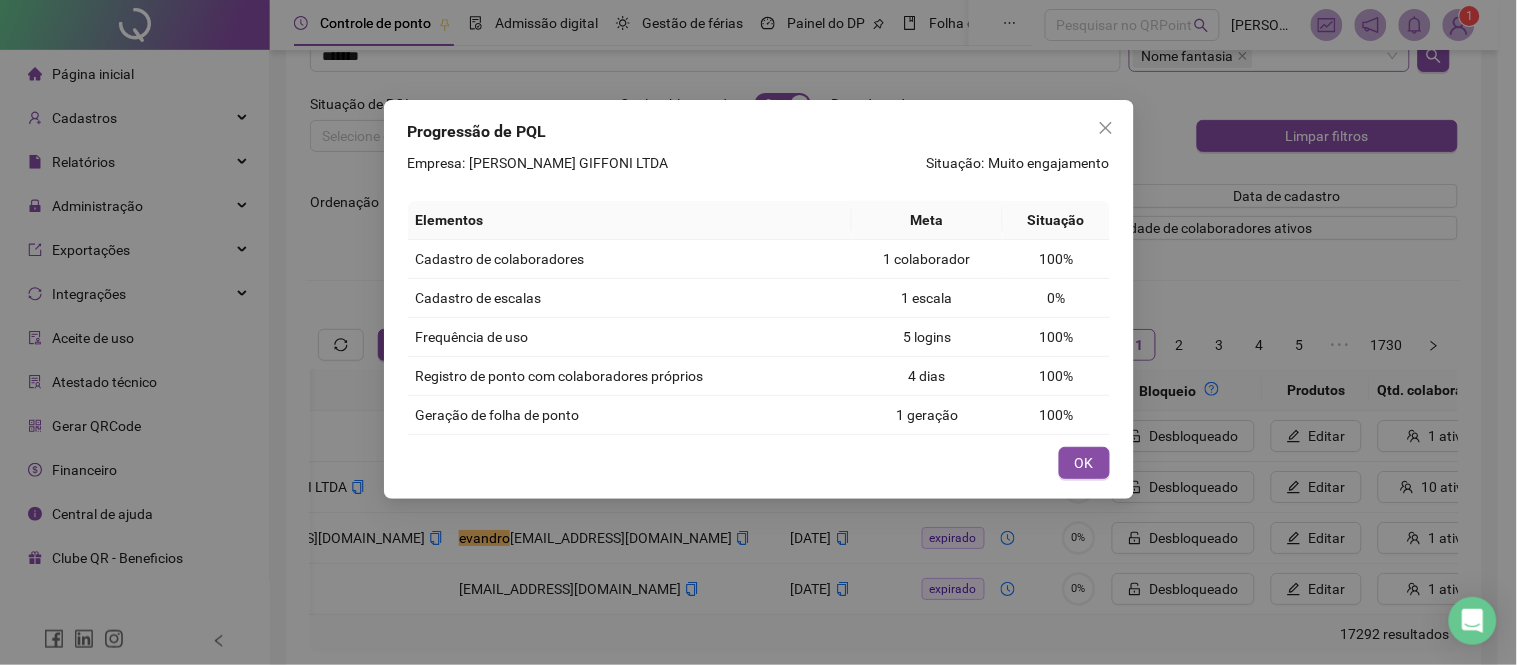 click on "Progressão de PQL Empresa: [PERSON_NAME] LTDA Situação: Muito engajamento Elementos Meta Situação Cadastro de colaboradores 1 colaborador 100% Cadastro de escalas 1 escala 0% Frequência de uso 5 logins 100% Registro de ponto com colaboradores próprios 4 dias 100% Geração de folha de ponto 1 geração 100% Cancelar OK" at bounding box center (758, 332) 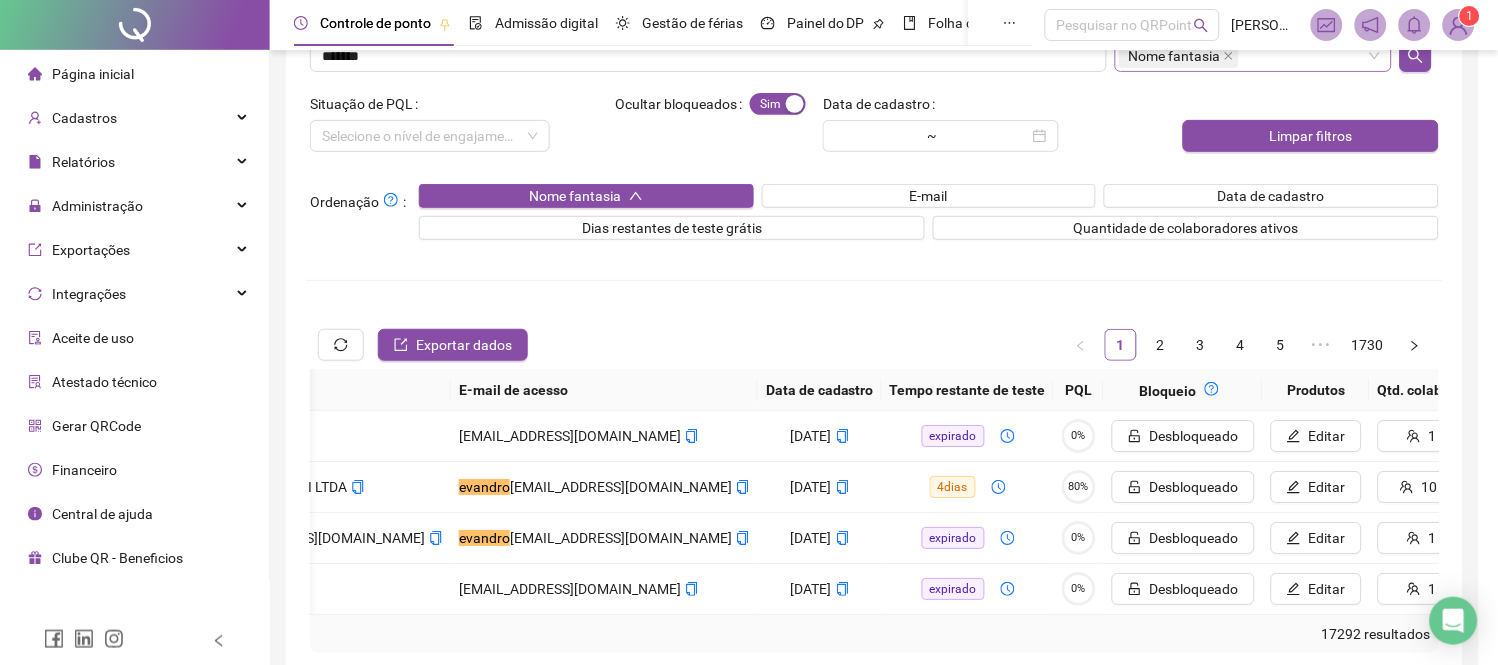 scroll, scrollTop: 0, scrollLeft: 361, axis: horizontal 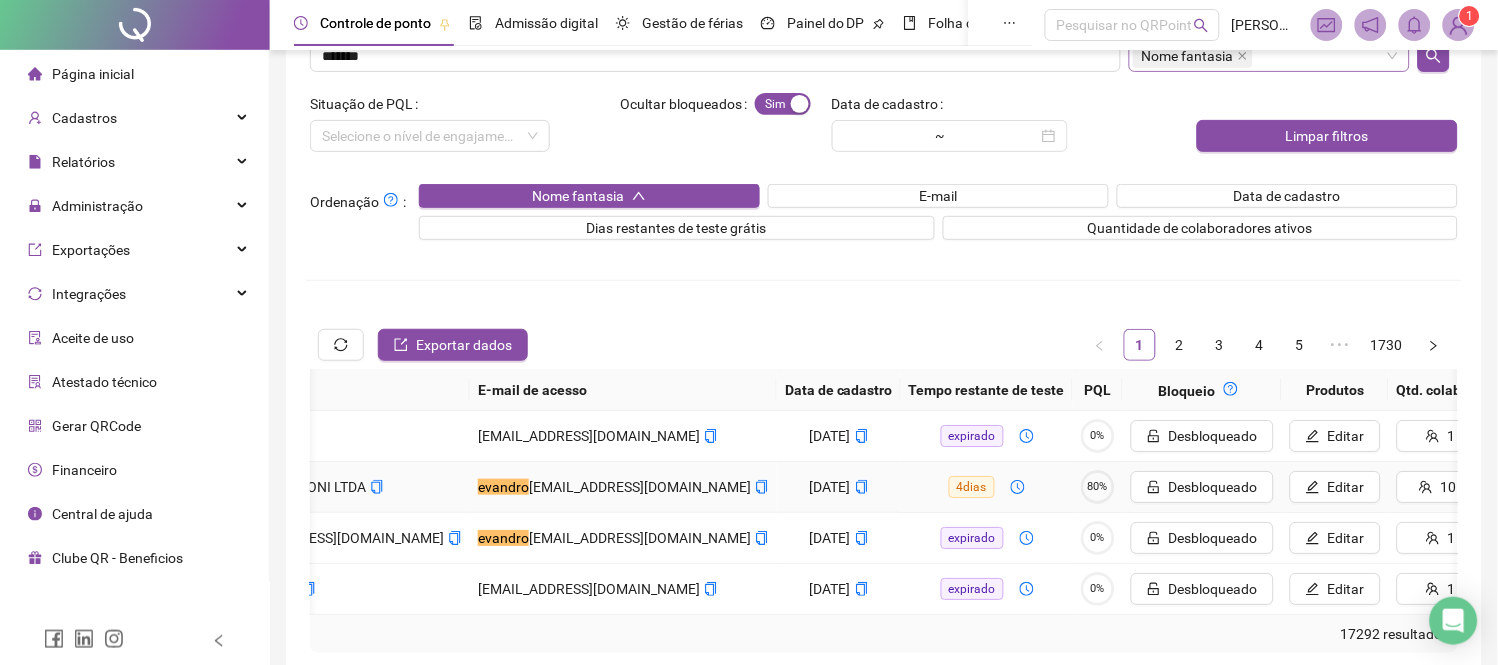 click on "Ver" at bounding box center [1589, 487] 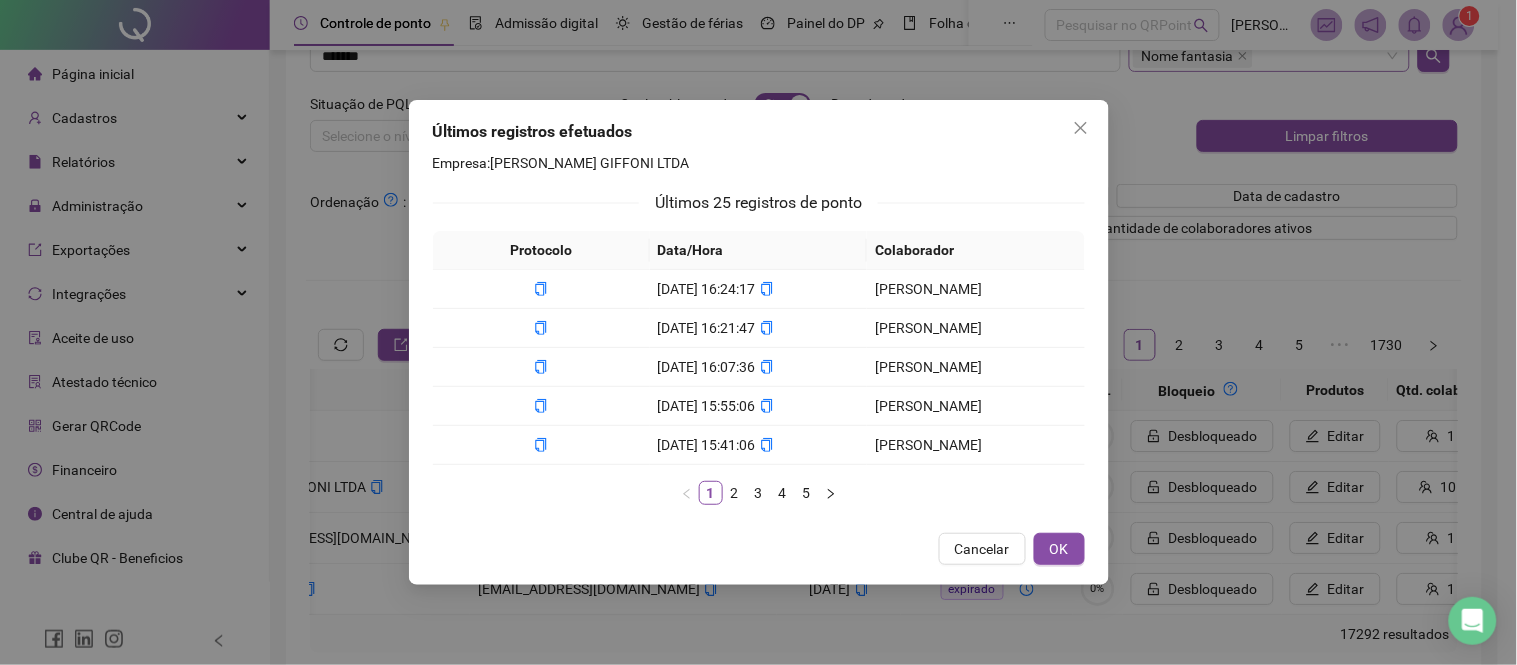 click on "Últimos registros efetuados Empresa:  [PERSON_NAME] LTDA Últimos 25 registros de ponto Protocolo Data/Hora Colaborador [DATE] 16:24:17 [PERSON_NAME] [DATE] 16:21:47 [PERSON_NAME] [DATE] 16:07:36 [PERSON_NAME] [DATE] 15:55:06 [PERSON_NAME] [DATE] 15:41:06 [PERSON_NAME] 1 2 3 4 5 Cancelar OK" at bounding box center (758, 332) 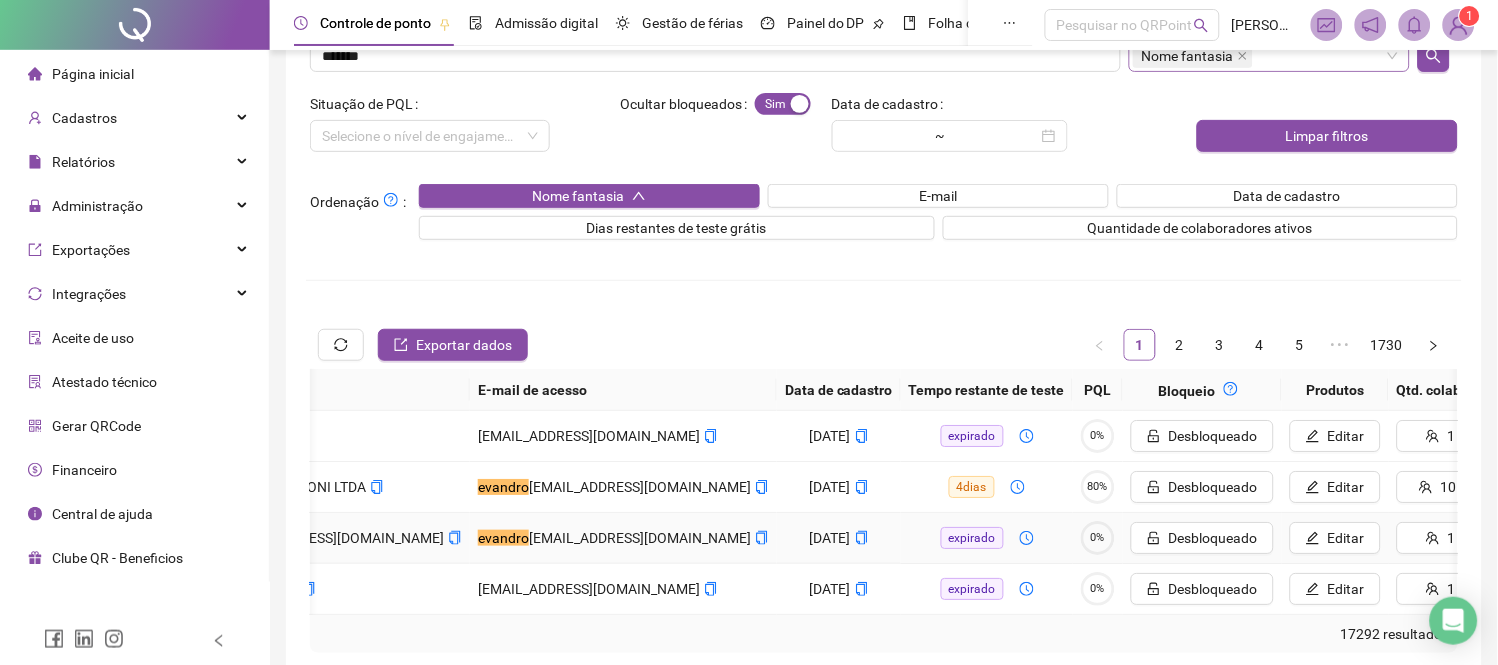 scroll, scrollTop: 0, scrollLeft: 0, axis: both 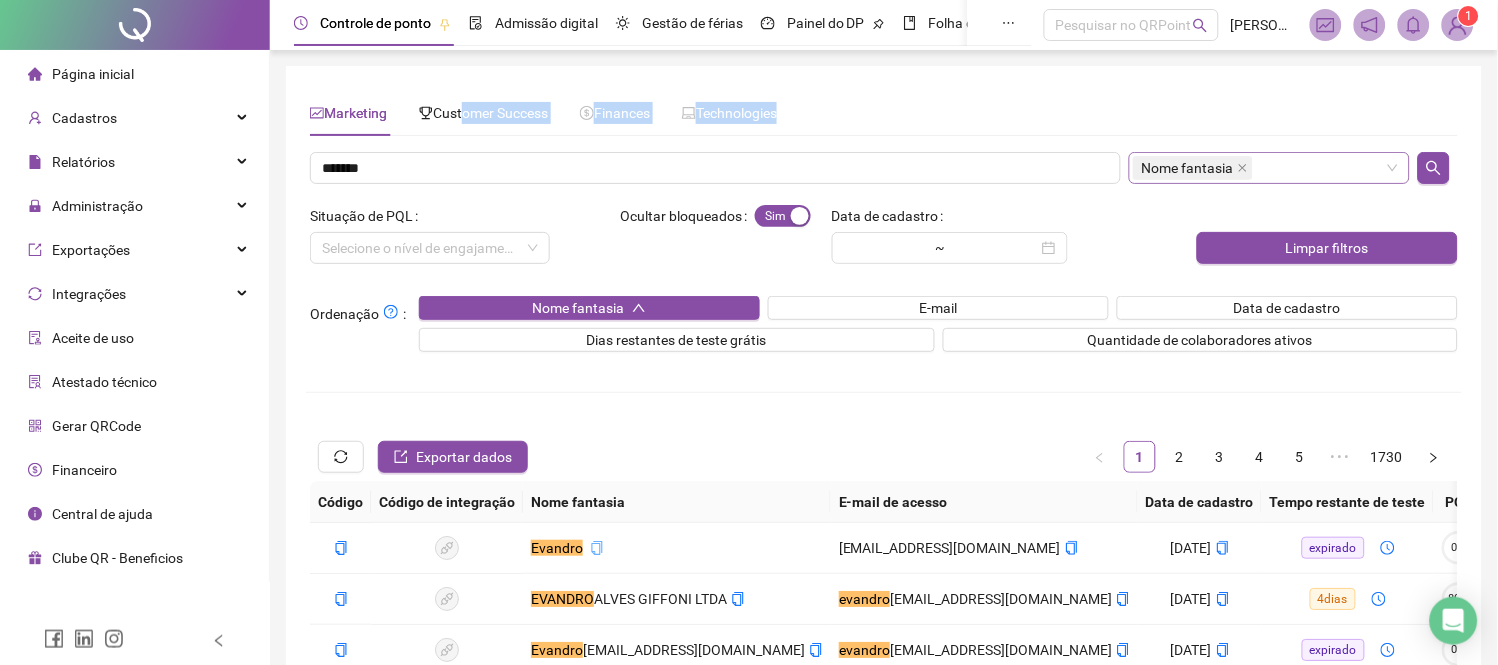 drag, startPoint x: 465, startPoint y: 142, endPoint x: 468, endPoint y: 186, distance: 44.102154 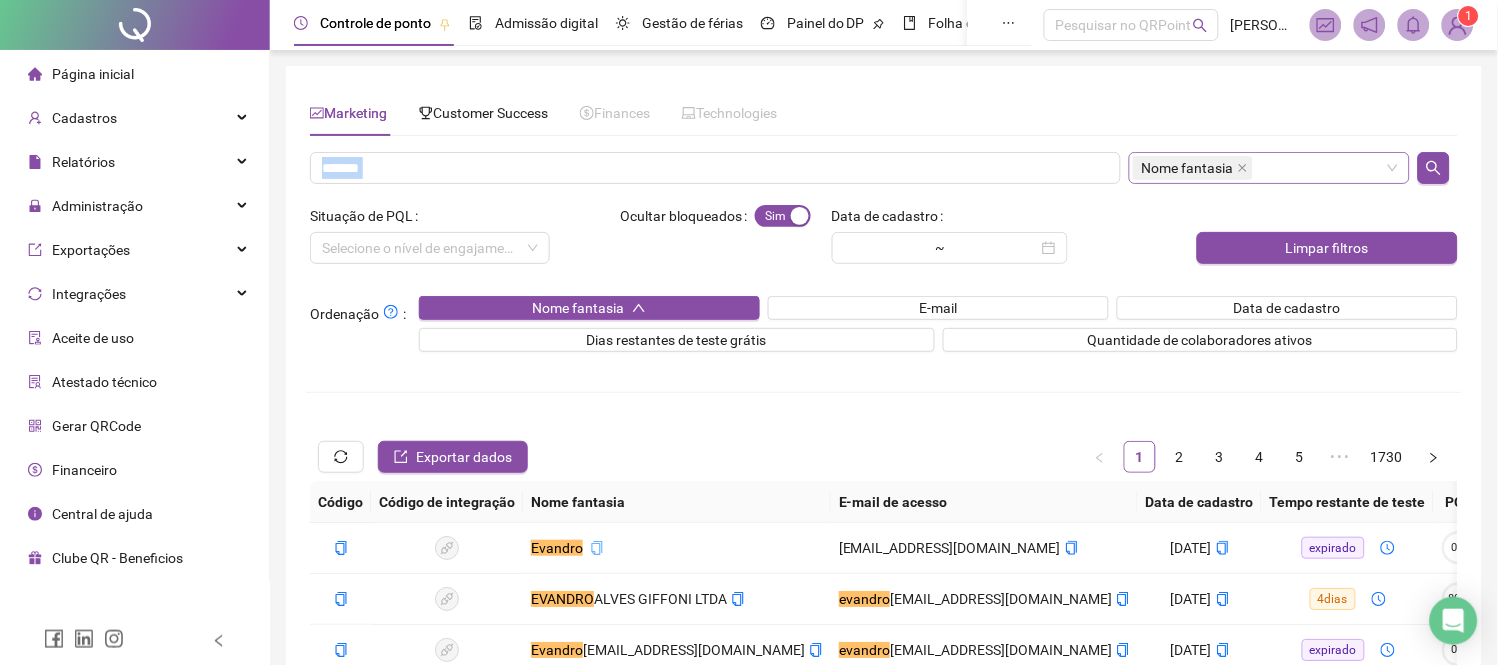 click on "******* Nome fantasia   Situação de PQL Selecione o nível de engajamento... Ocultar bloqueados Sim Não Data de cadastro ~   Limpar filtros Ordenação : Nome fantasia   E-mail   Data de cadastro   Dias restantes de teste grátis   Quantidade de colaboradores ativos   Exportar dados 1 2 3 4 5 ••• 1730 Código Código de integração Nome fantasia E-mail de acesso Data de cadastro Tempo restante de teste PQL Bloqueio Produtos Qtd. colaboradores Últimos registros                       [PERSON_NAME]   [EMAIL_ADDRESS][DOMAIN_NAME] [DATE] expirado 0% Desbloqueado Editar 1 ativo Ver [PERSON_NAME] LTDA evandro [EMAIL_ADDRESS][DOMAIN_NAME] [DATE] 4  dias 80% Desbloqueado Editar 10 ativos Ver Evandro [EMAIL_ADDRESS][DOMAIN_NAME] evandro [EMAIL_ADDRESS][DOMAIN_NAME] [DATE] expirado 0% Desbloqueado Editar 1 ativo Ver Evandro   refrigeração  [EMAIL_ADDRESS][DOMAIN_NAME] [DATE] expirado 0% Desbloqueado Editar 1 ativo Ver 17292 resultados" at bounding box center (884, 458) 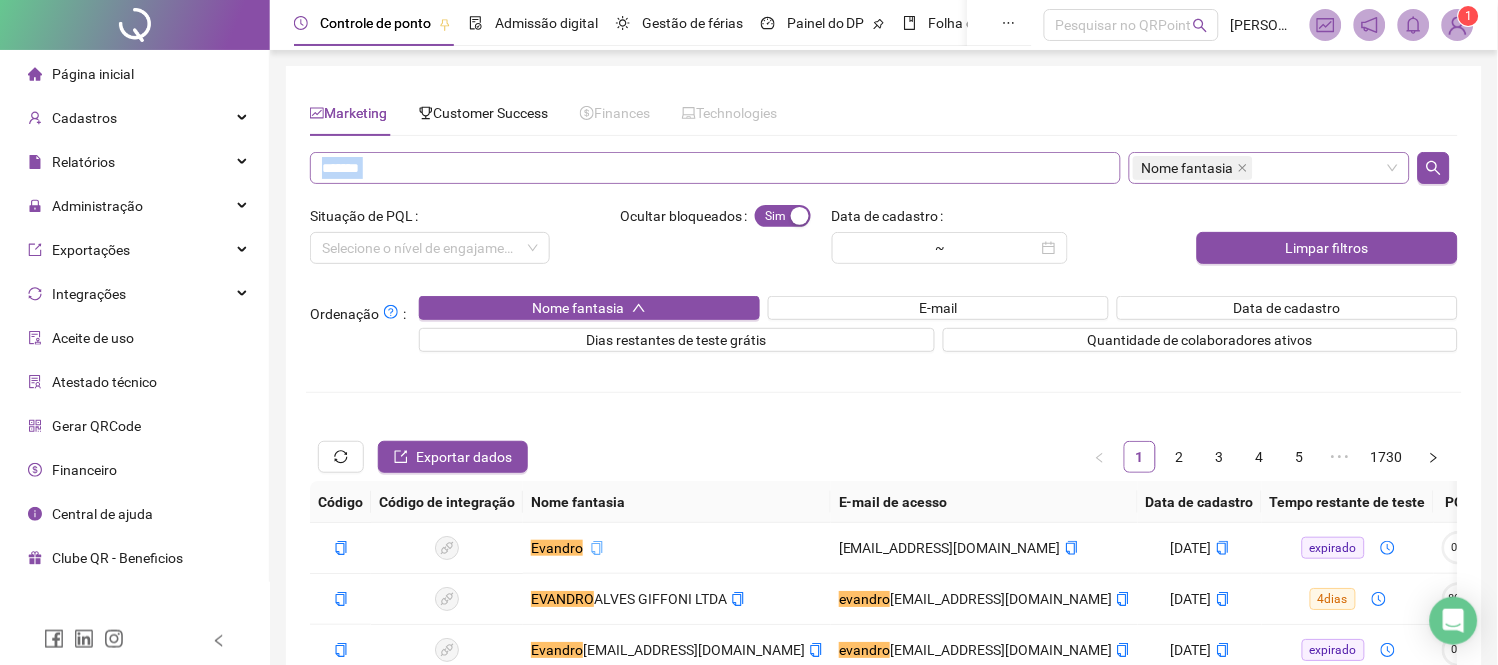click on "*******" at bounding box center [715, 168] 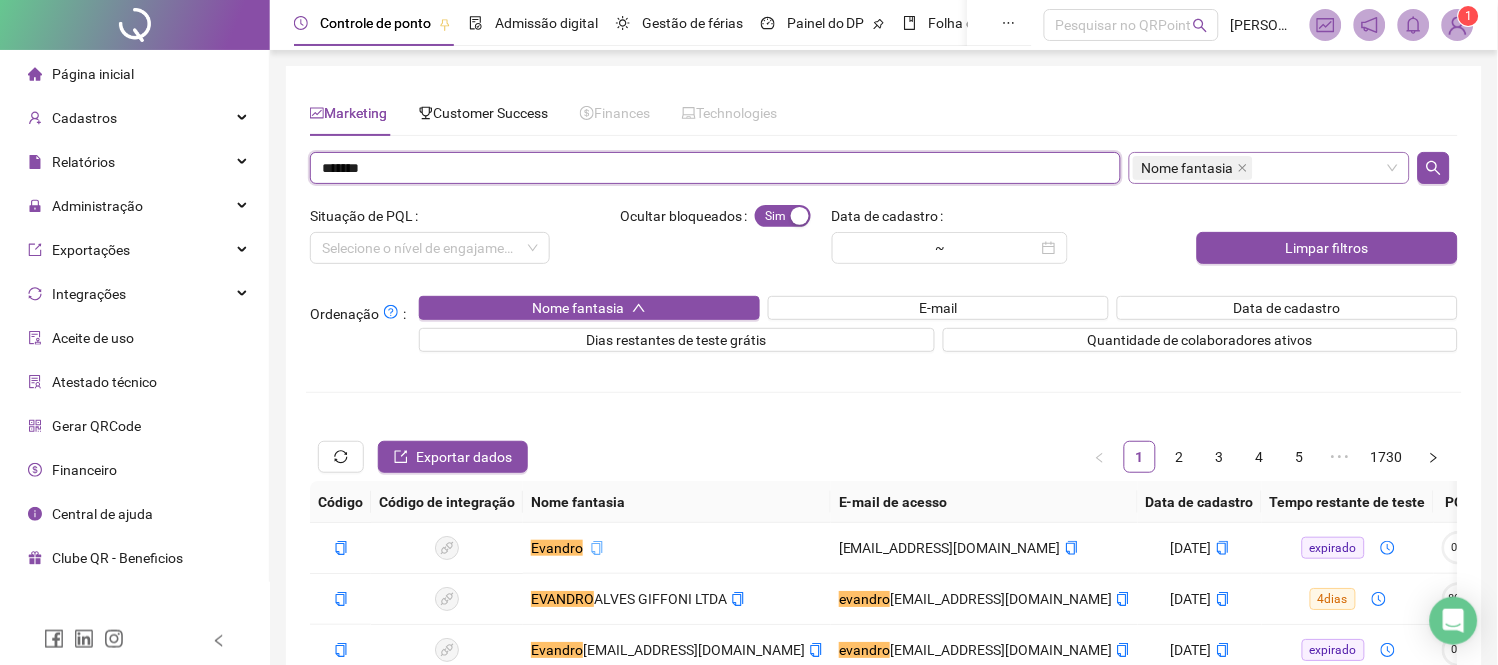 click on "*******" at bounding box center [715, 168] 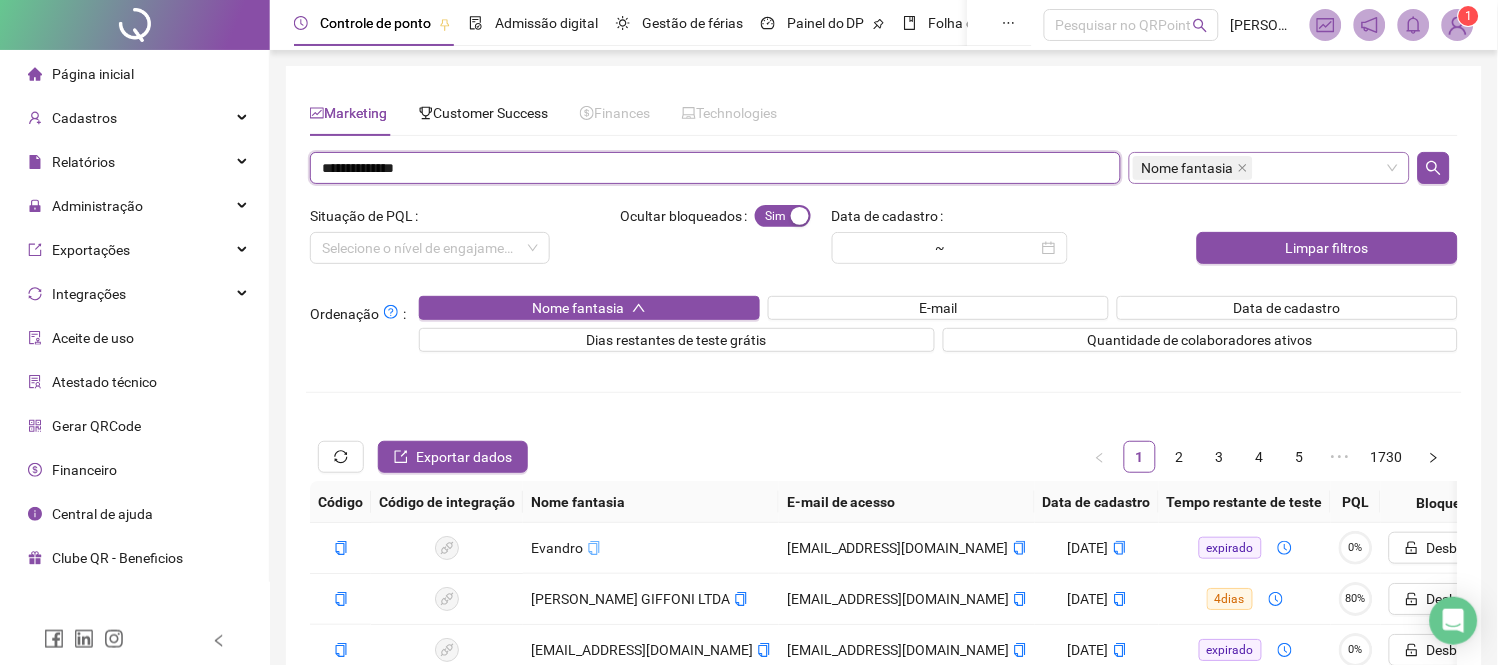 type on "**********" 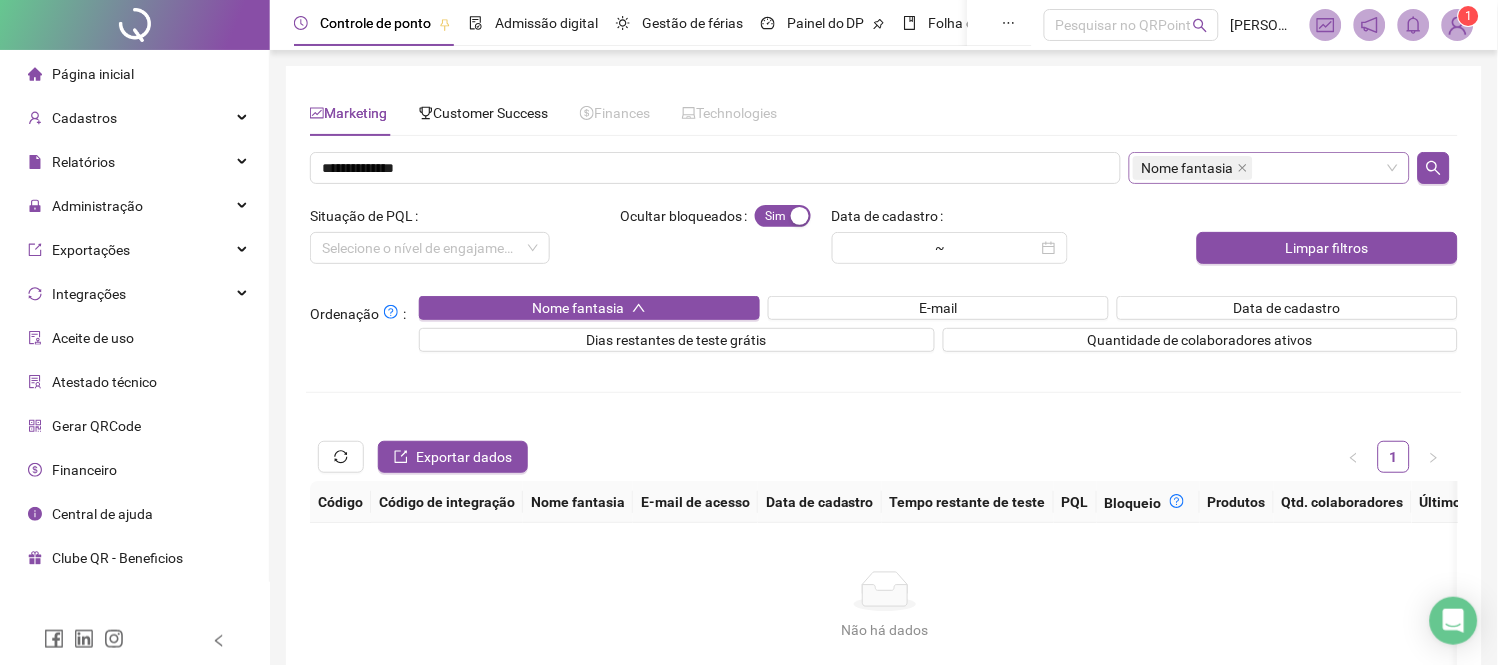 click on "**********" at bounding box center (884, 440) 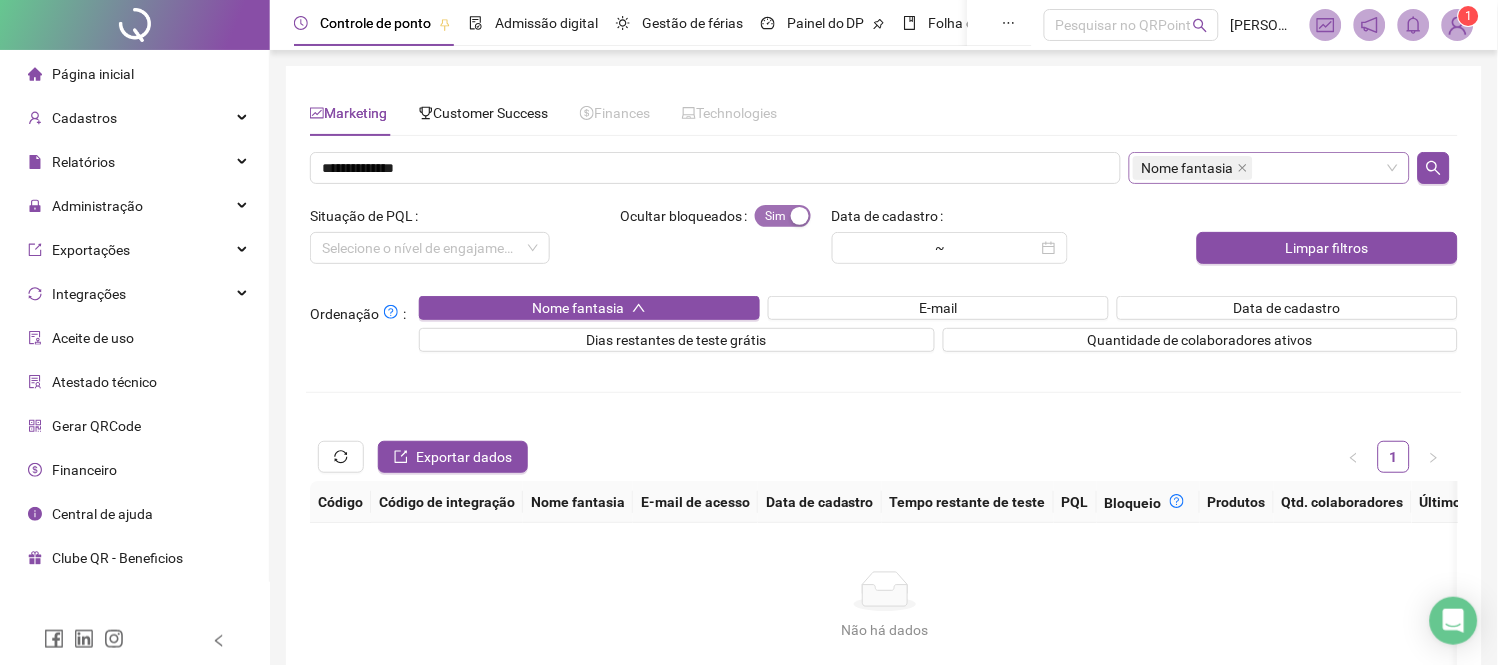 click on "Sim Não" at bounding box center (783, 216) 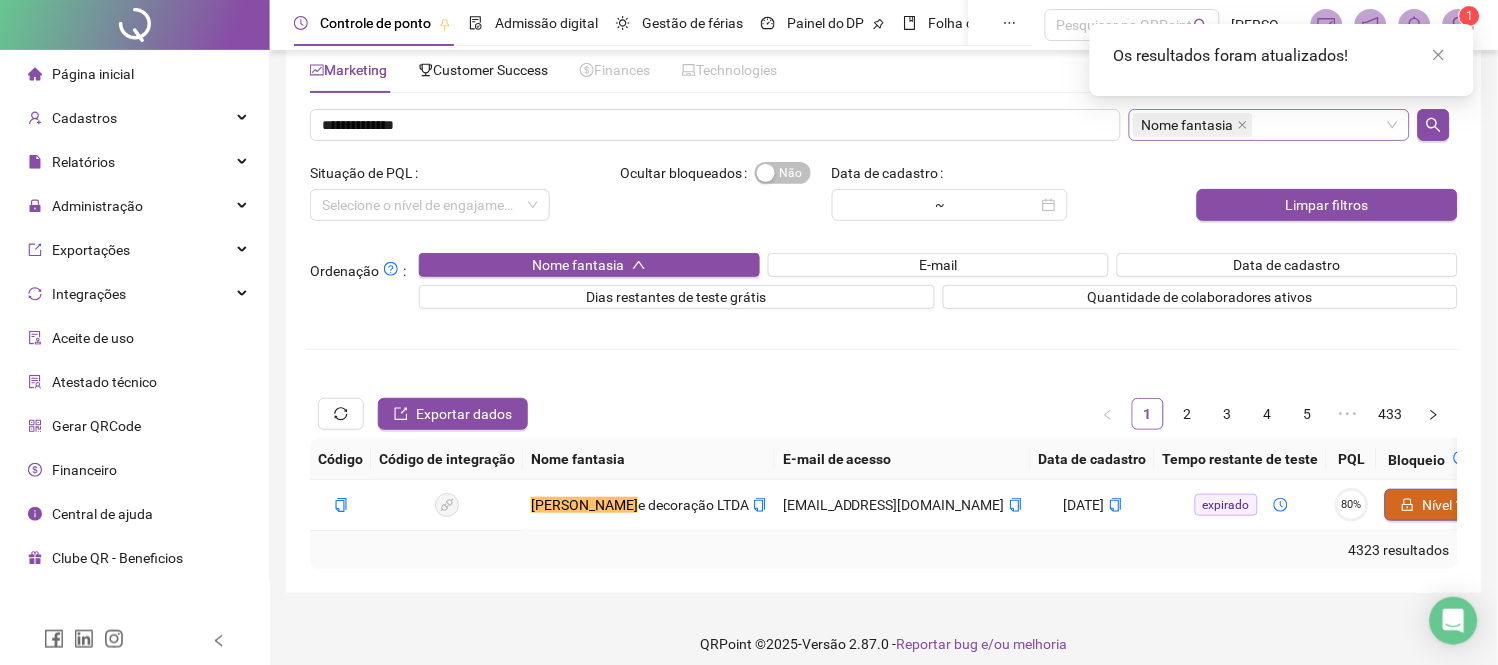 scroll, scrollTop: 41, scrollLeft: 0, axis: vertical 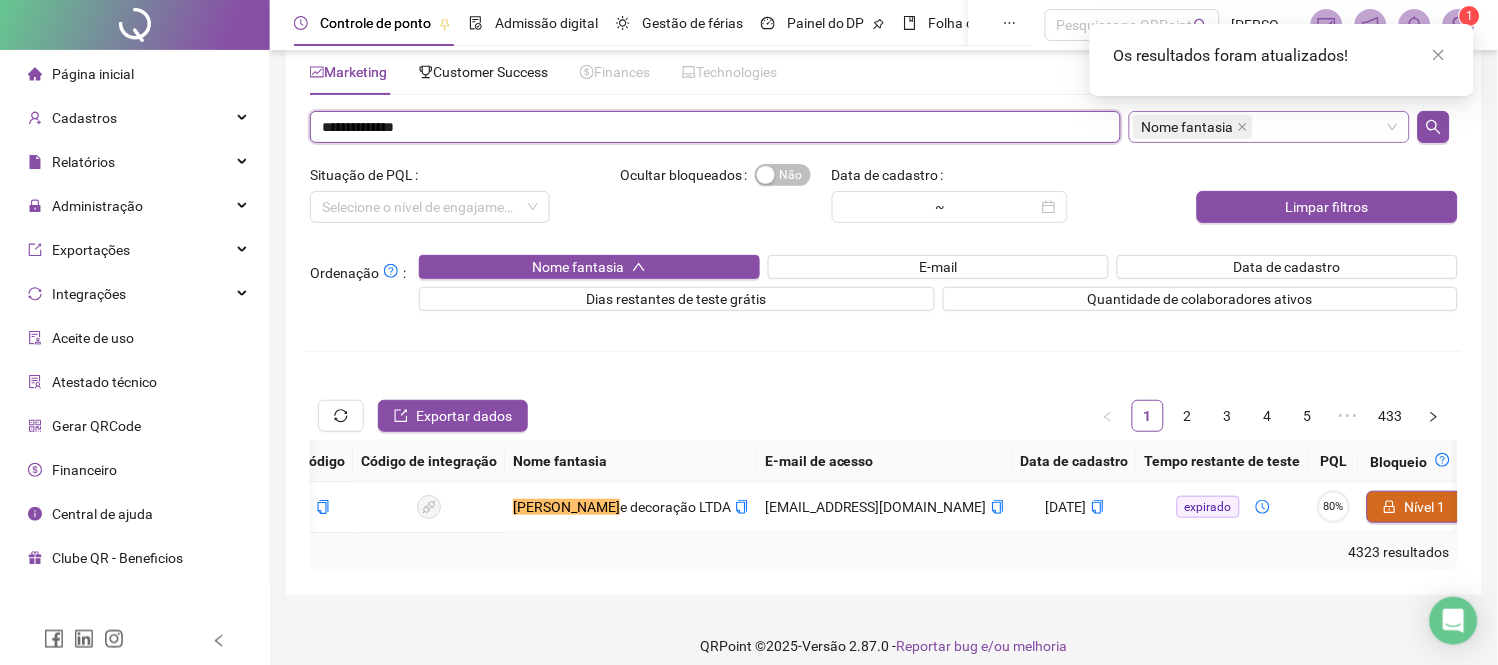 click on "**********" at bounding box center (715, 127) 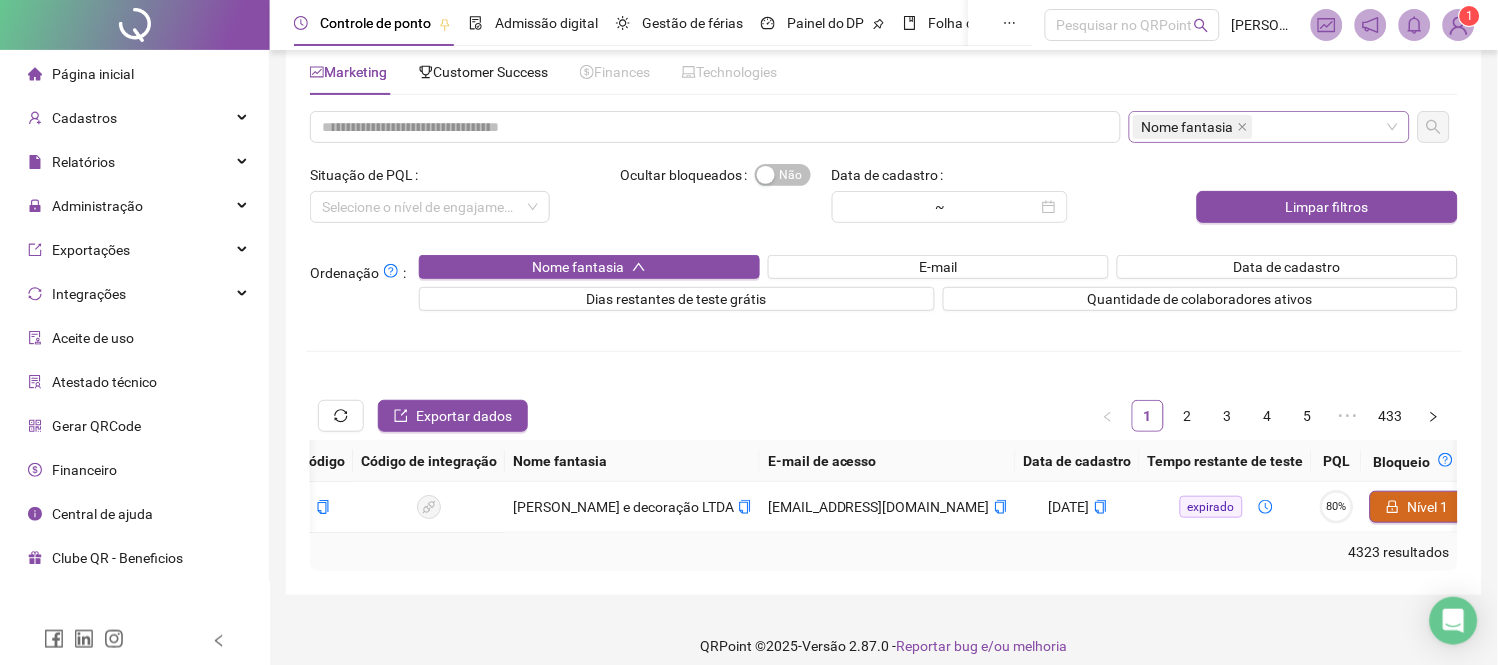 click on "**********" at bounding box center (884, 310) 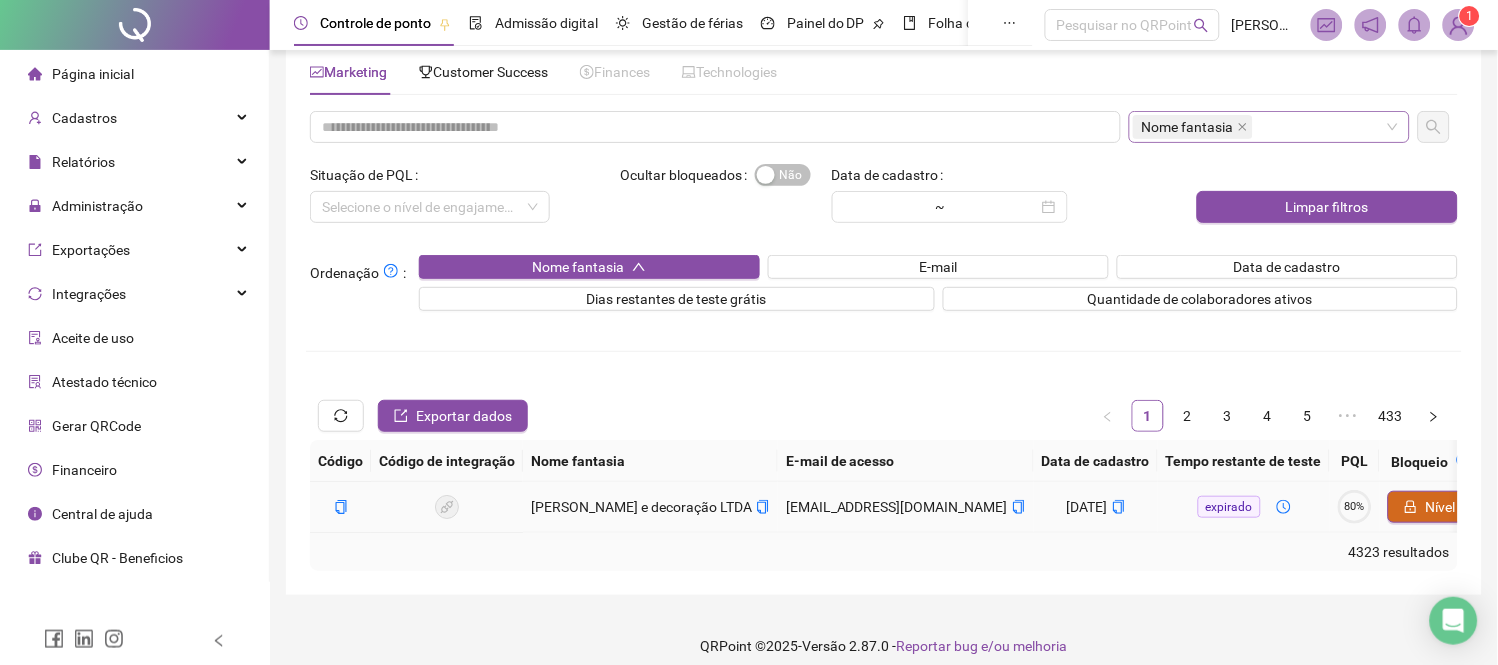 scroll, scrollTop: 0, scrollLeft: 3, axis: horizontal 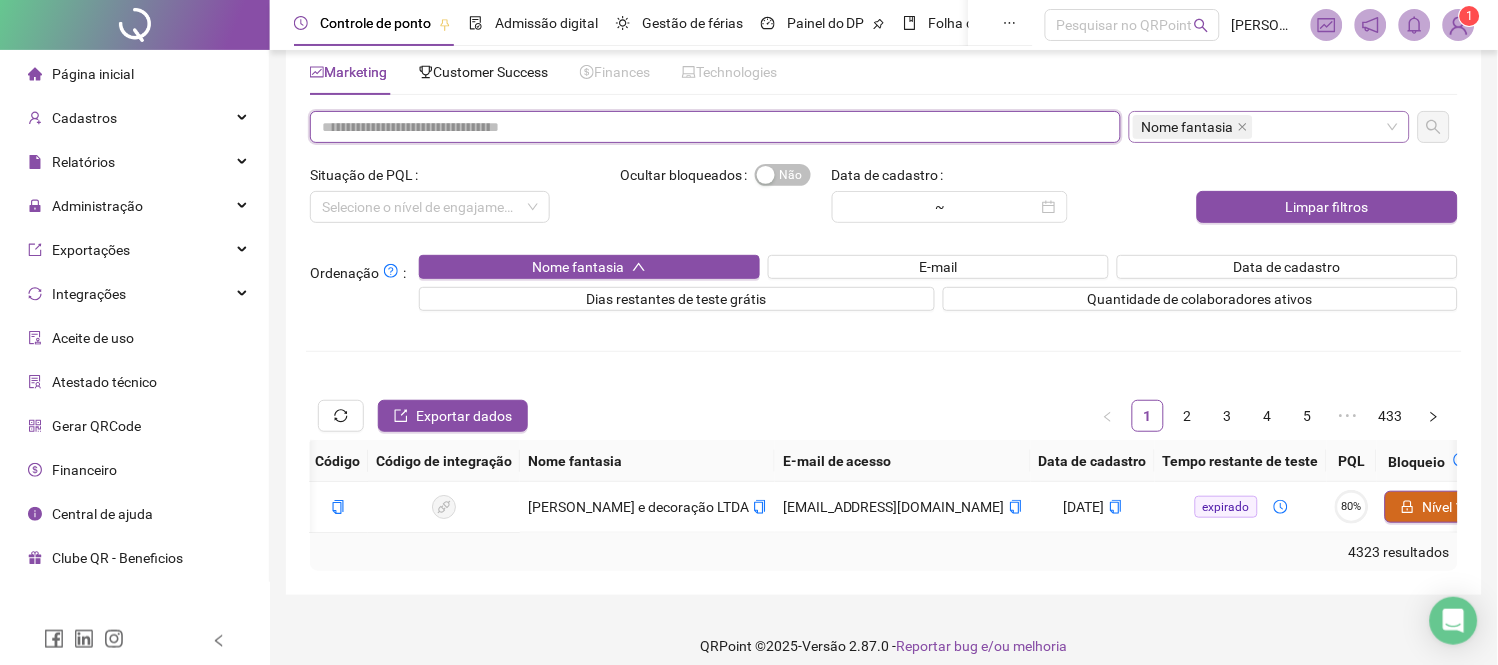 click at bounding box center [715, 127] 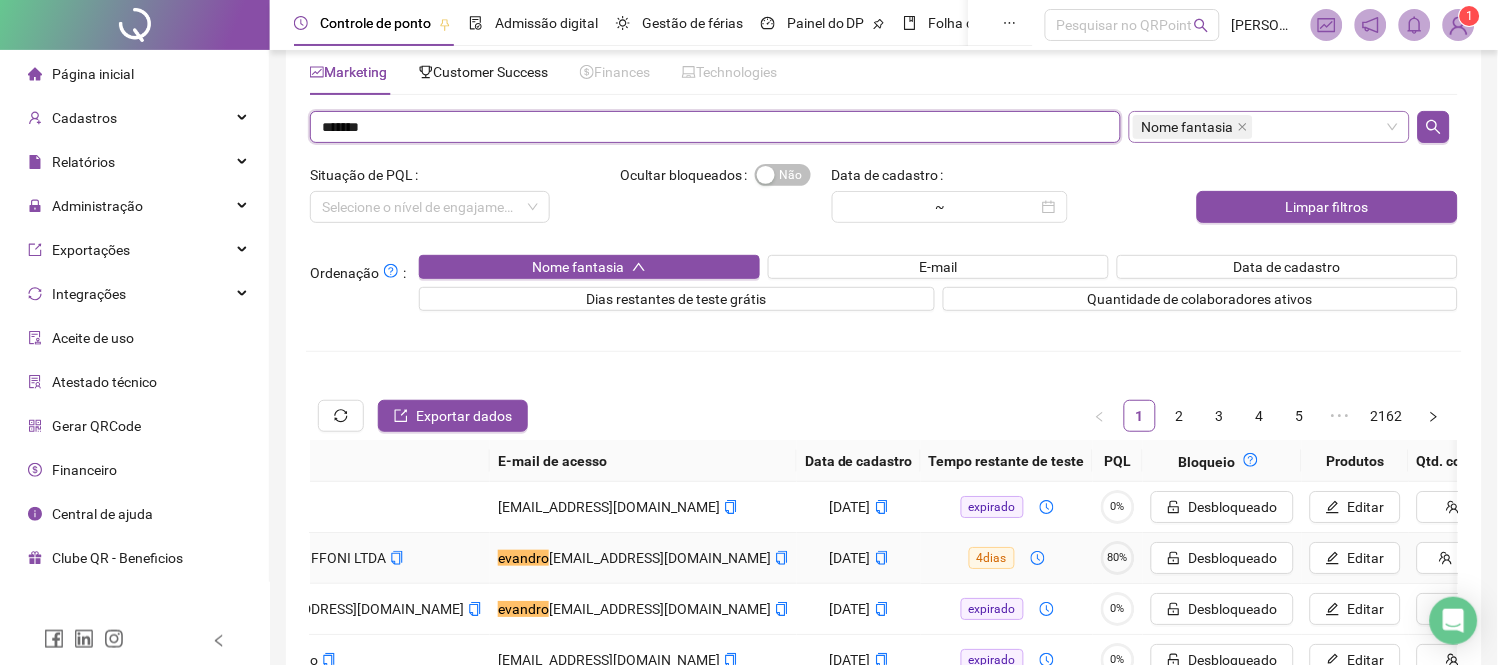 scroll, scrollTop: 0, scrollLeft: 0, axis: both 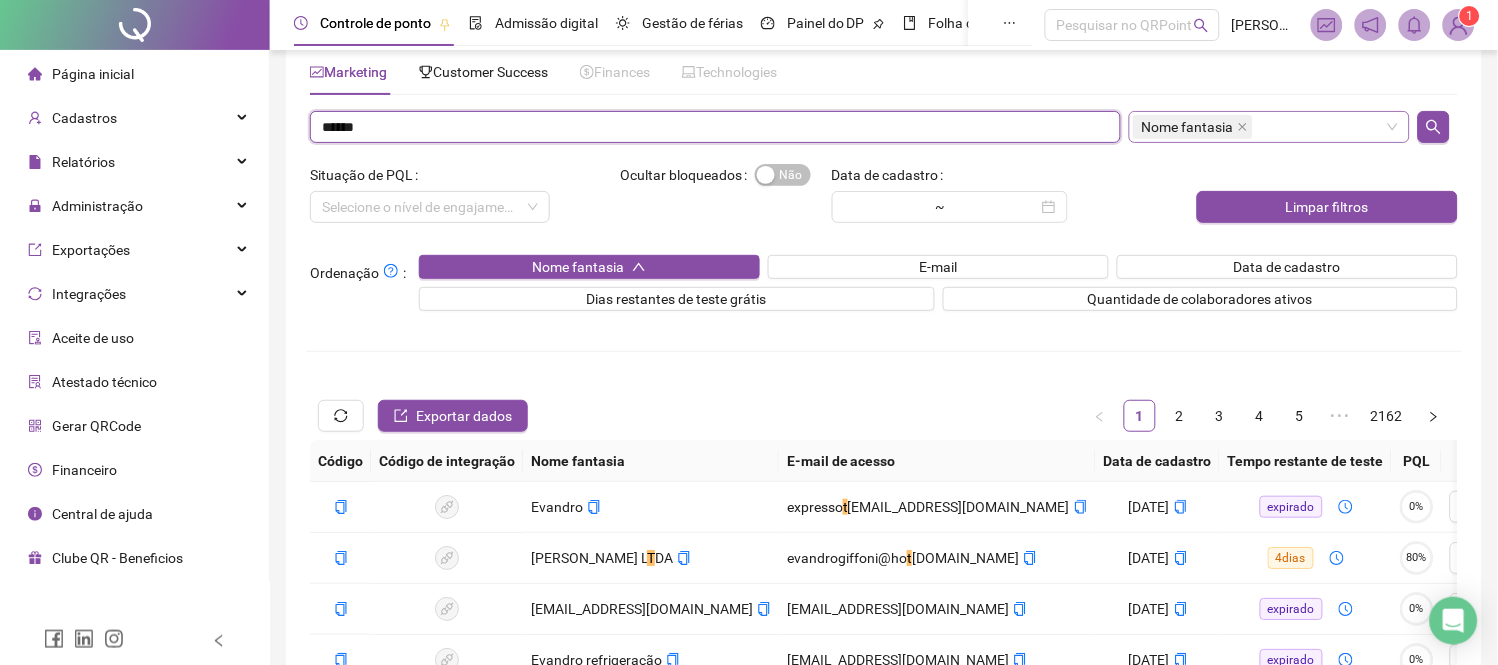 type on "******" 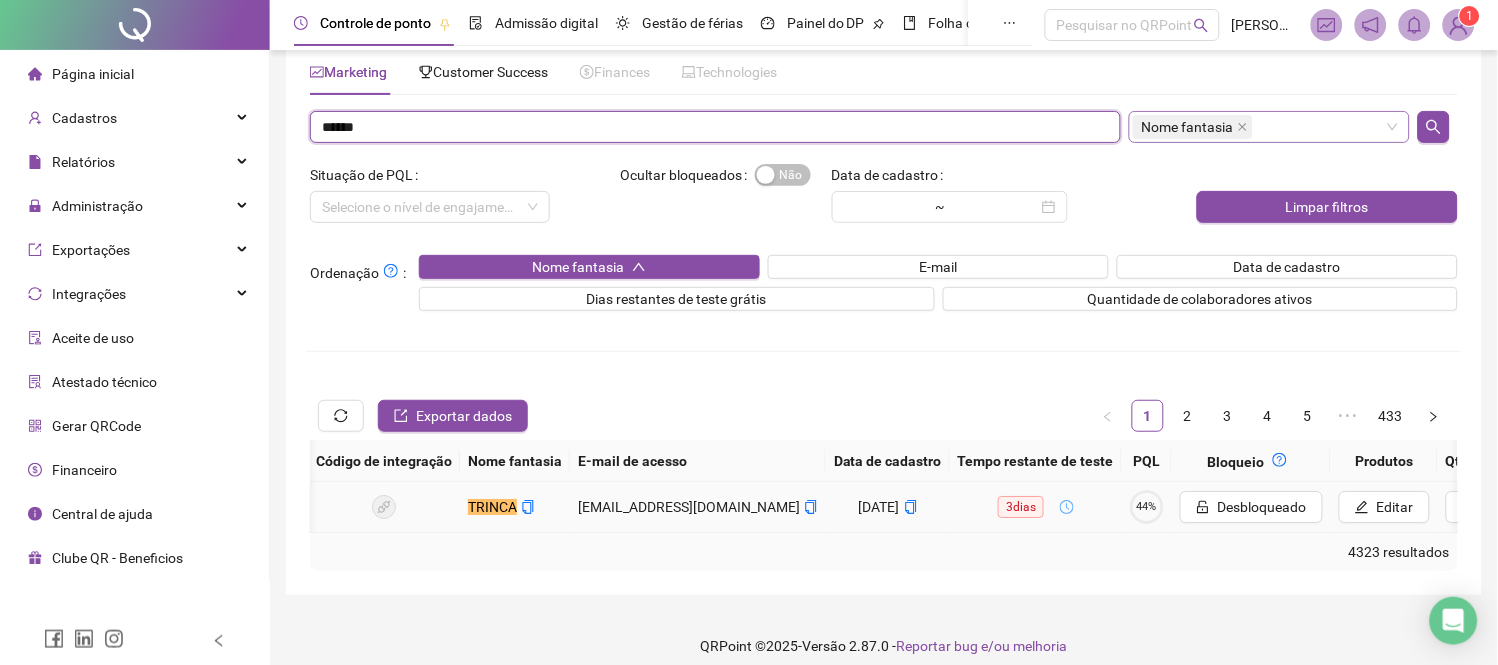scroll, scrollTop: 0, scrollLeft: 245, axis: horizontal 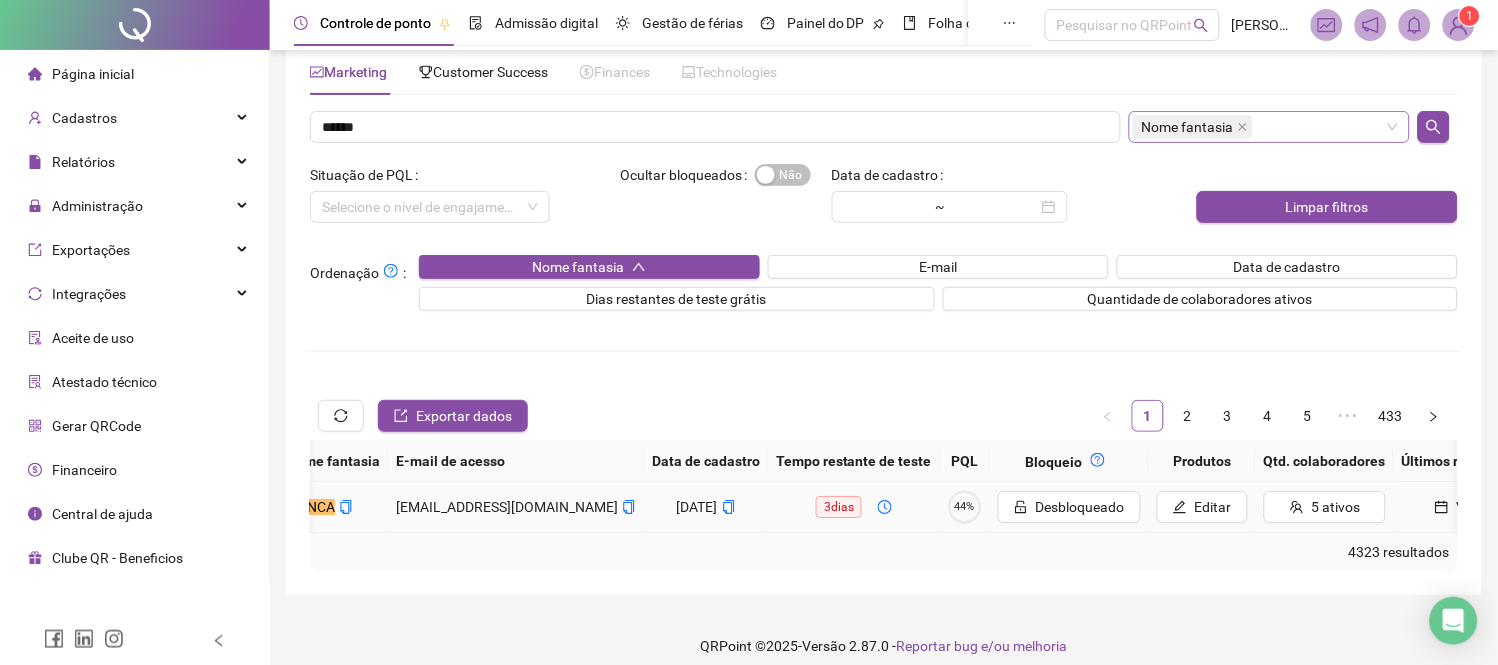 click on "Ver" at bounding box center (1456, 507) 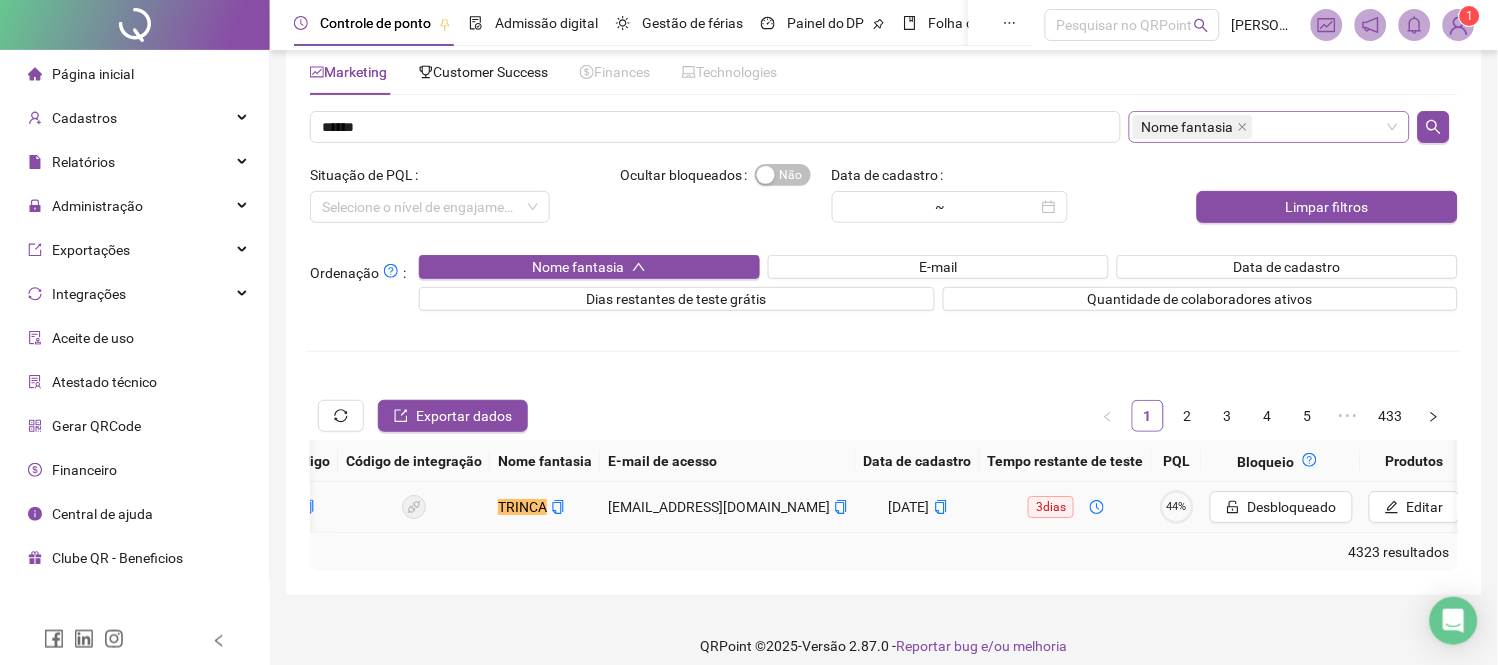 scroll, scrollTop: 0, scrollLeft: 0, axis: both 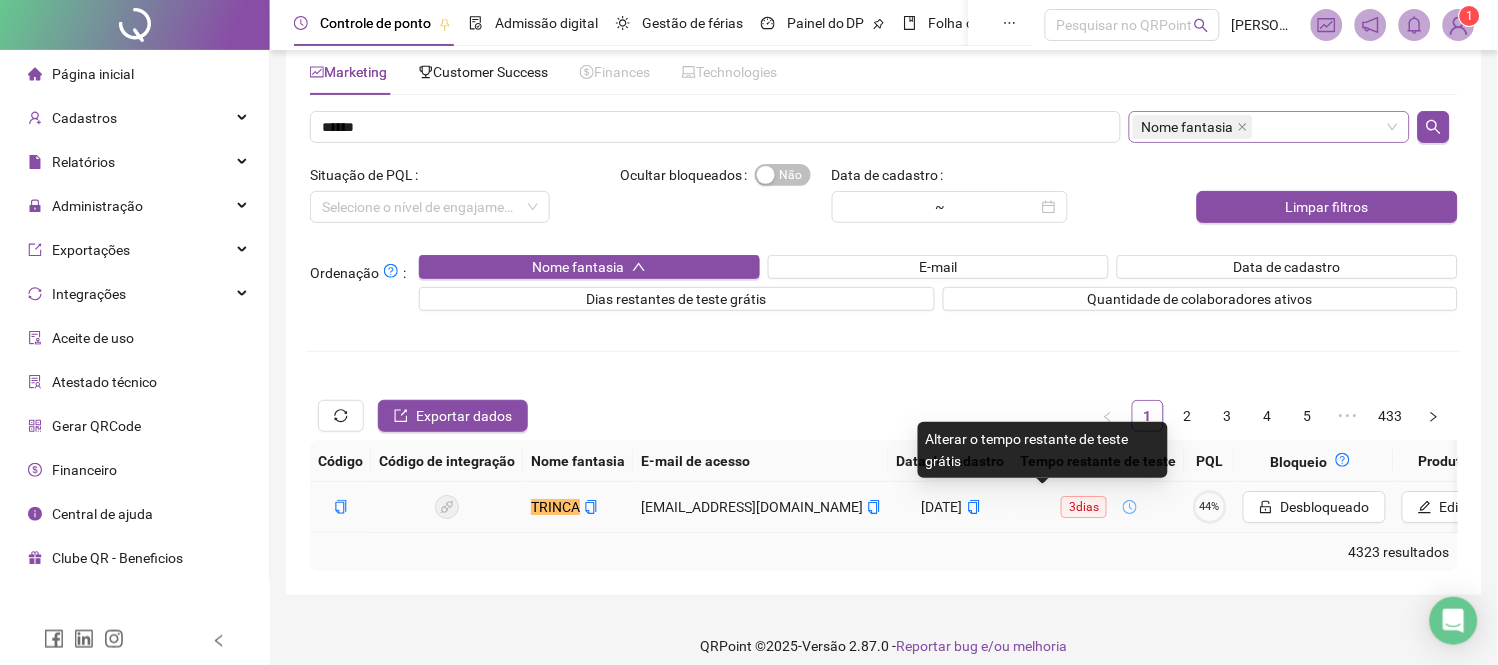 click on "3  dias" at bounding box center [1084, 507] 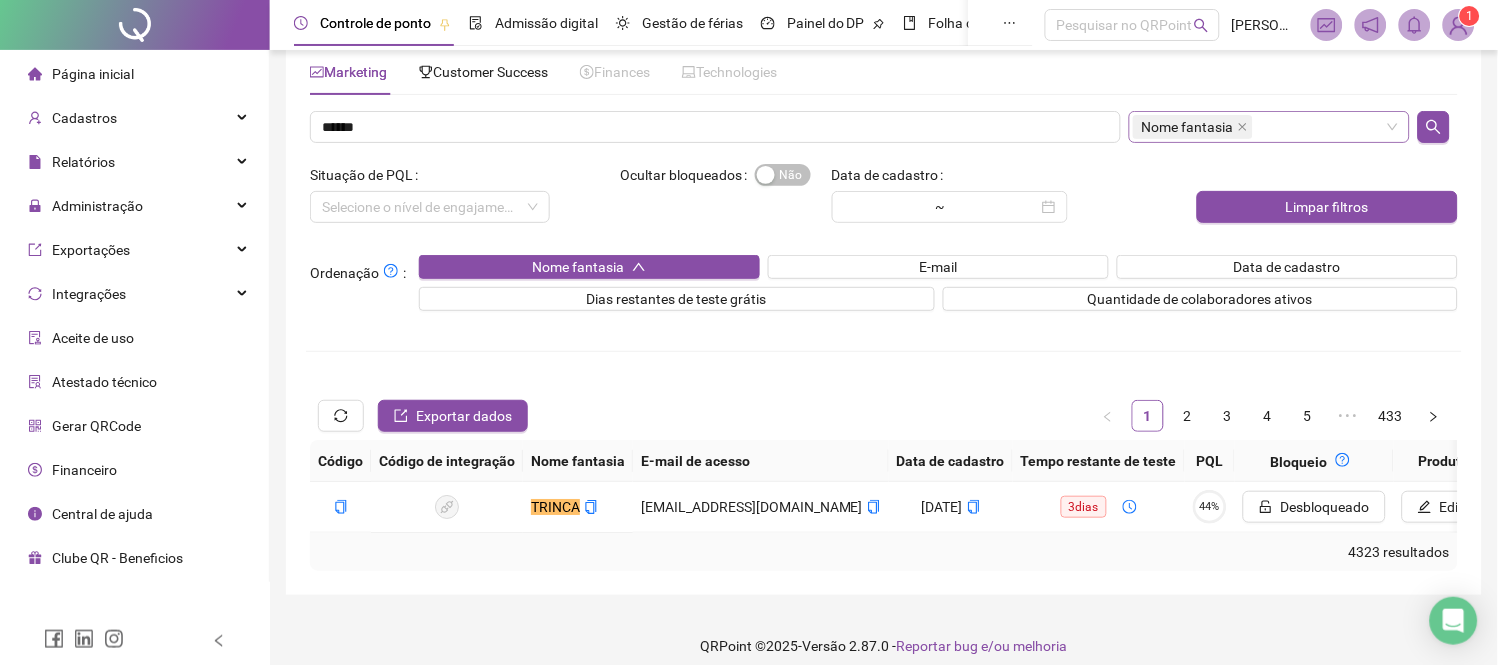 click on "**********" at bounding box center [884, 310] 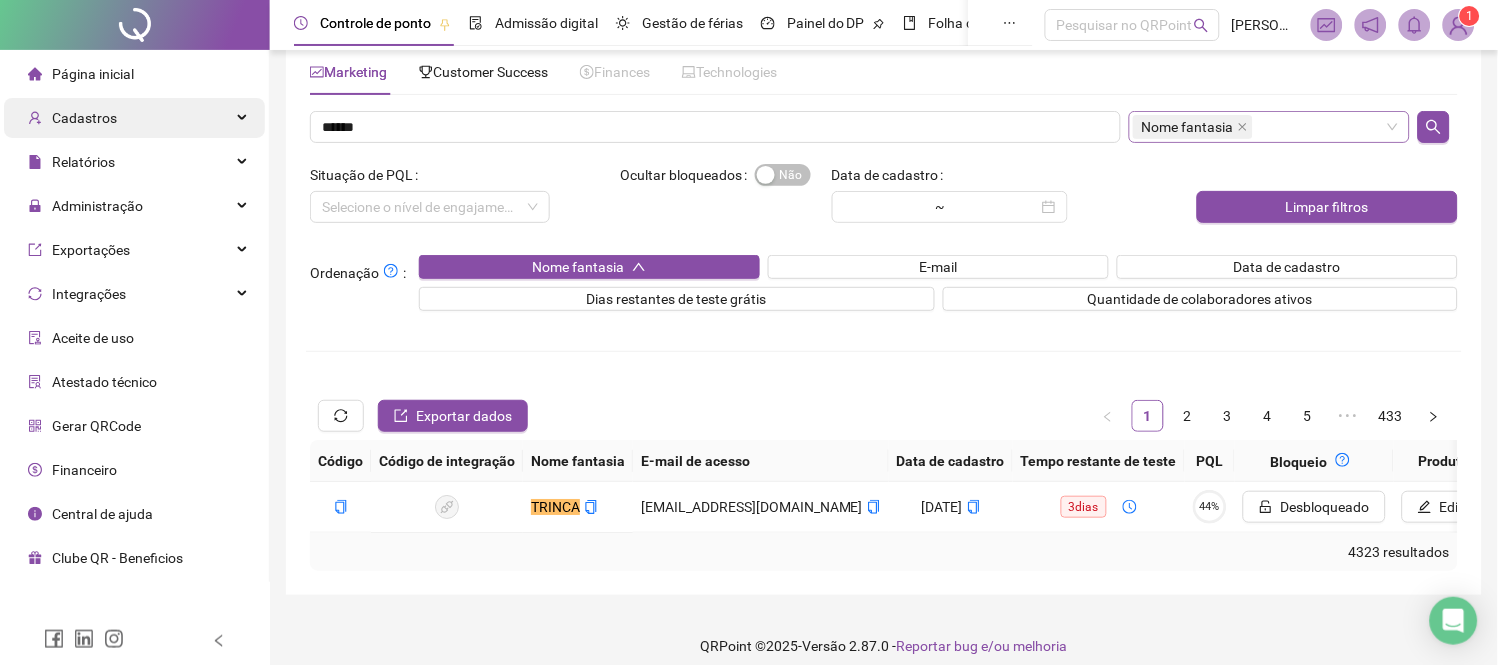 click on "Cadastros" at bounding box center (72, 118) 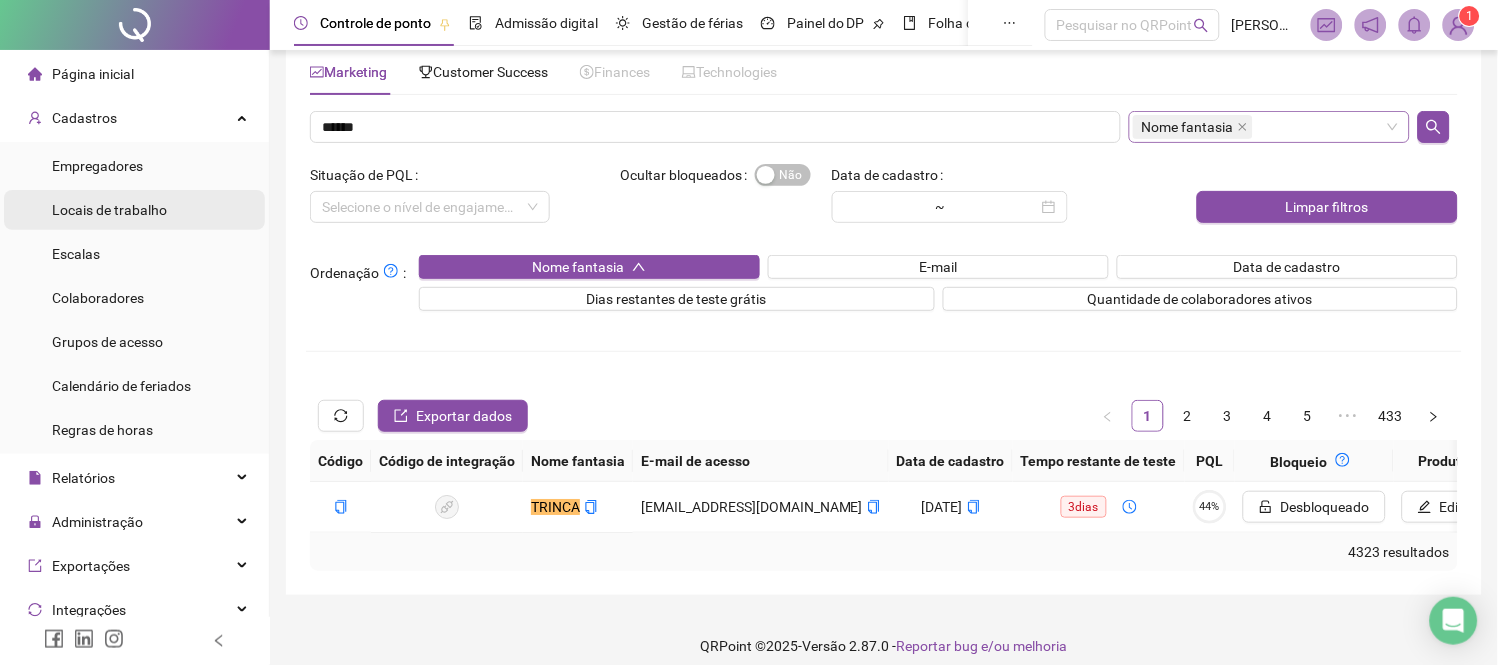 click on "Locais de trabalho" at bounding box center [109, 210] 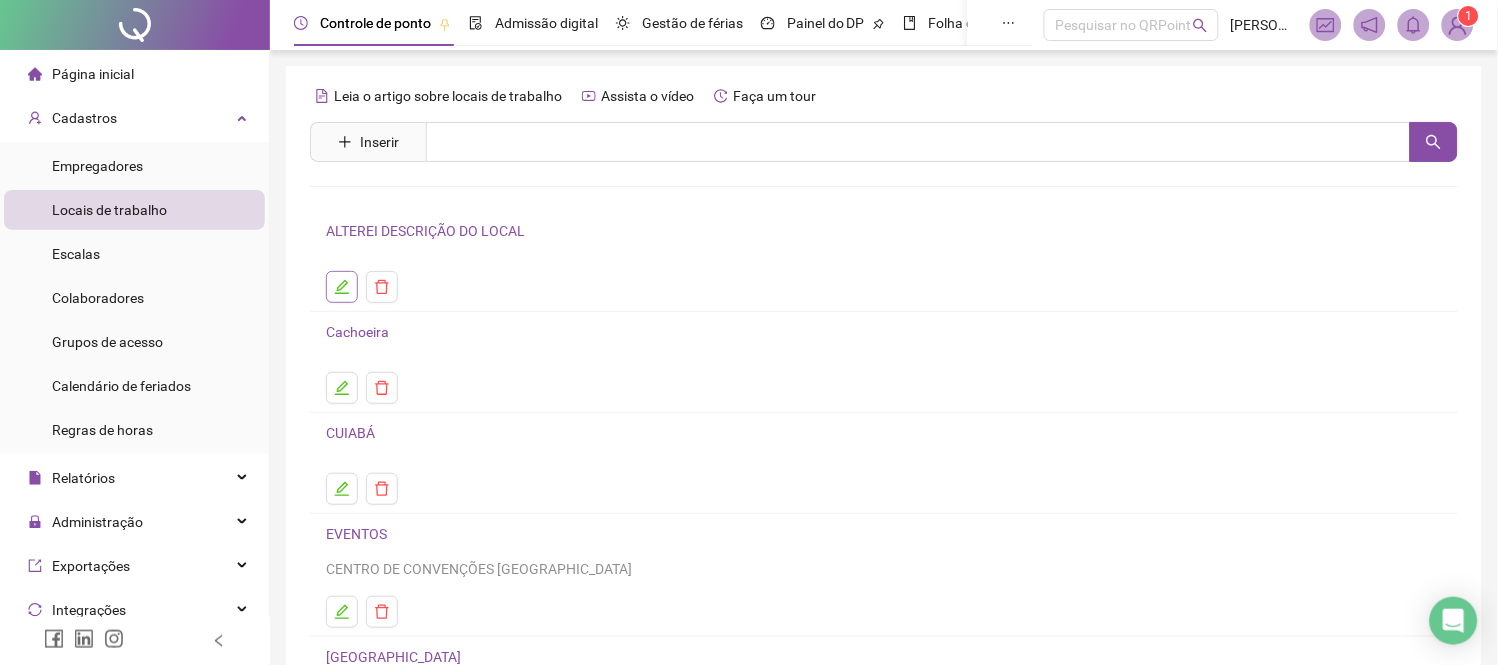 click 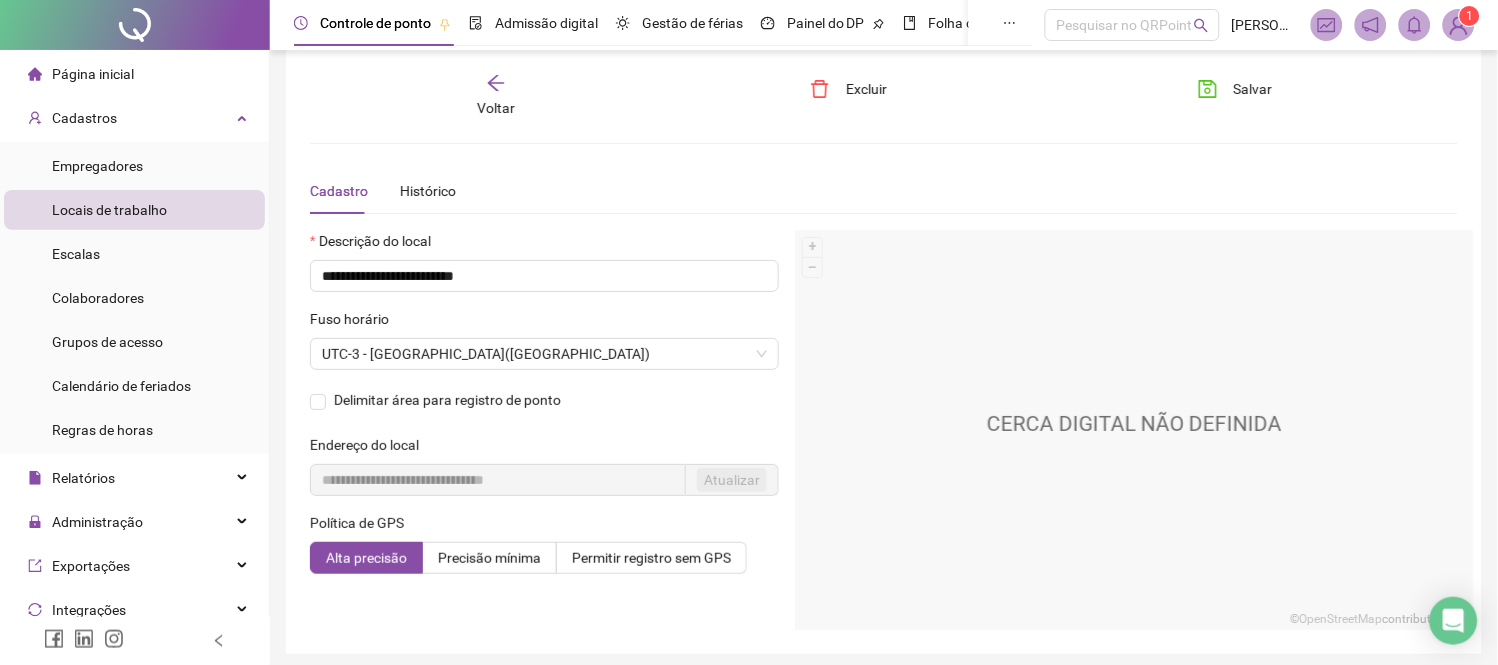scroll, scrollTop: 18, scrollLeft: 0, axis: vertical 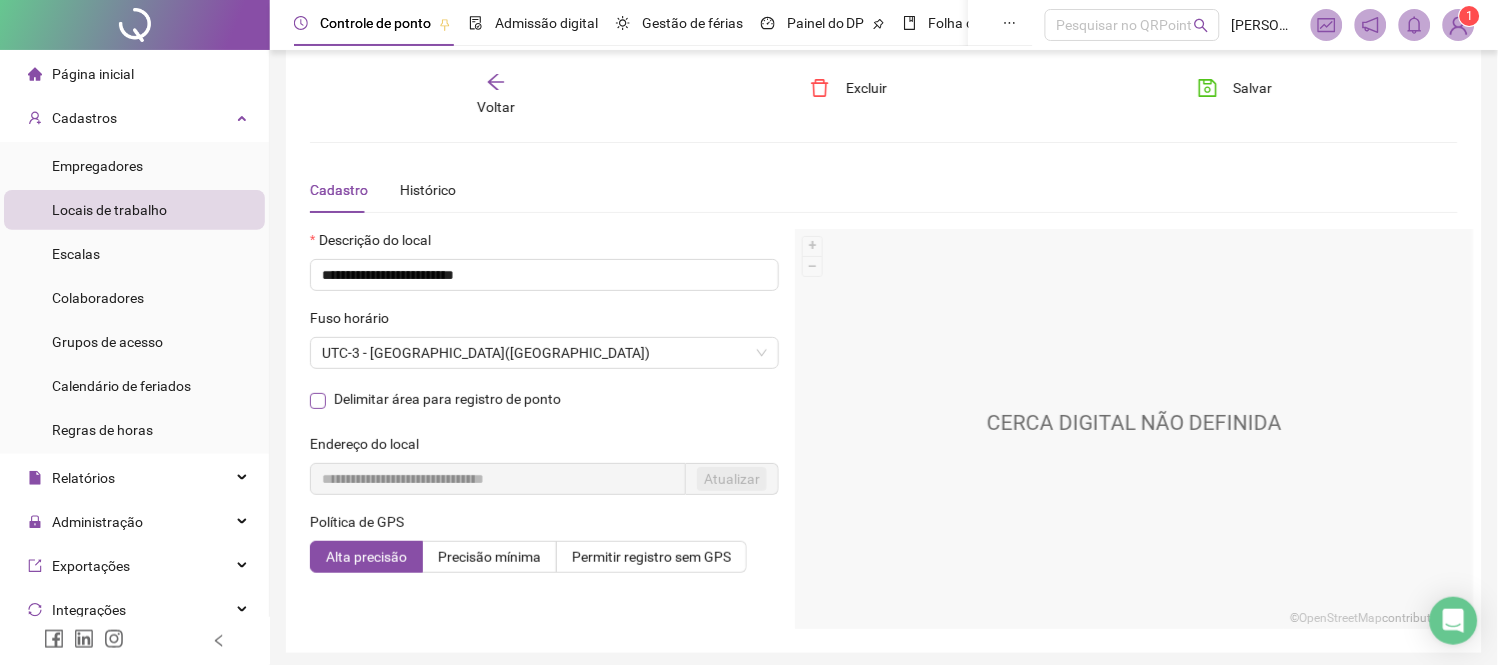 click on "Delimitar área para registro de ponto" at bounding box center (447, 399) 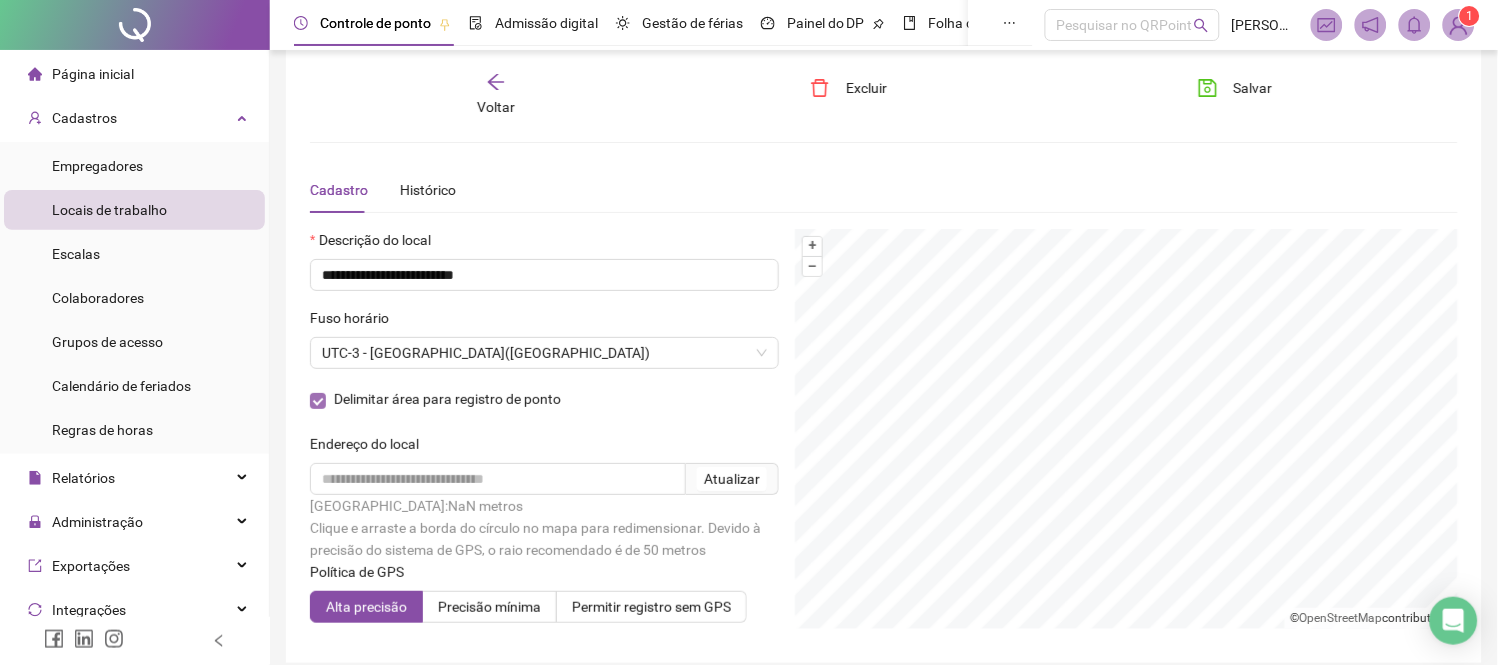 click on "Delimitar área para registro de ponto" at bounding box center (447, 399) 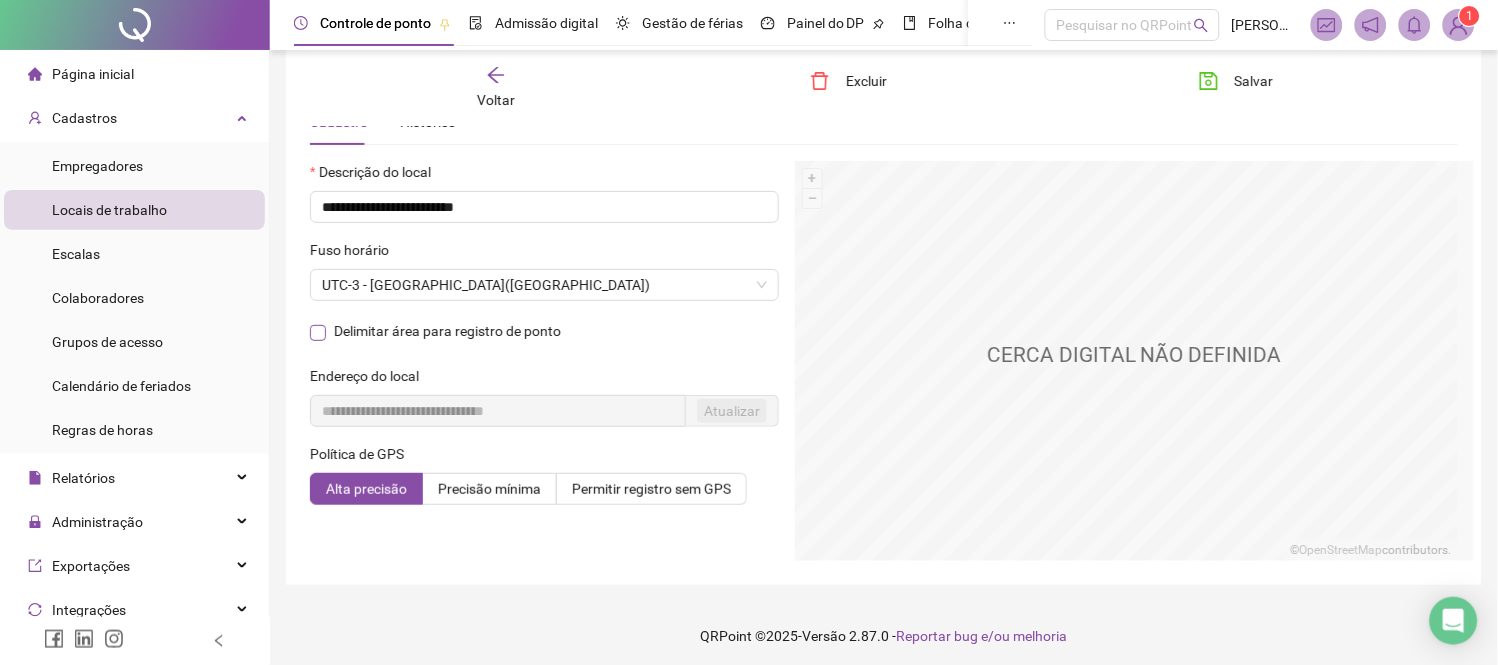 scroll, scrollTop: 46, scrollLeft: 0, axis: vertical 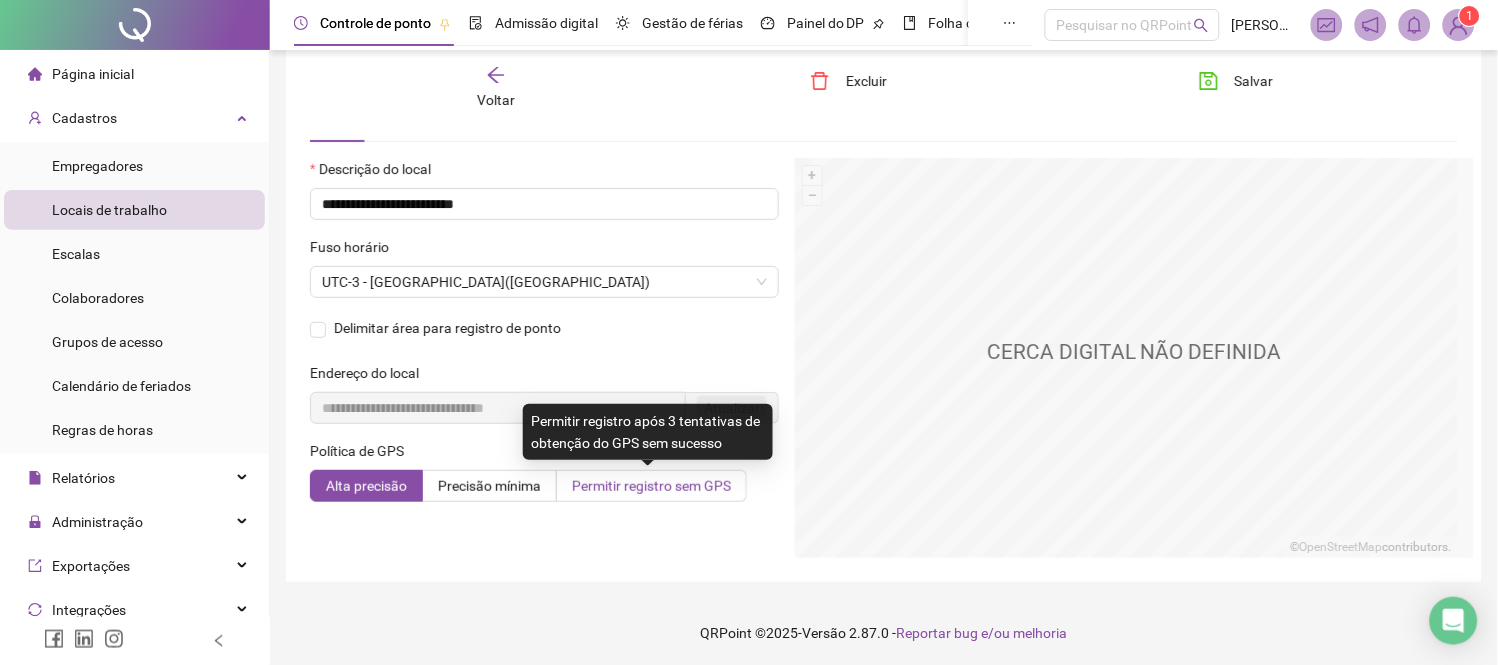 click on "Permitir registro sem GPS" at bounding box center [652, 486] 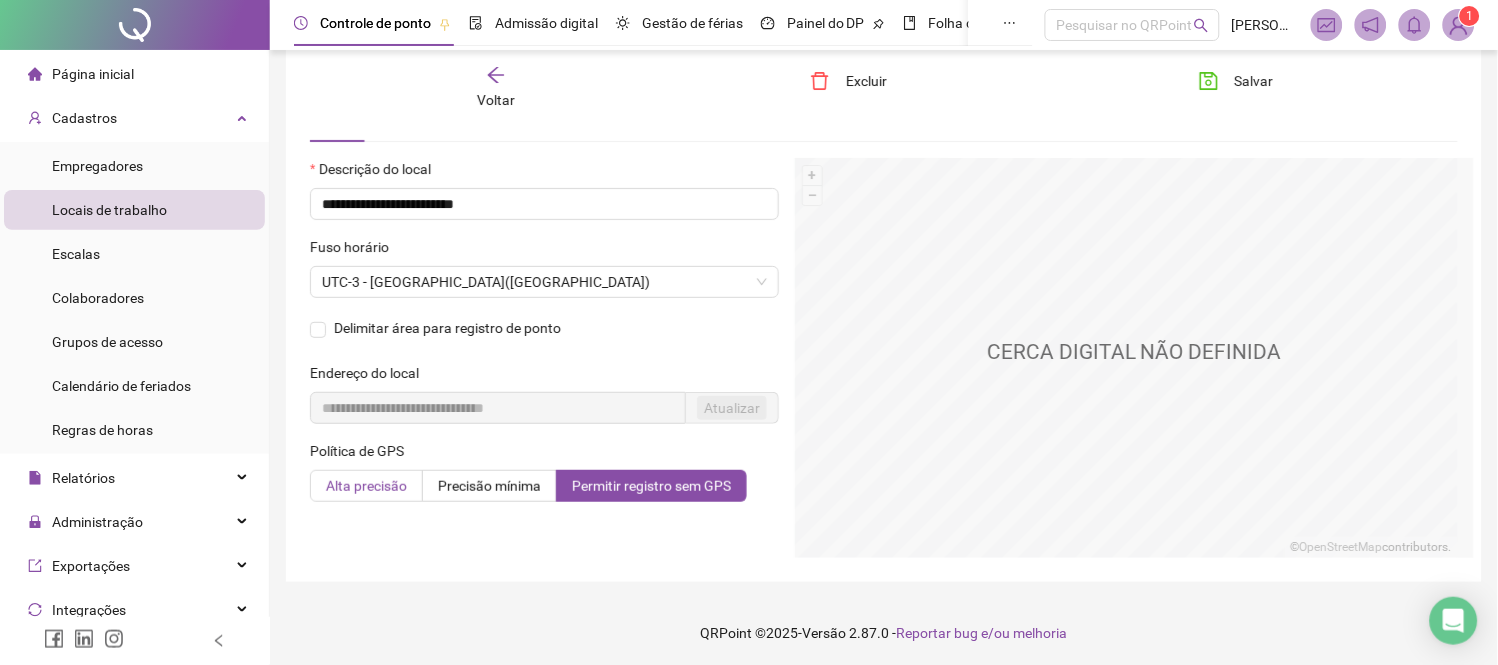 click on "Alta precisão" at bounding box center (366, 486) 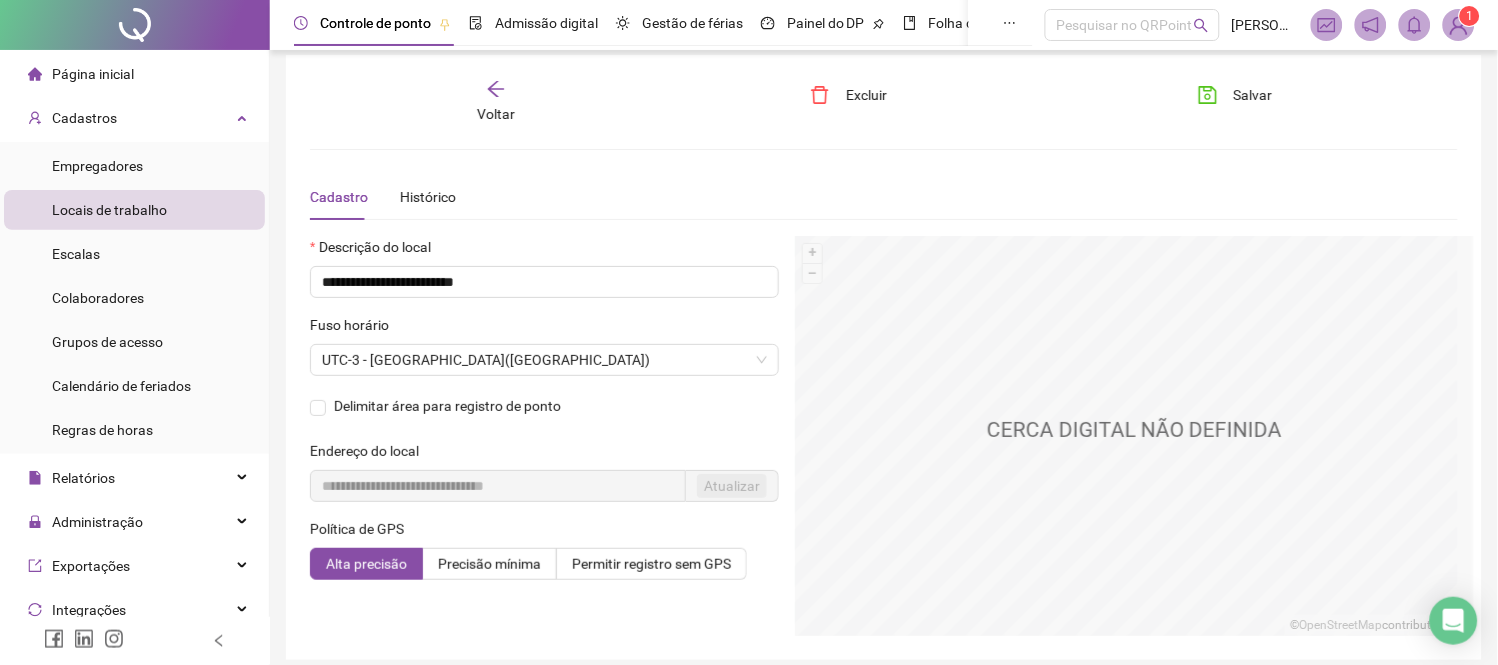 scroll, scrollTop: 10, scrollLeft: 0, axis: vertical 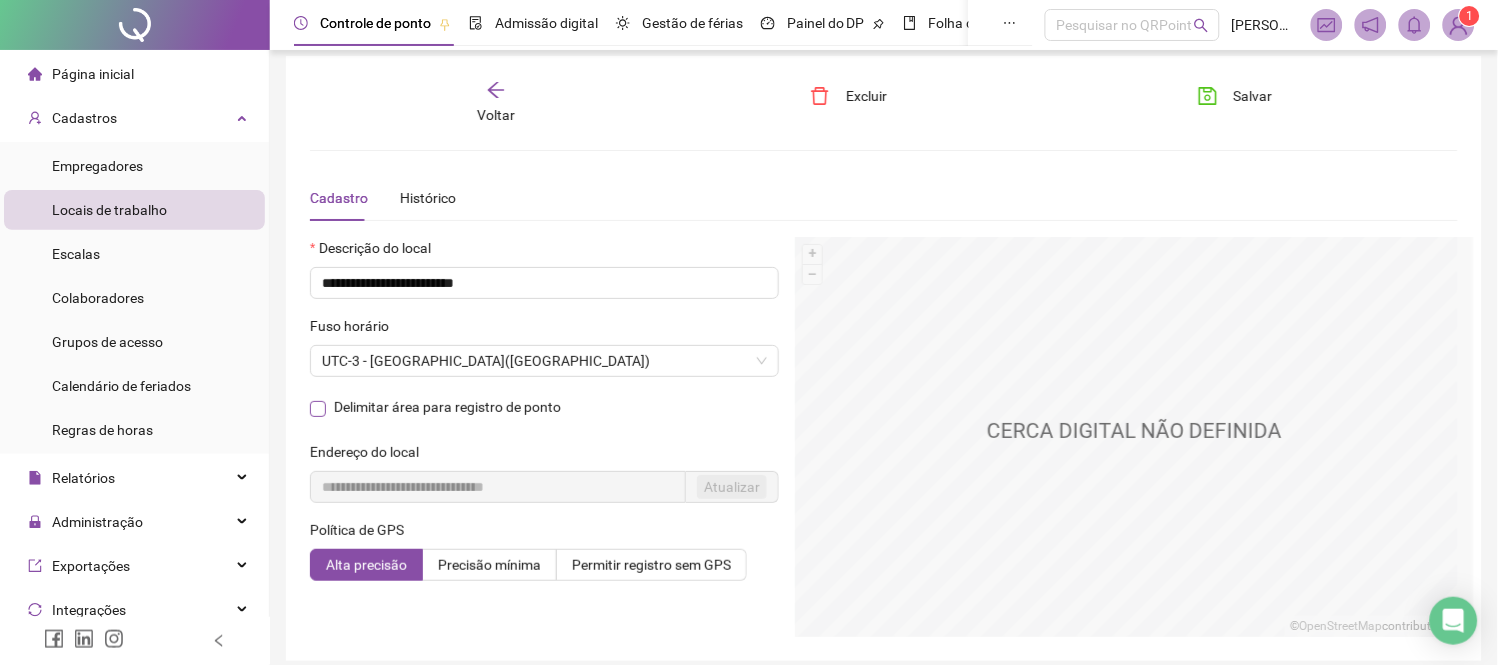 click on "Delimitar área para registro de ponto" at bounding box center (447, 407) 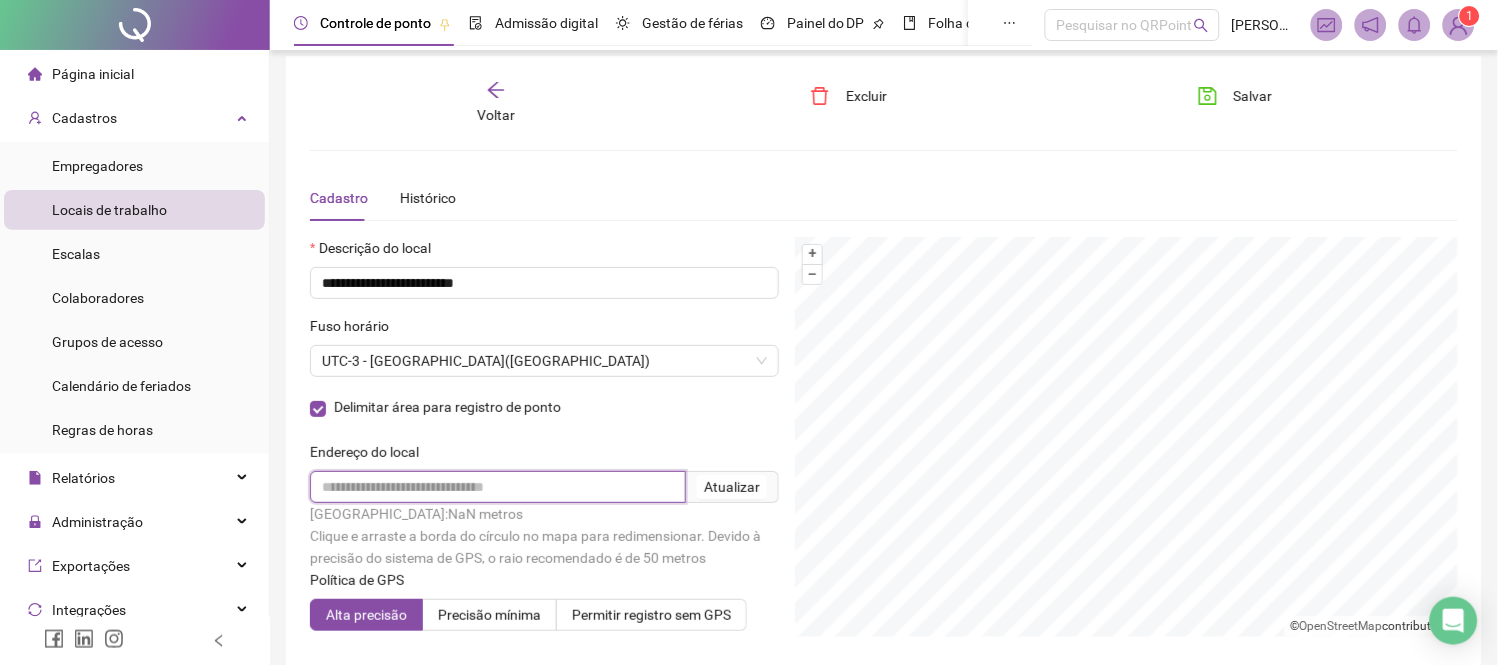click at bounding box center (498, 487) 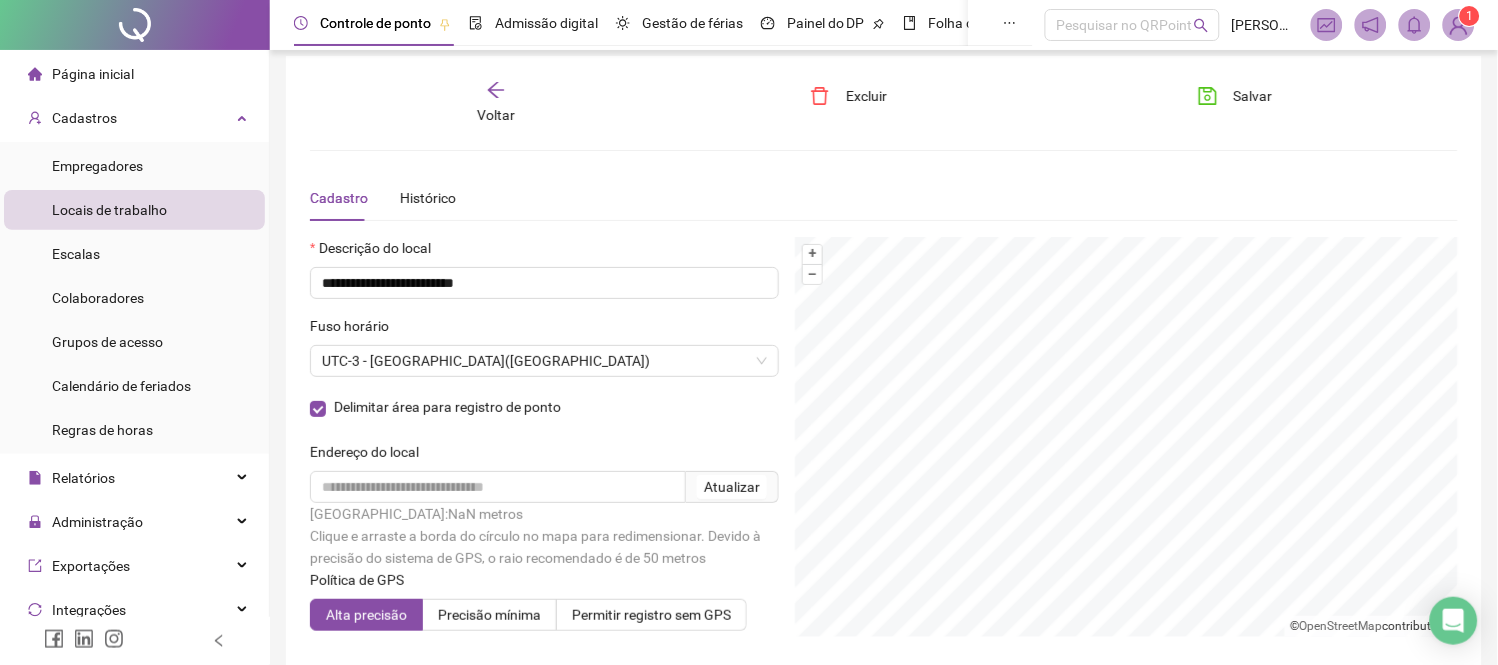 click on "Delimitar área para registro de ponto" at bounding box center [544, 417] 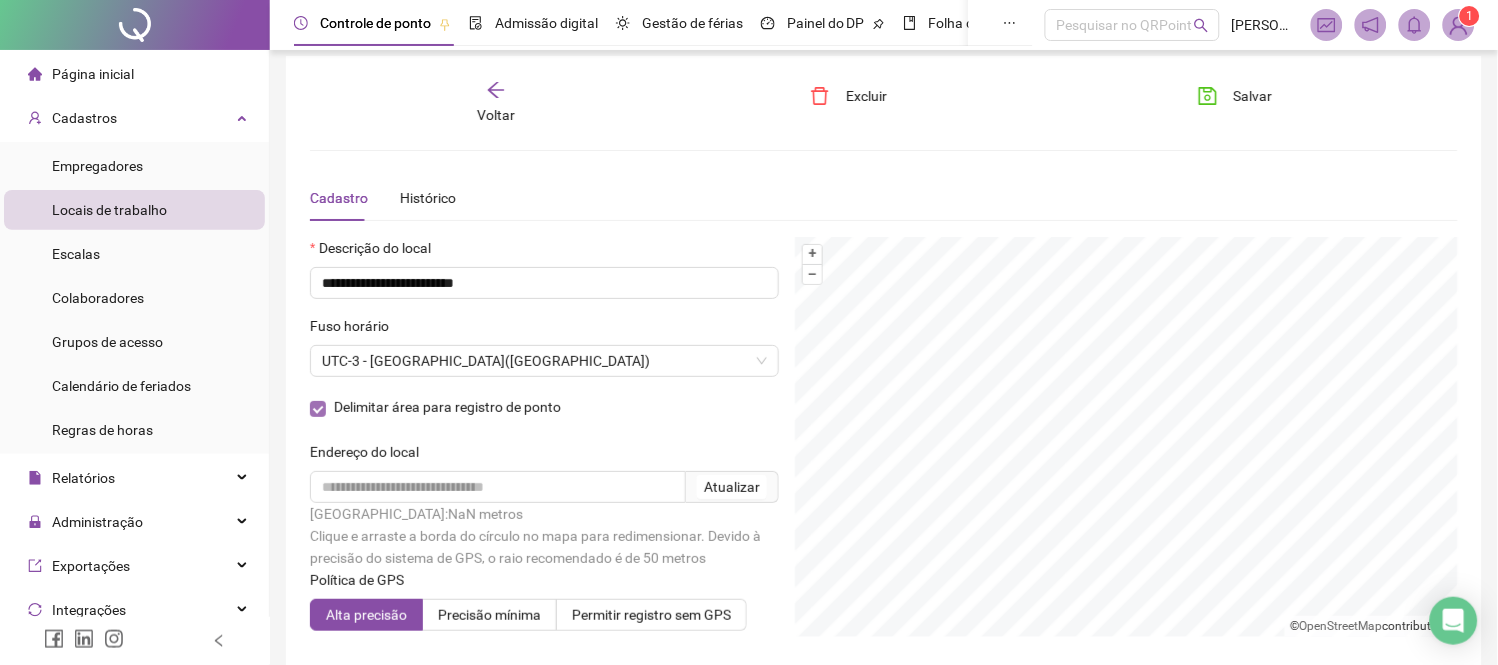 click on "Delimitar área para registro de ponto" at bounding box center [447, 407] 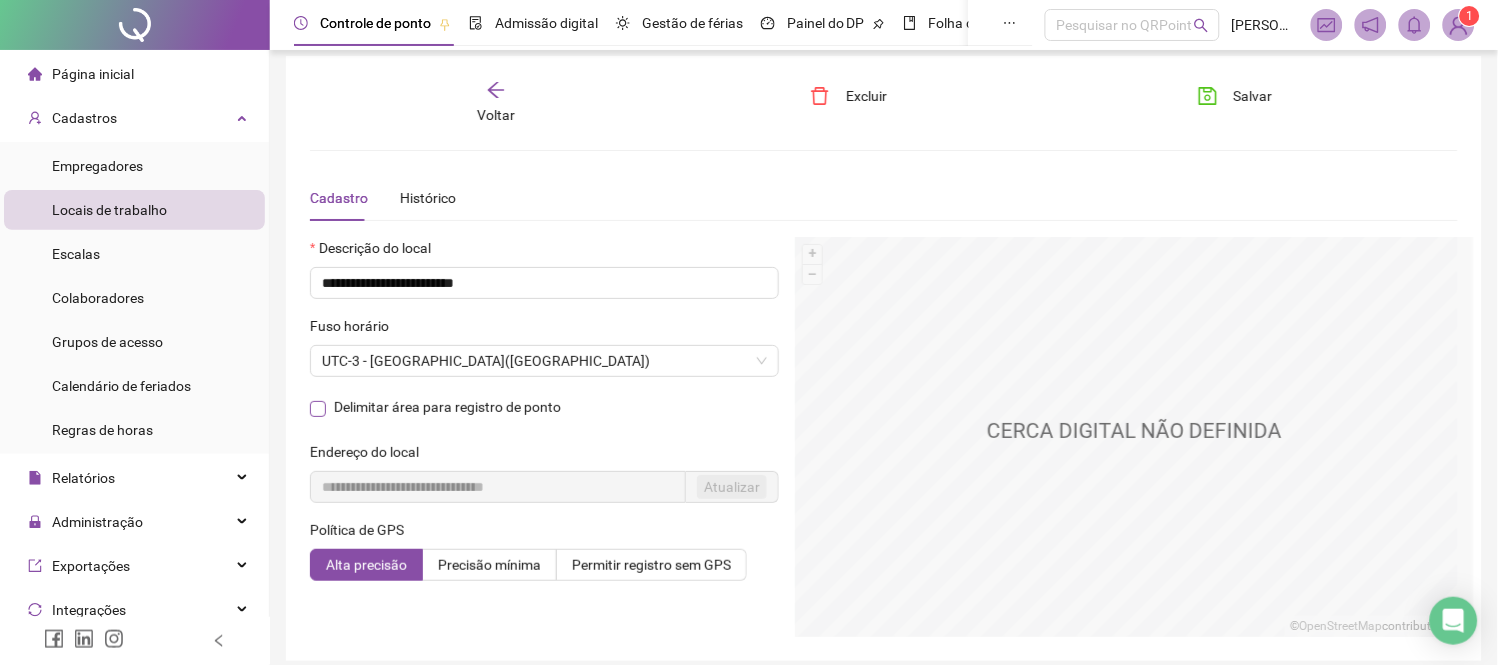 click on "Delimitar área para registro de ponto" at bounding box center (447, 407) 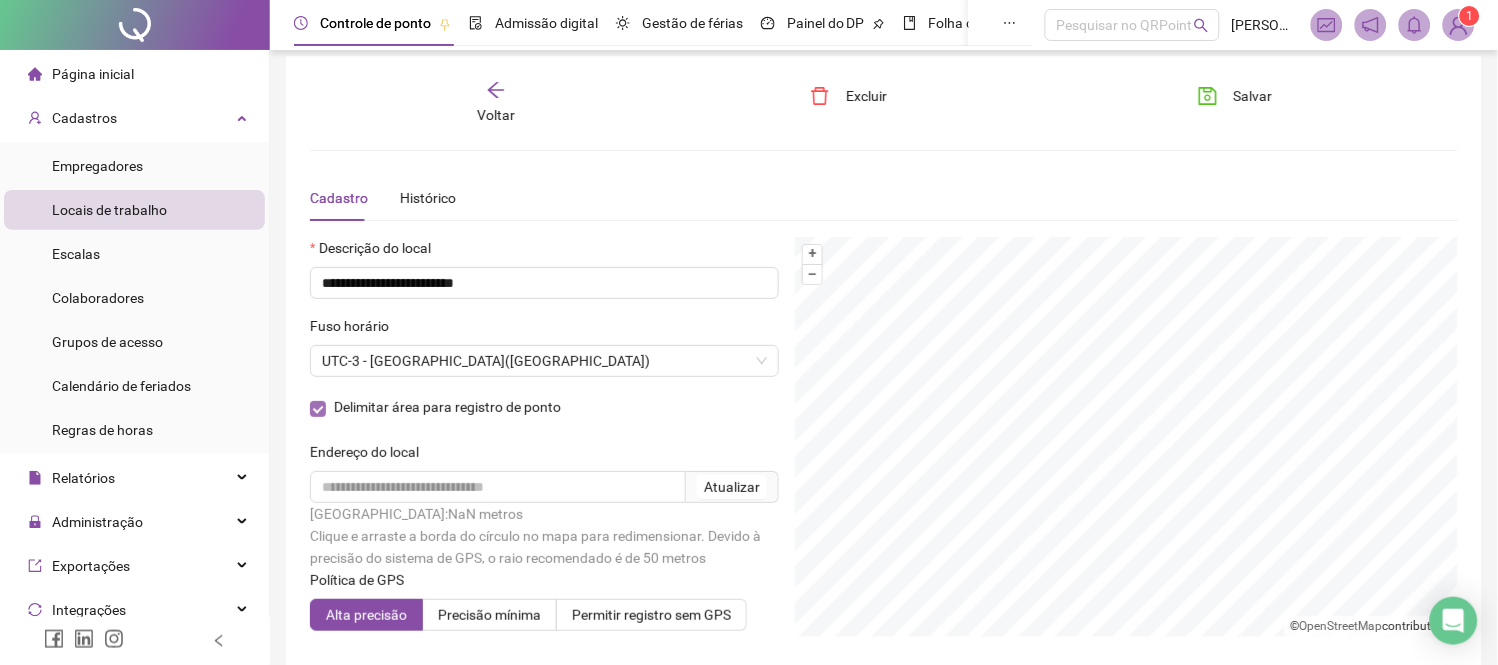 click on "Delimitar área para registro de ponto" at bounding box center [447, 407] 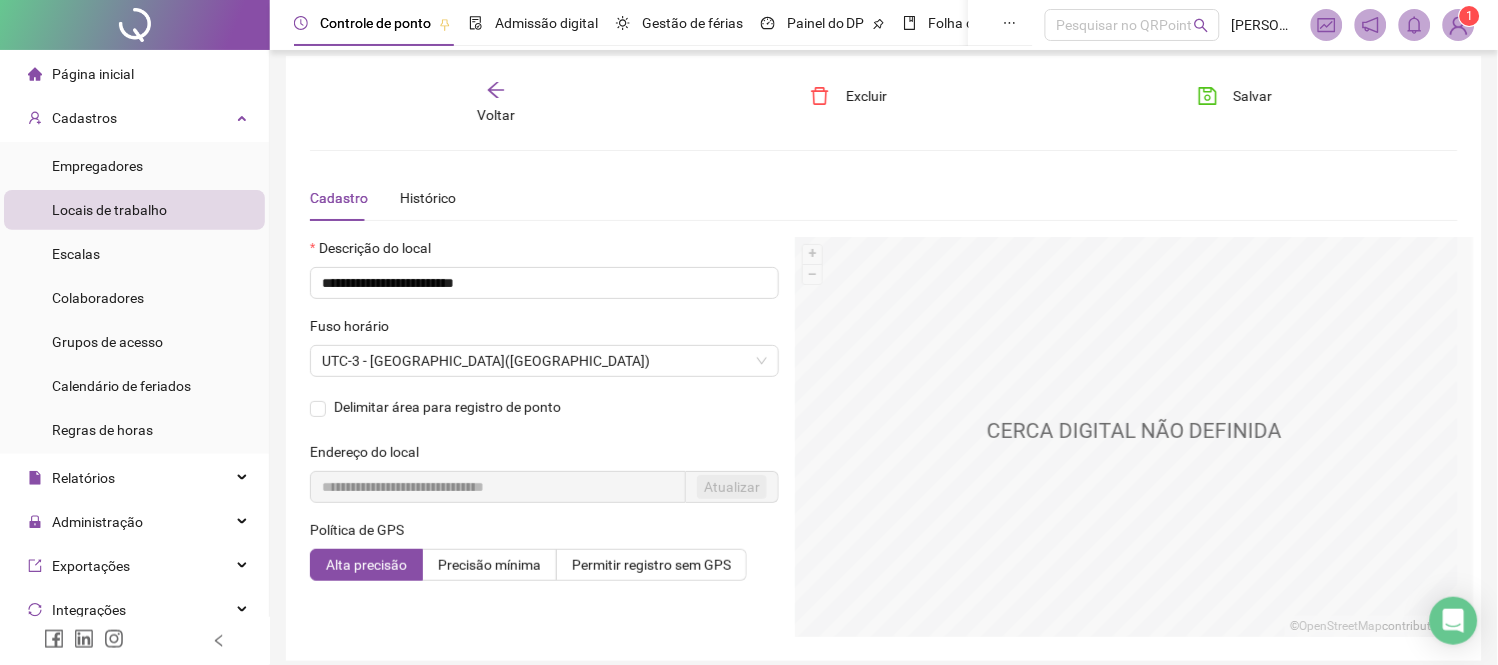 click on "Página inicial" at bounding box center (93, 74) 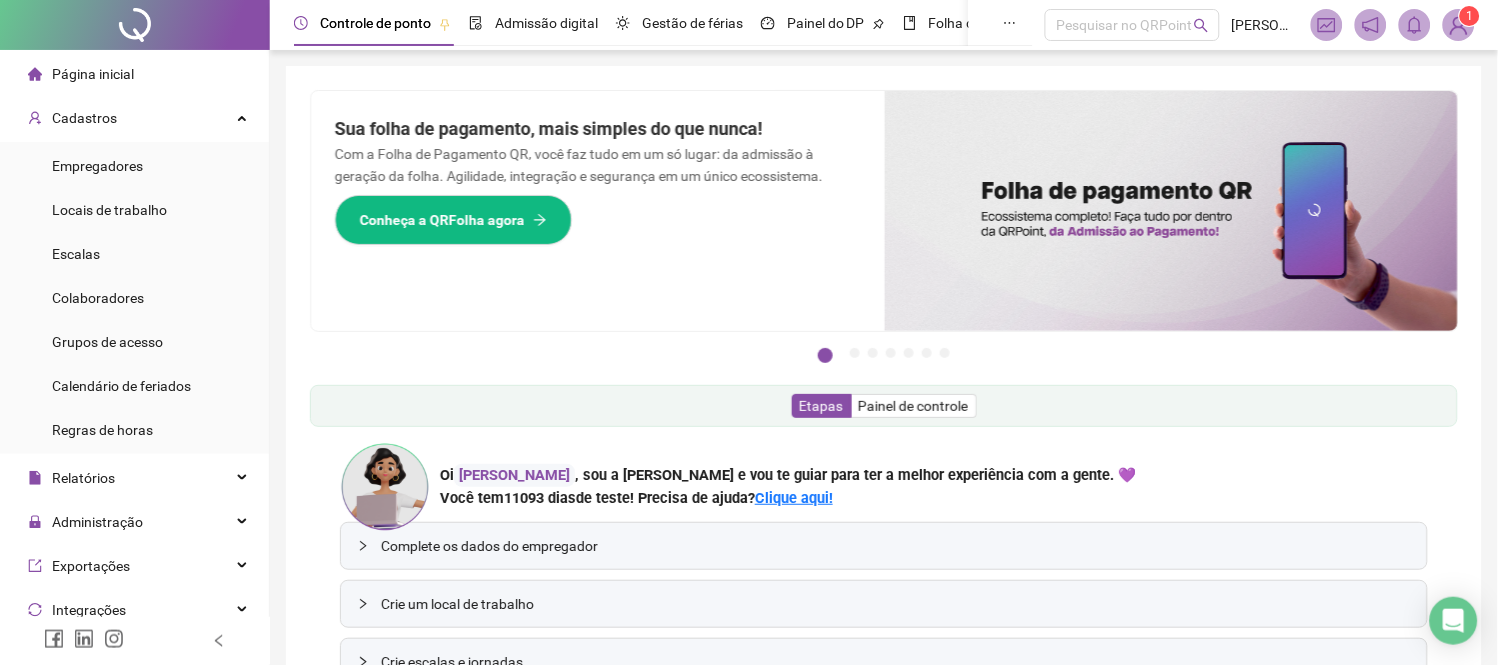 scroll, scrollTop: 188, scrollLeft: 0, axis: vertical 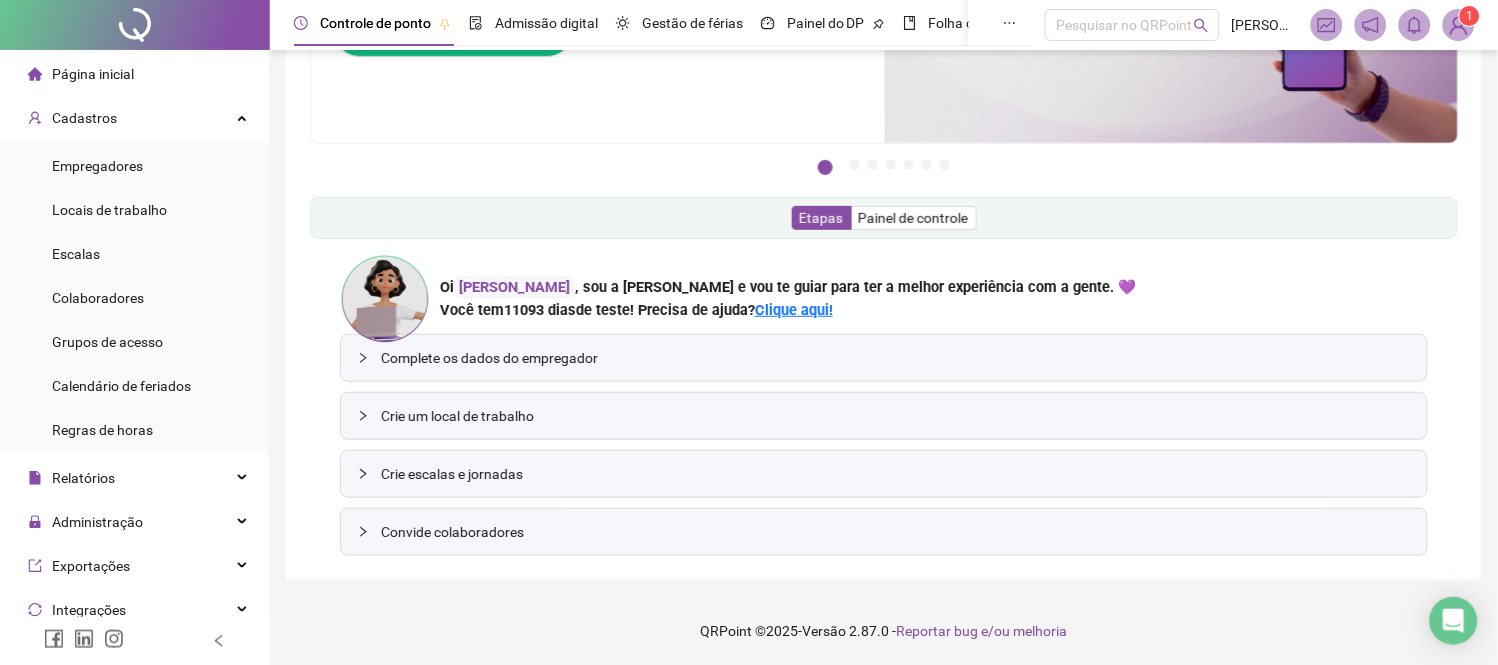 click on "Crie um local de trabalho" at bounding box center (896, 416) 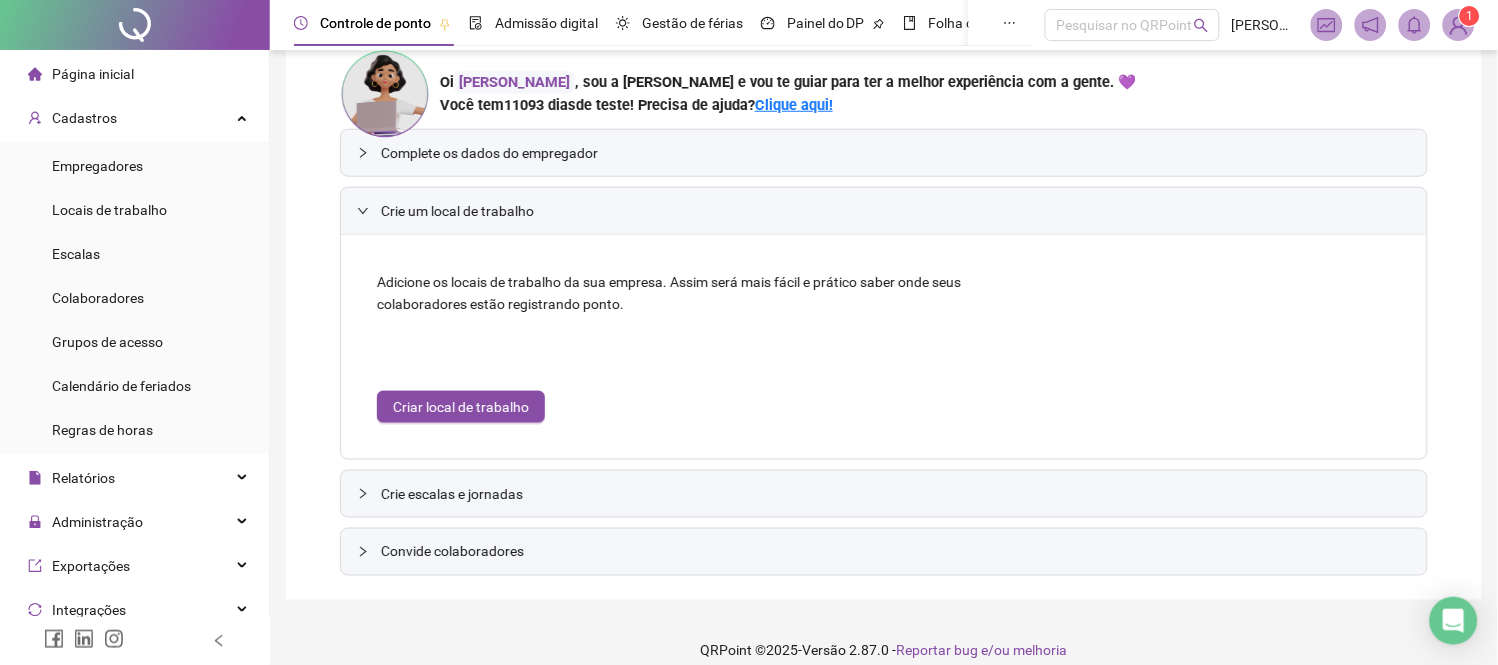 scroll, scrollTop: 392, scrollLeft: 0, axis: vertical 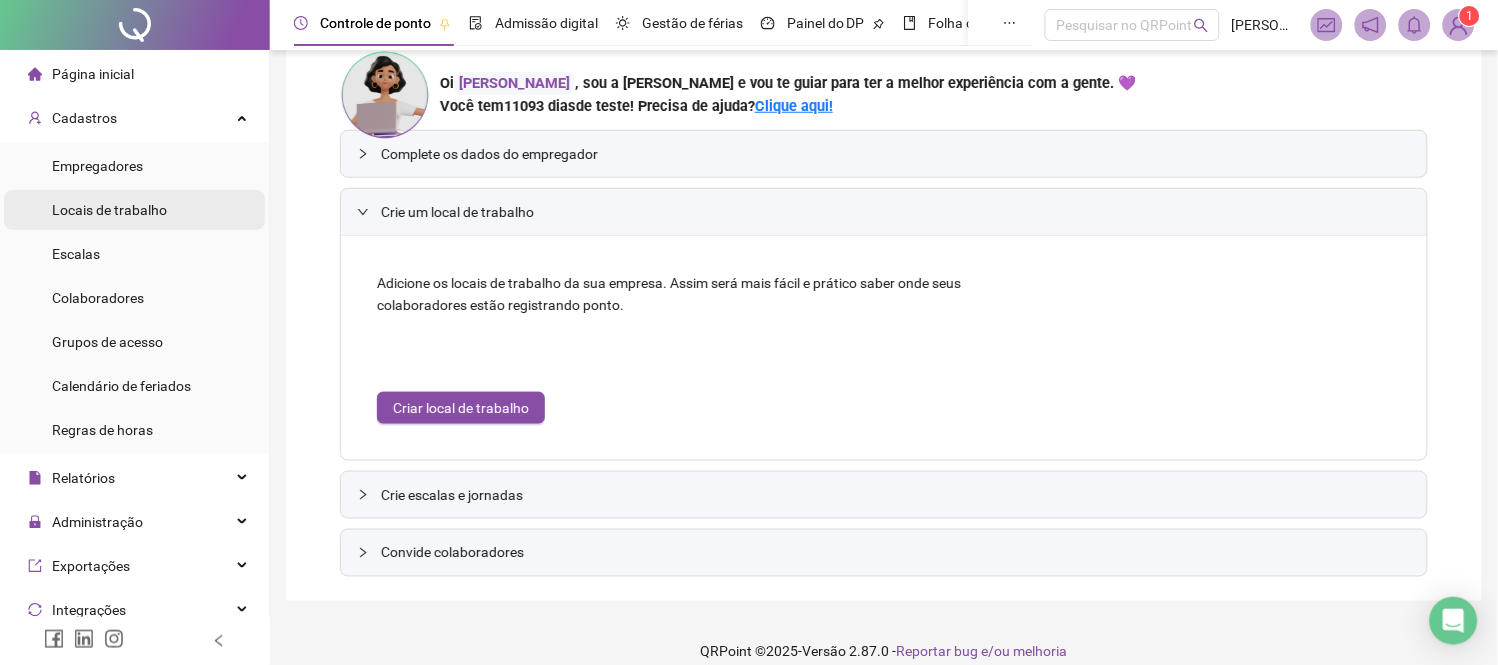 click on "Locais de trabalho" at bounding box center (134, 210) 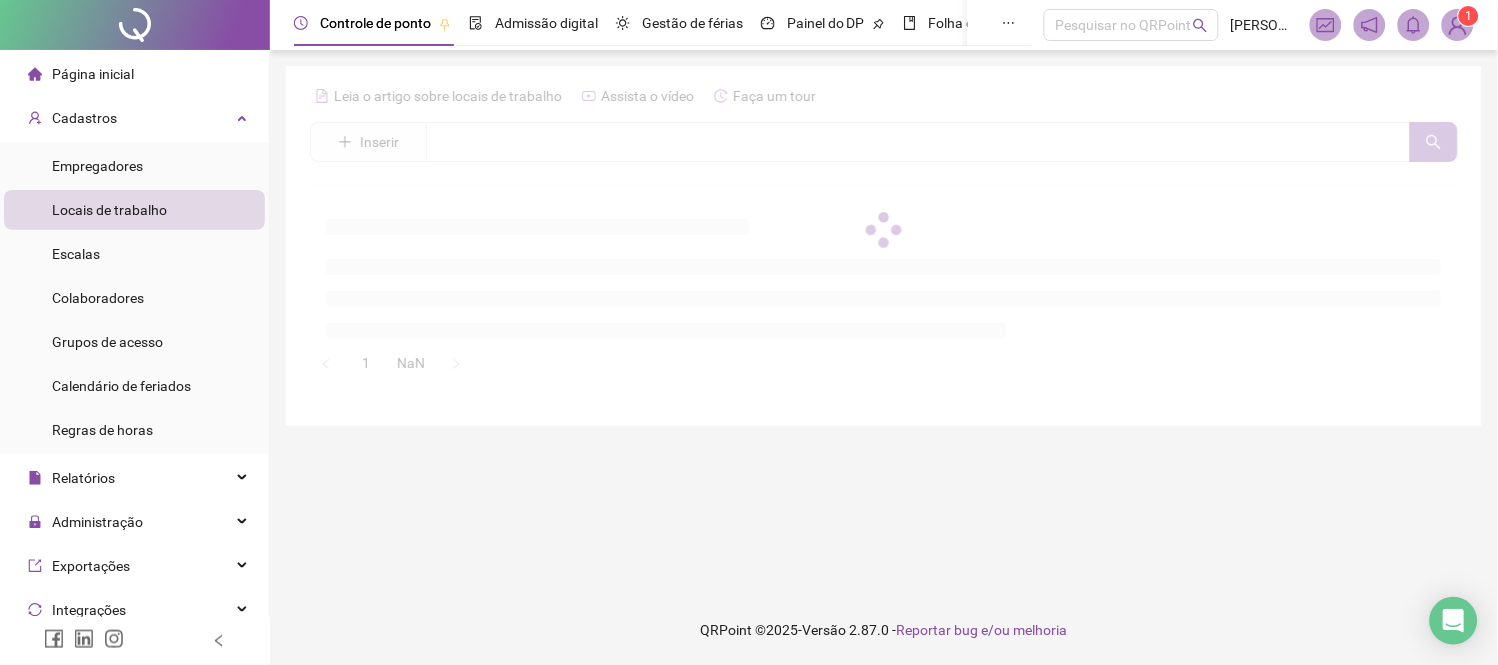 scroll, scrollTop: 0, scrollLeft: 0, axis: both 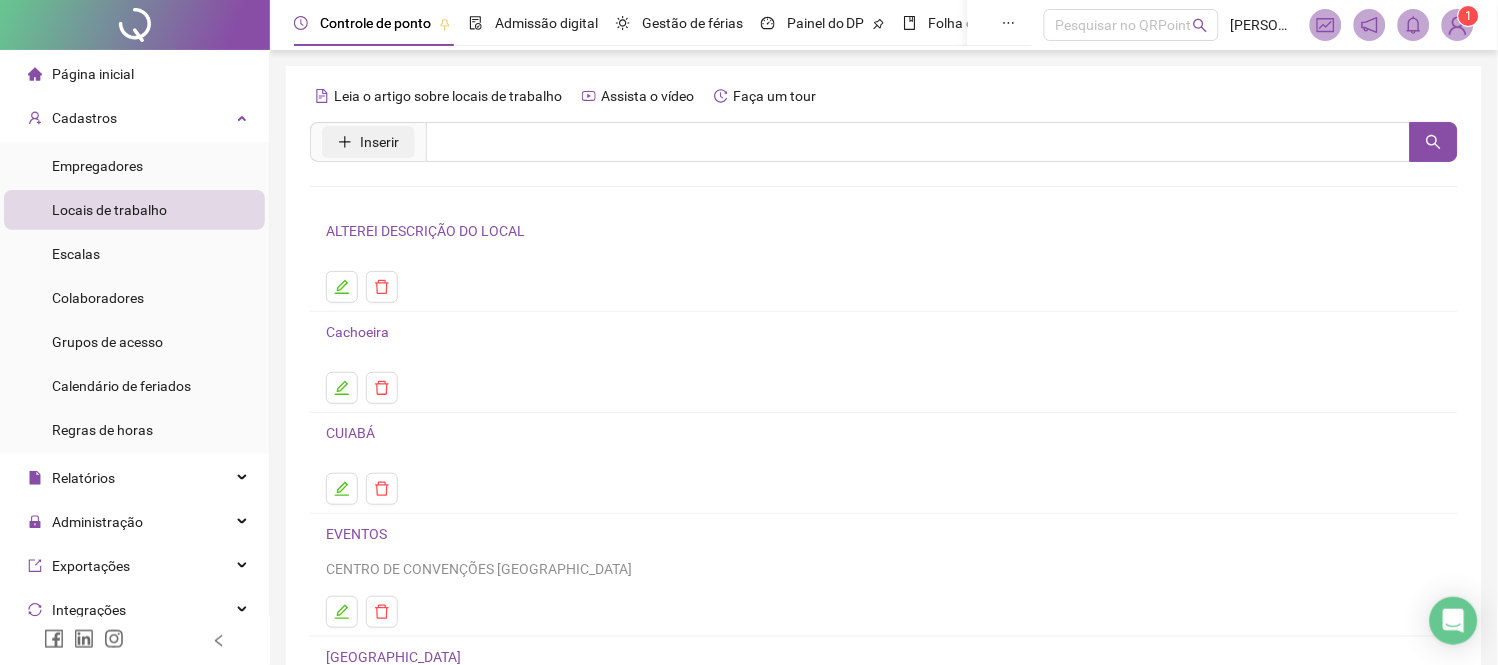 click on "Inserir" at bounding box center [368, 142] 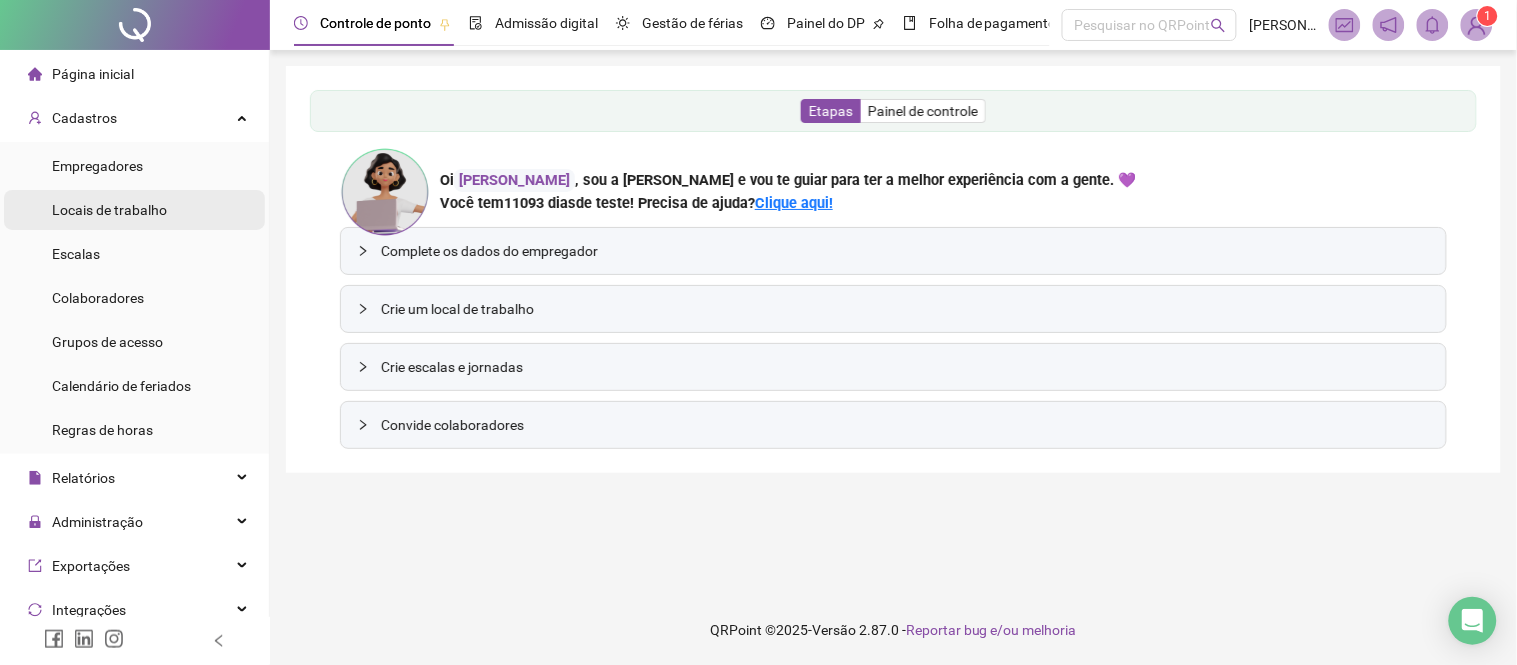click on "Locais de trabalho" at bounding box center [109, 210] 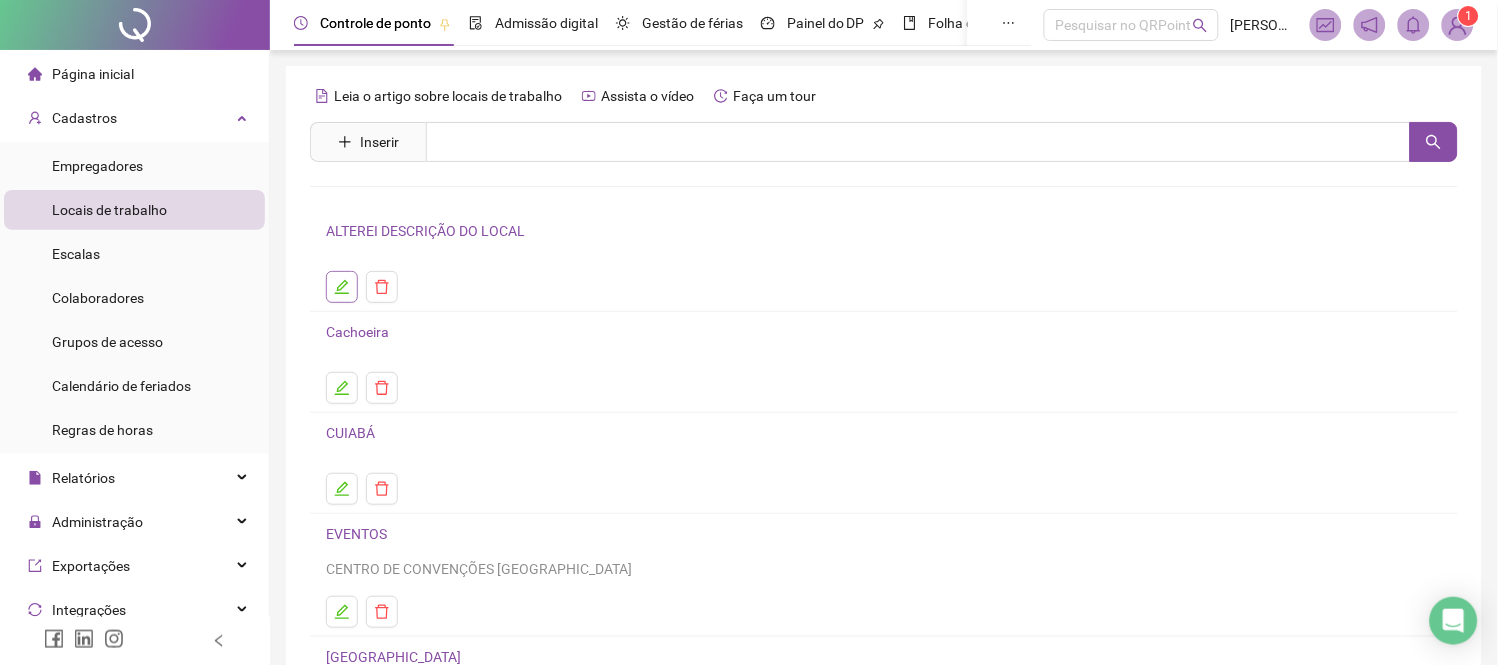 click at bounding box center (342, 287) 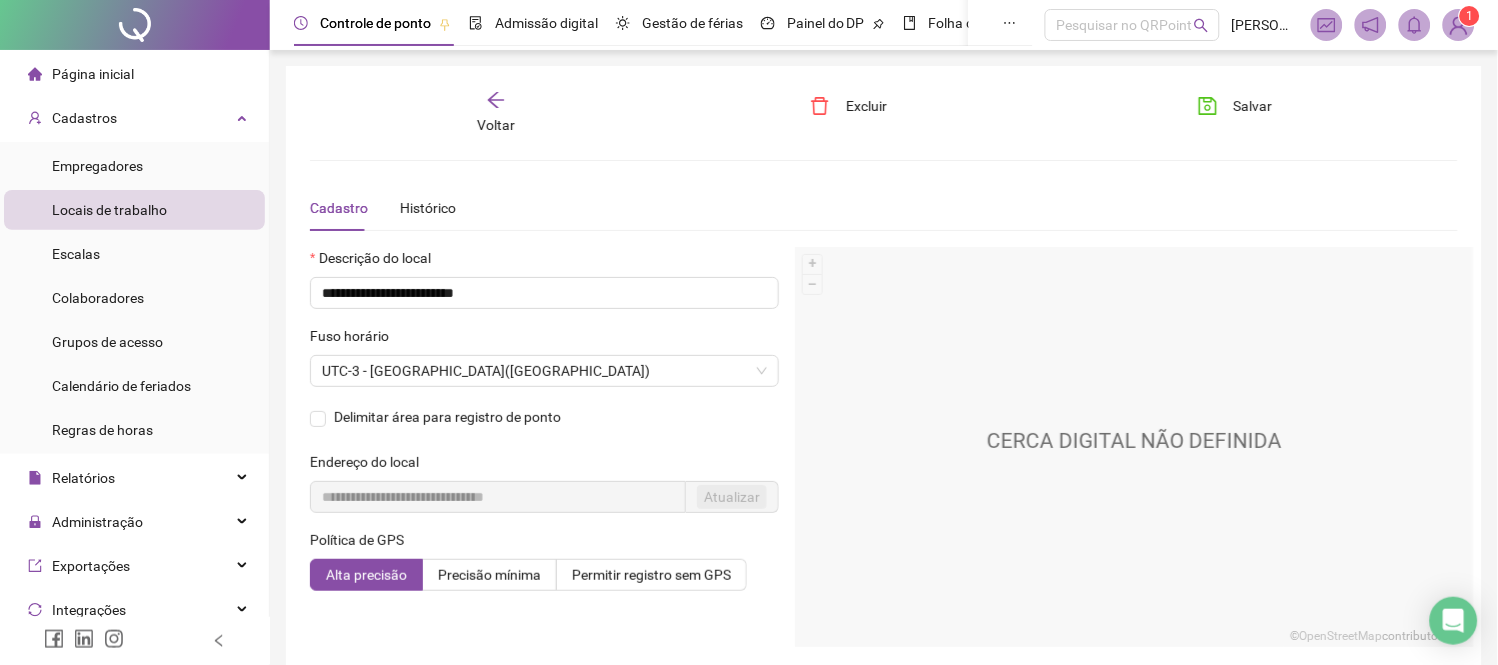 scroll, scrollTop: 6, scrollLeft: 0, axis: vertical 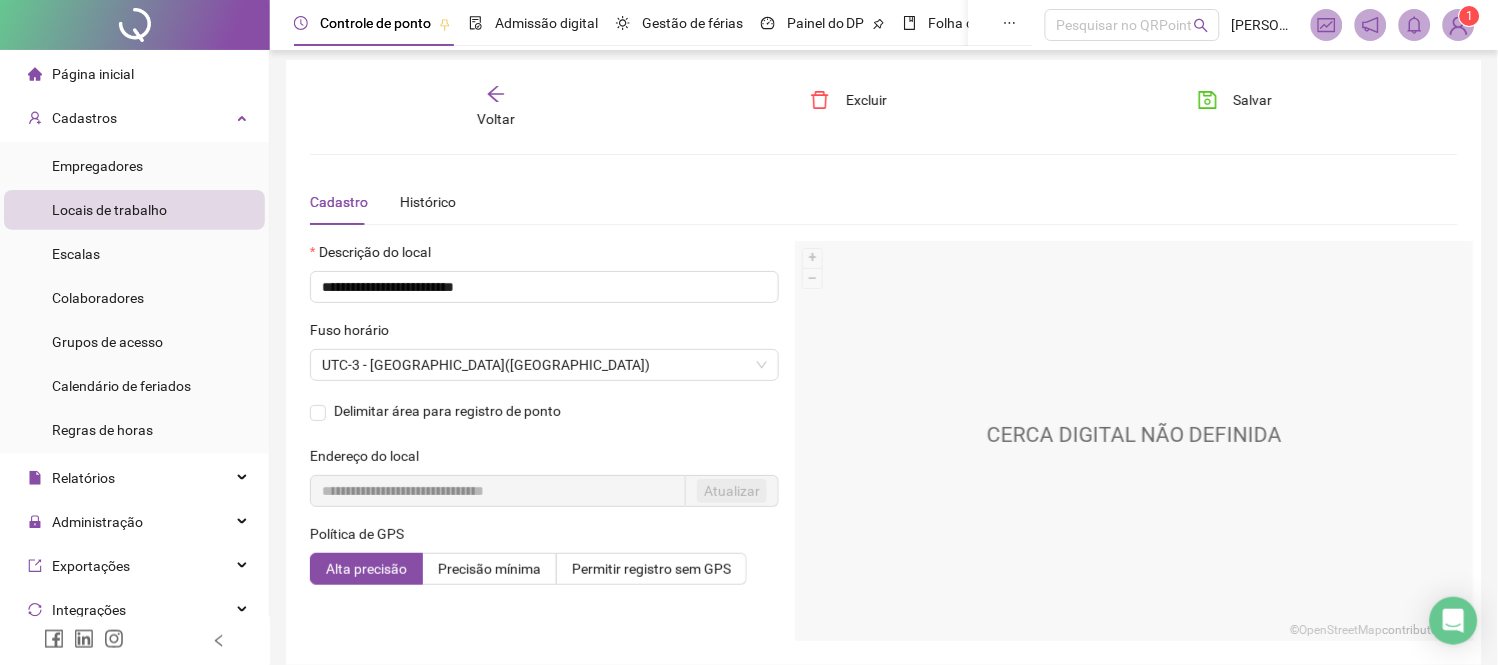 click on "Atualizar" at bounding box center [544, 499] 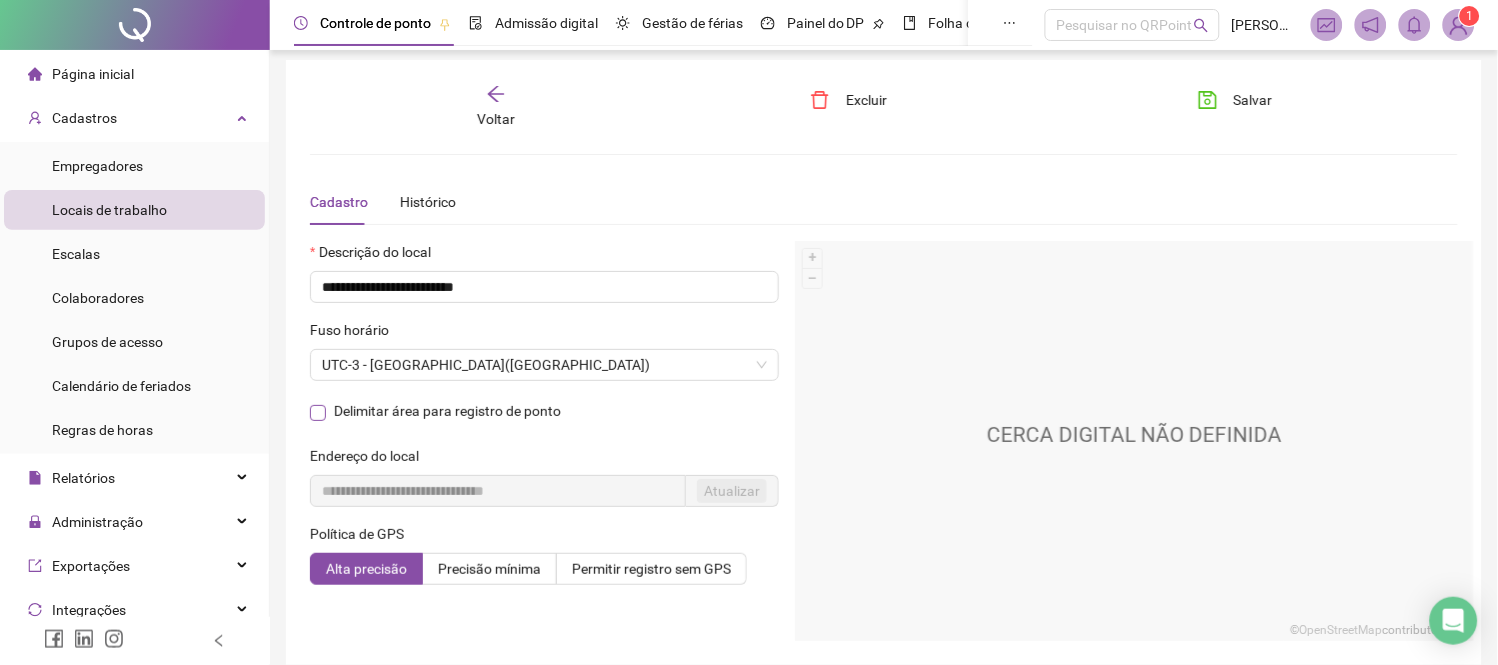 click on "Delimitar área para registro de ponto" at bounding box center [447, 411] 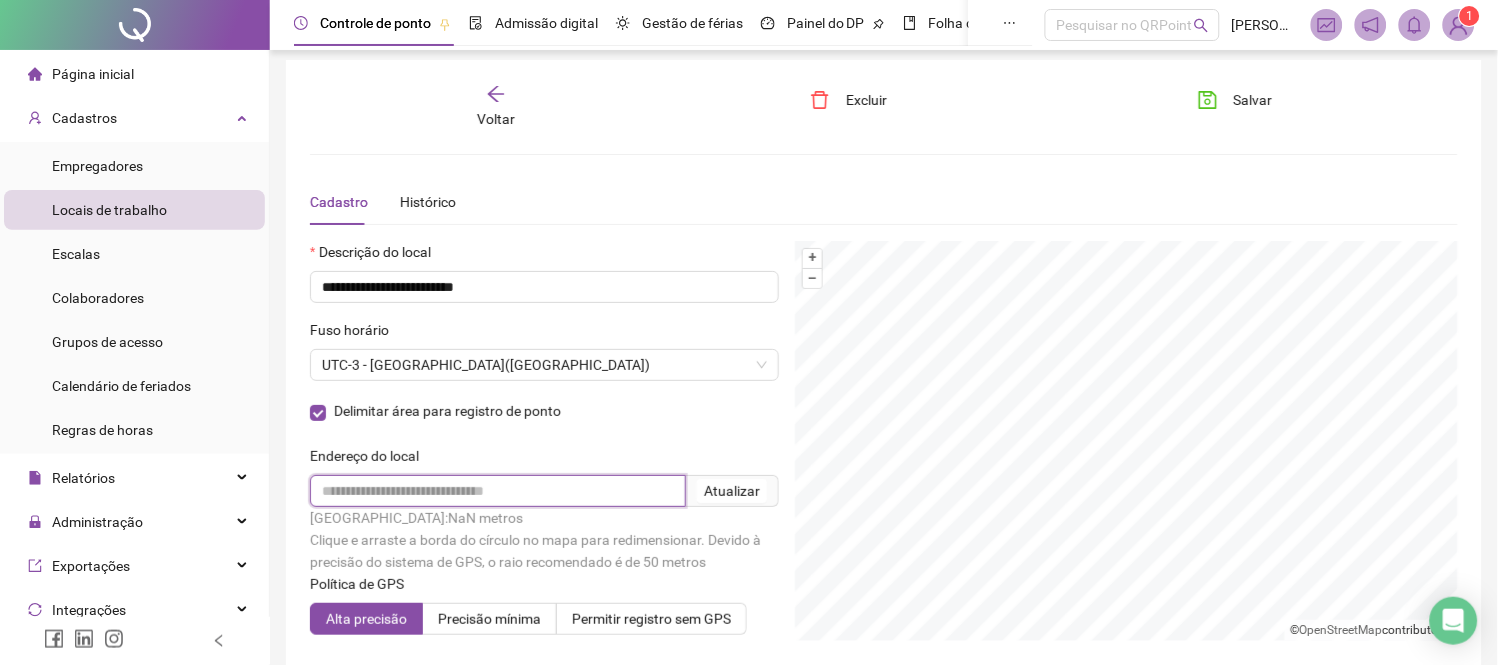 click at bounding box center (498, 491) 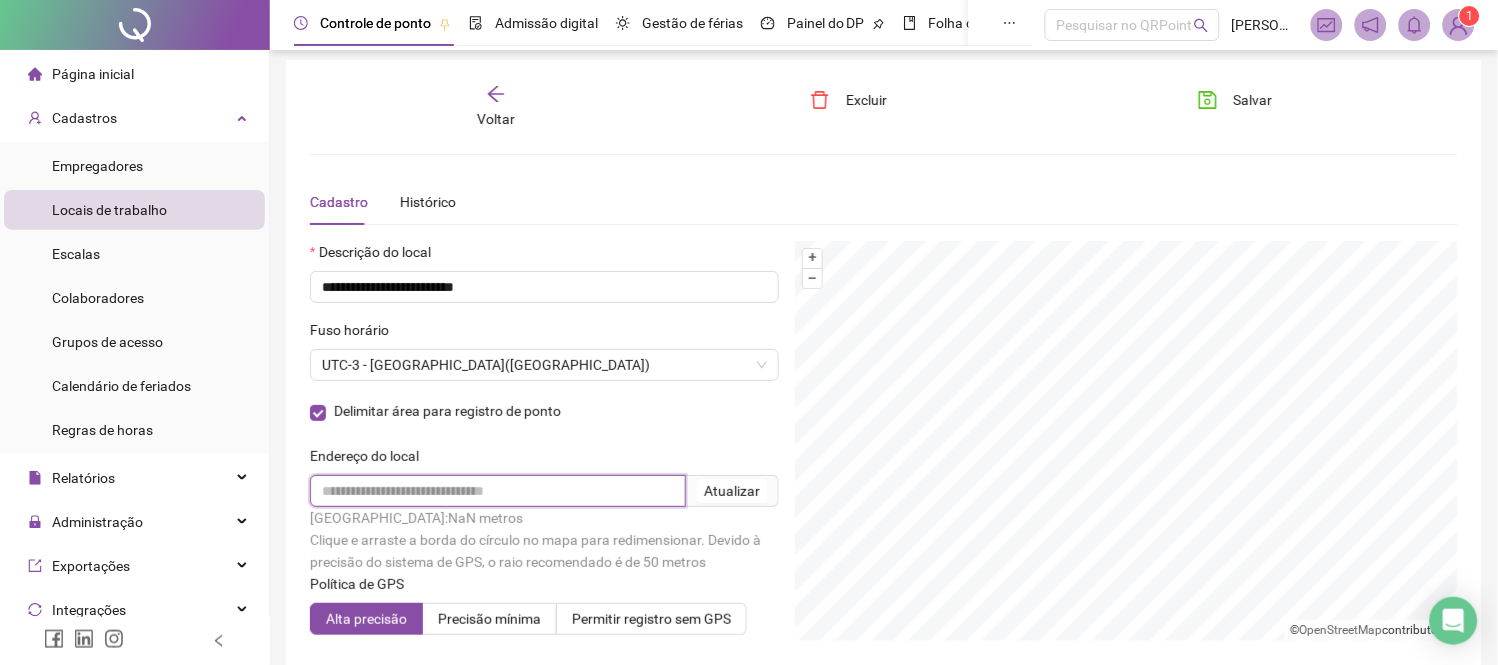 paste on "**********" 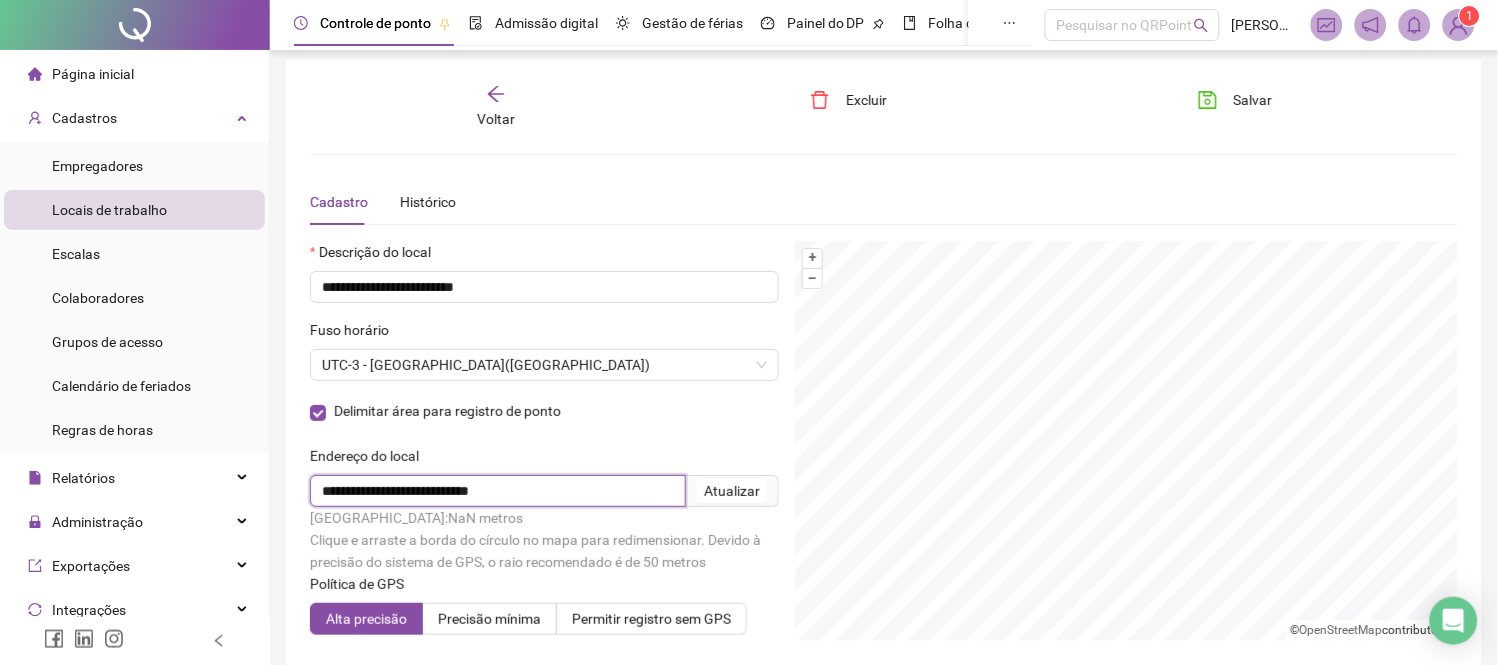 type on "**********" 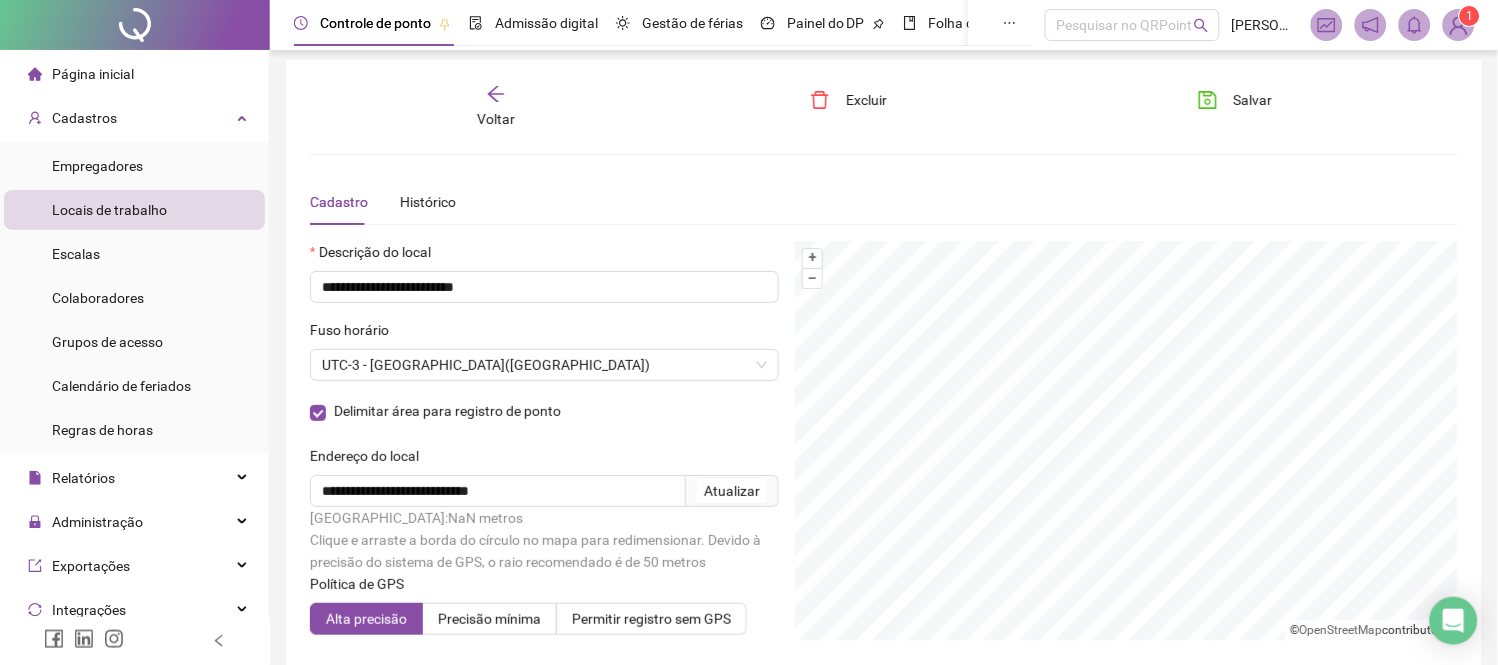 click on "Delimitar área para registro de ponto" at bounding box center [544, 421] 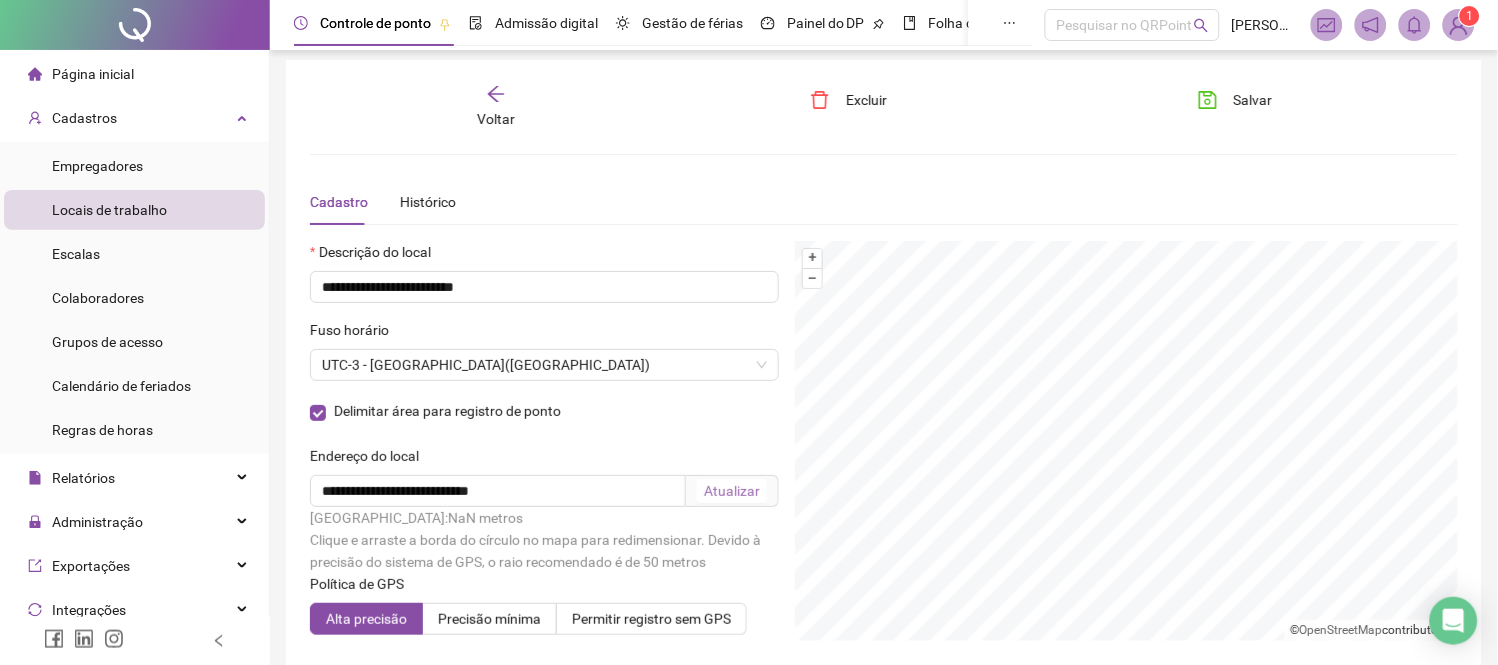 click on "Atualizar" at bounding box center [732, 491] 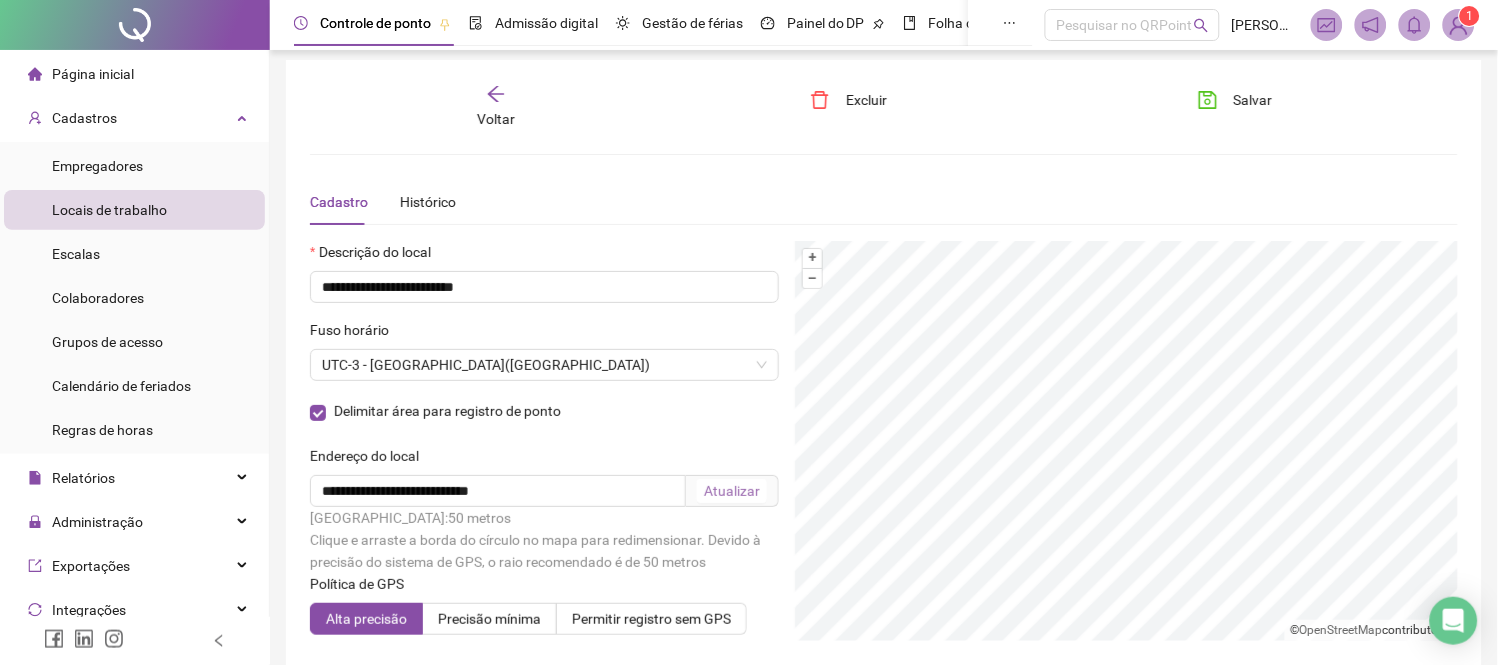 scroll, scrollTop: 7, scrollLeft: 0, axis: vertical 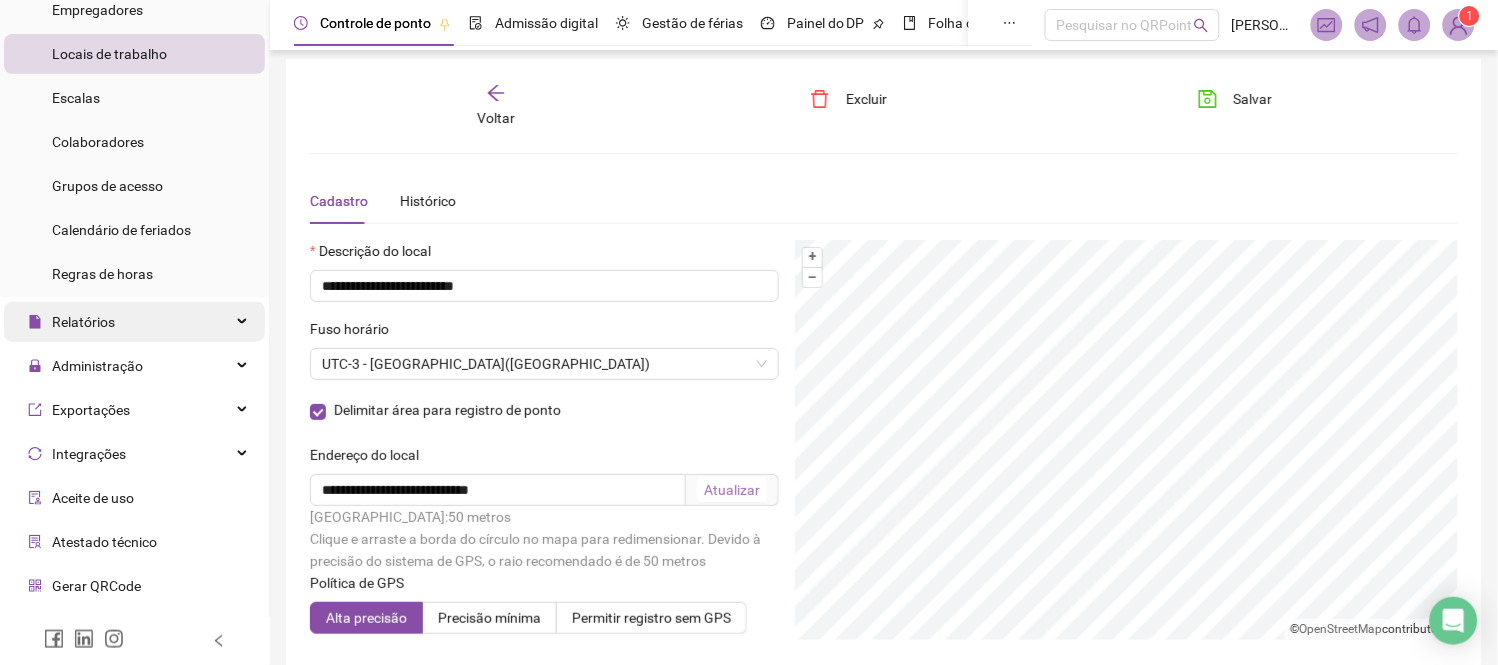 click on "Relatórios" at bounding box center (134, 322) 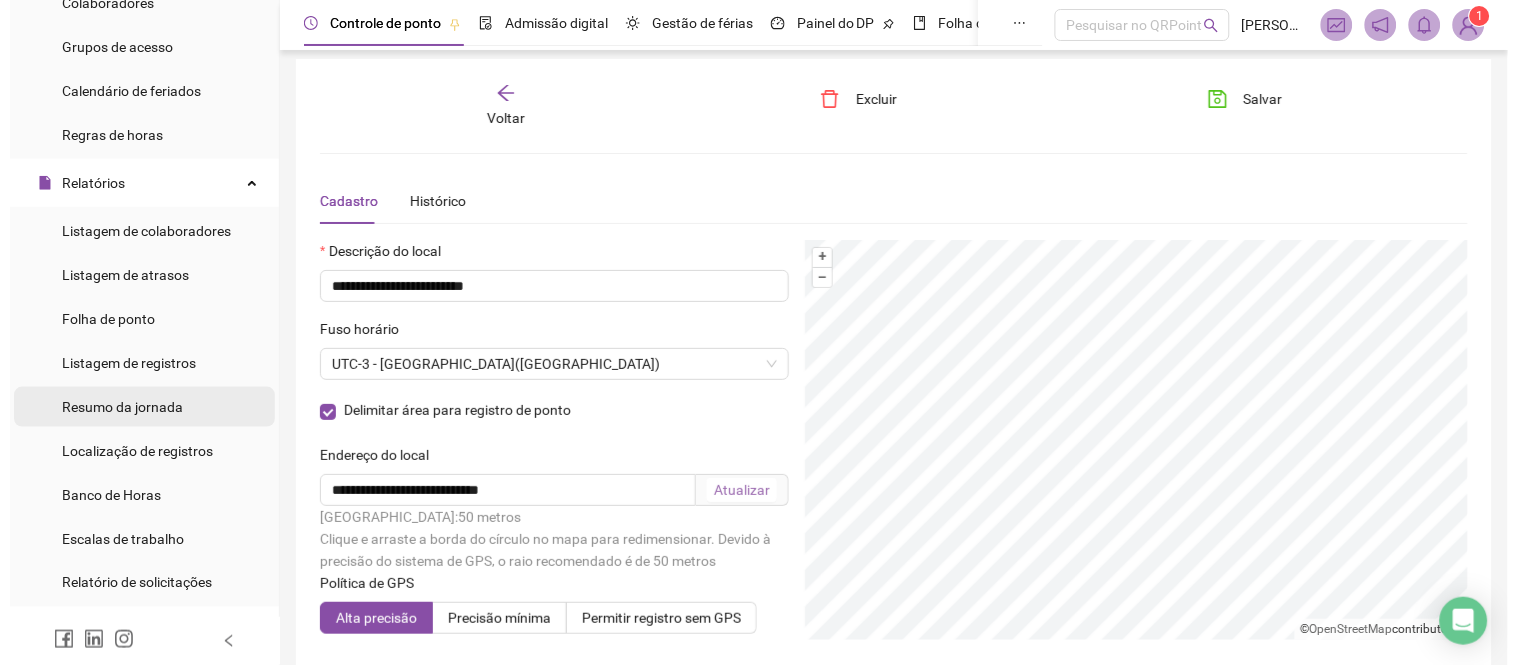 scroll, scrollTop: 295, scrollLeft: 0, axis: vertical 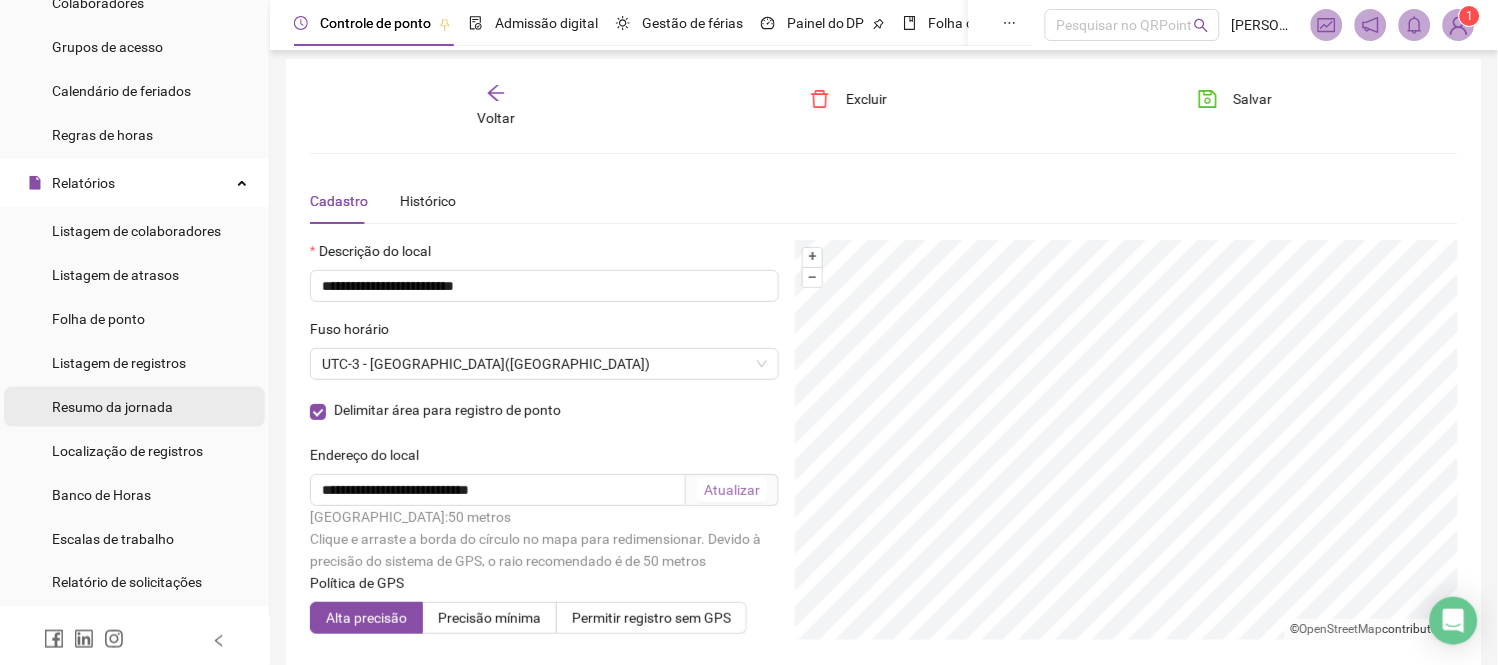 click on "Resumo da jornada" at bounding box center (112, 407) 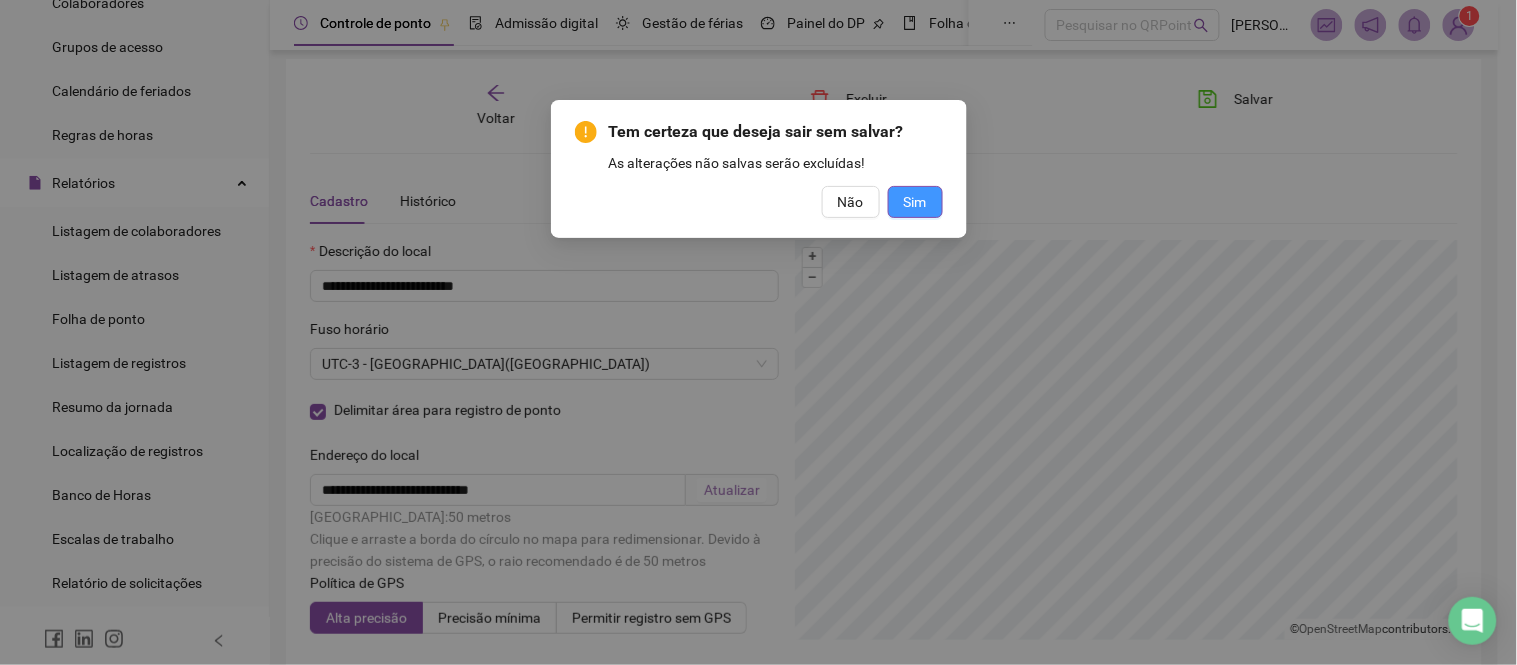 click on "Sim" at bounding box center (915, 202) 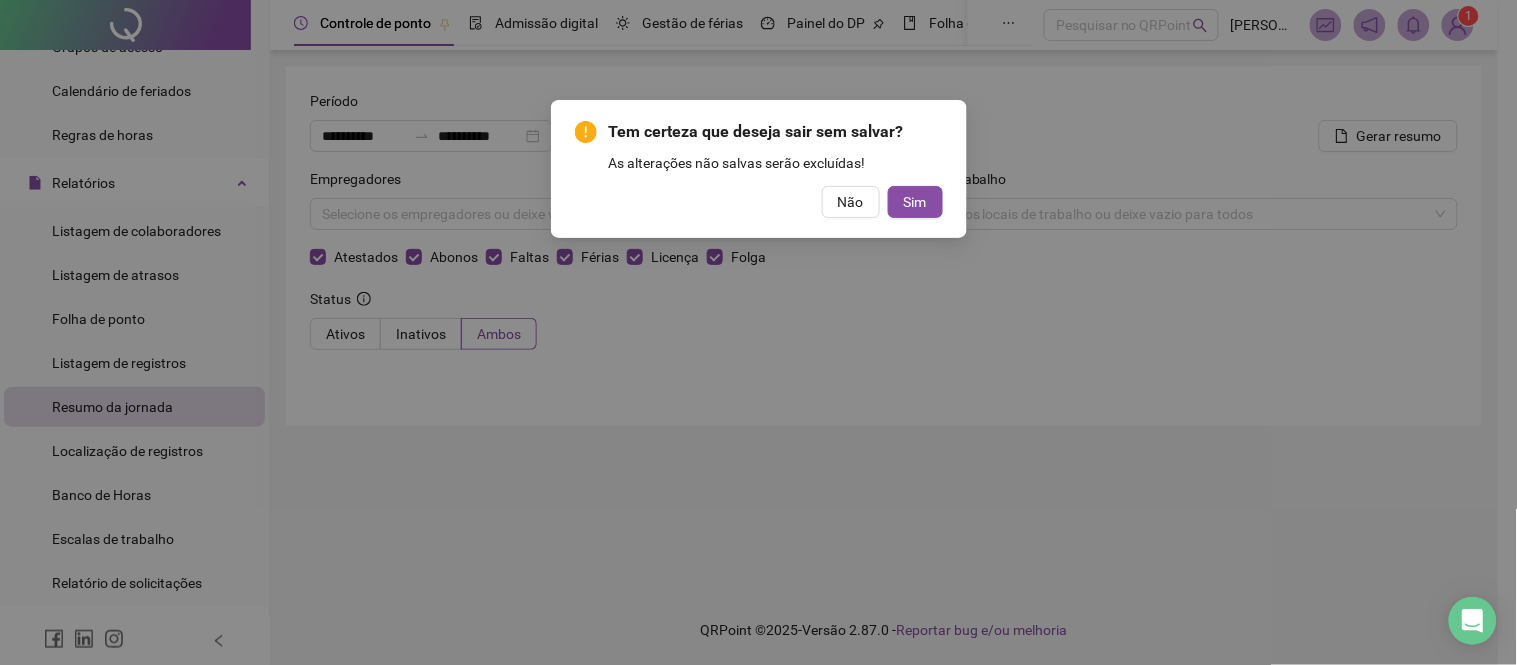 scroll, scrollTop: 0, scrollLeft: 0, axis: both 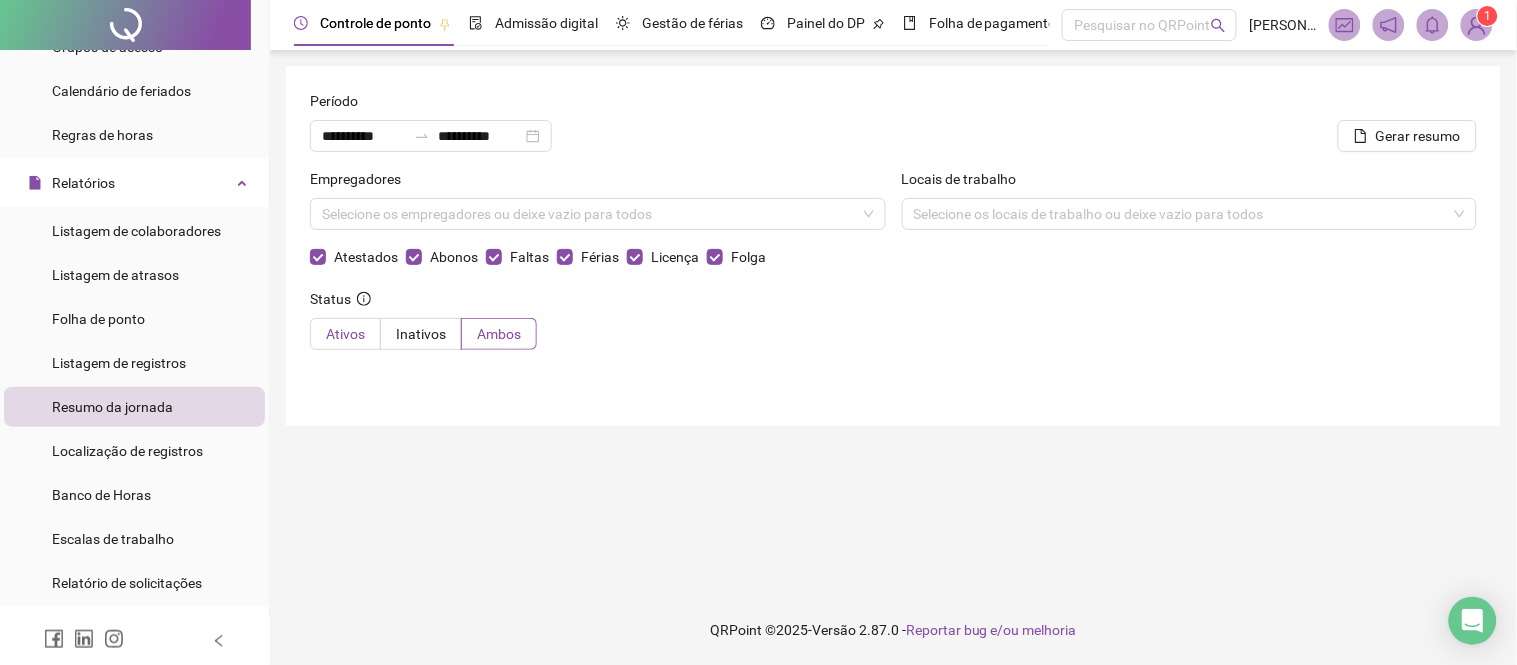 click on "Ativos" at bounding box center [345, 334] 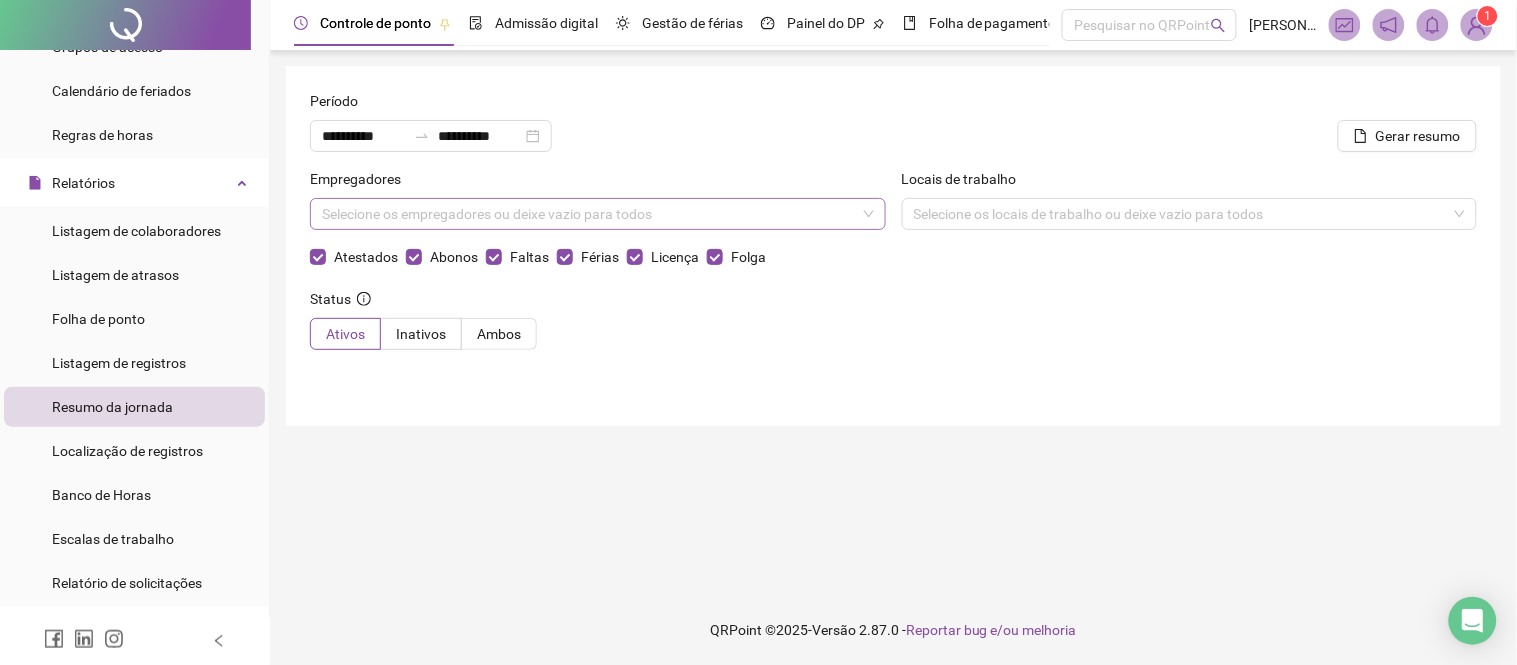 click at bounding box center (587, 214) 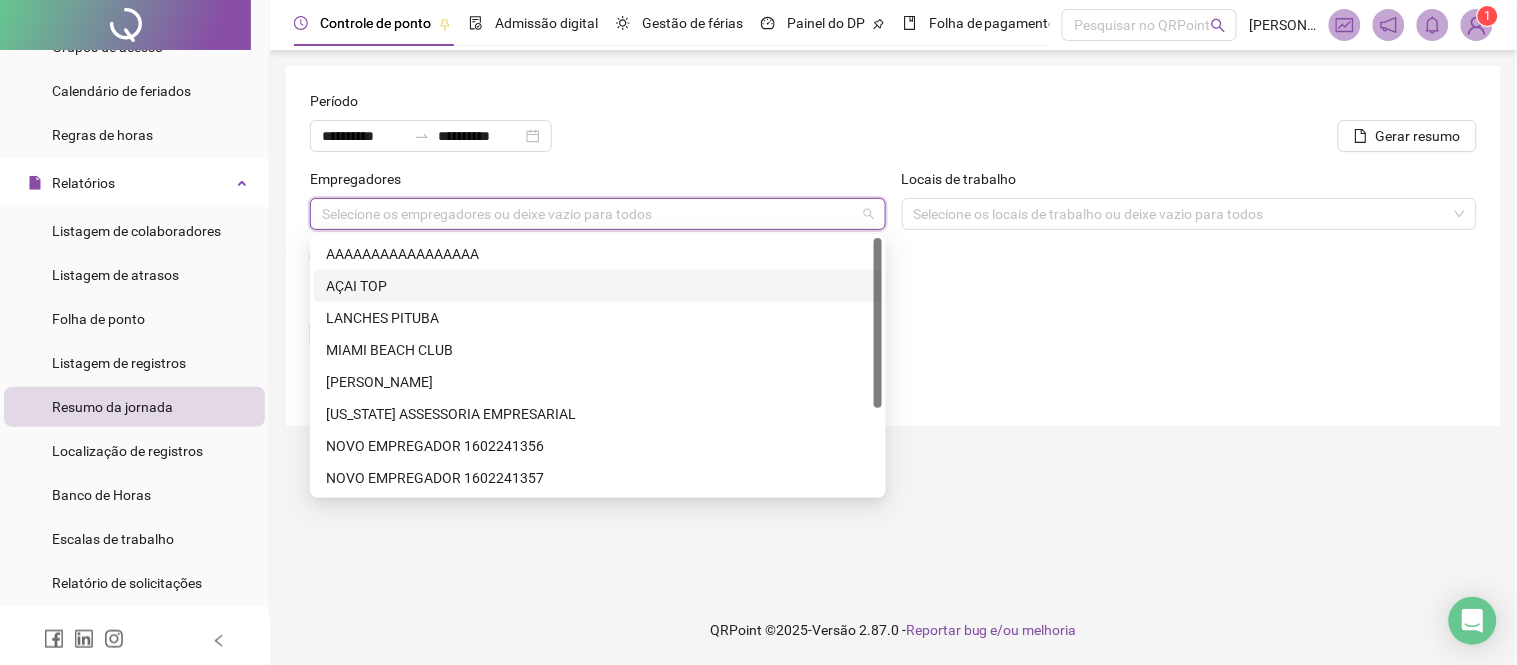 click on "AÇAI TOP" at bounding box center [598, 286] 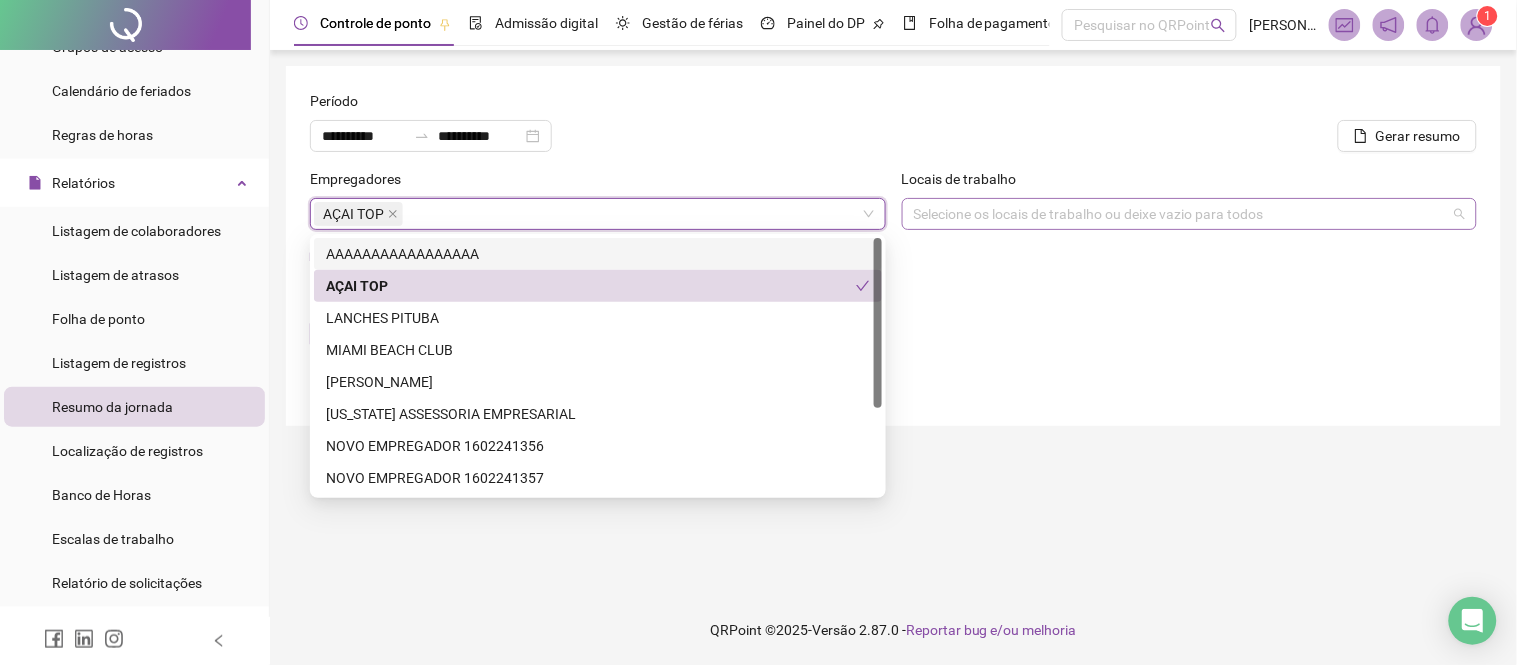 click on "Selecione os locais de trabalho ou deixe vazio para todos" at bounding box center [1190, 214] 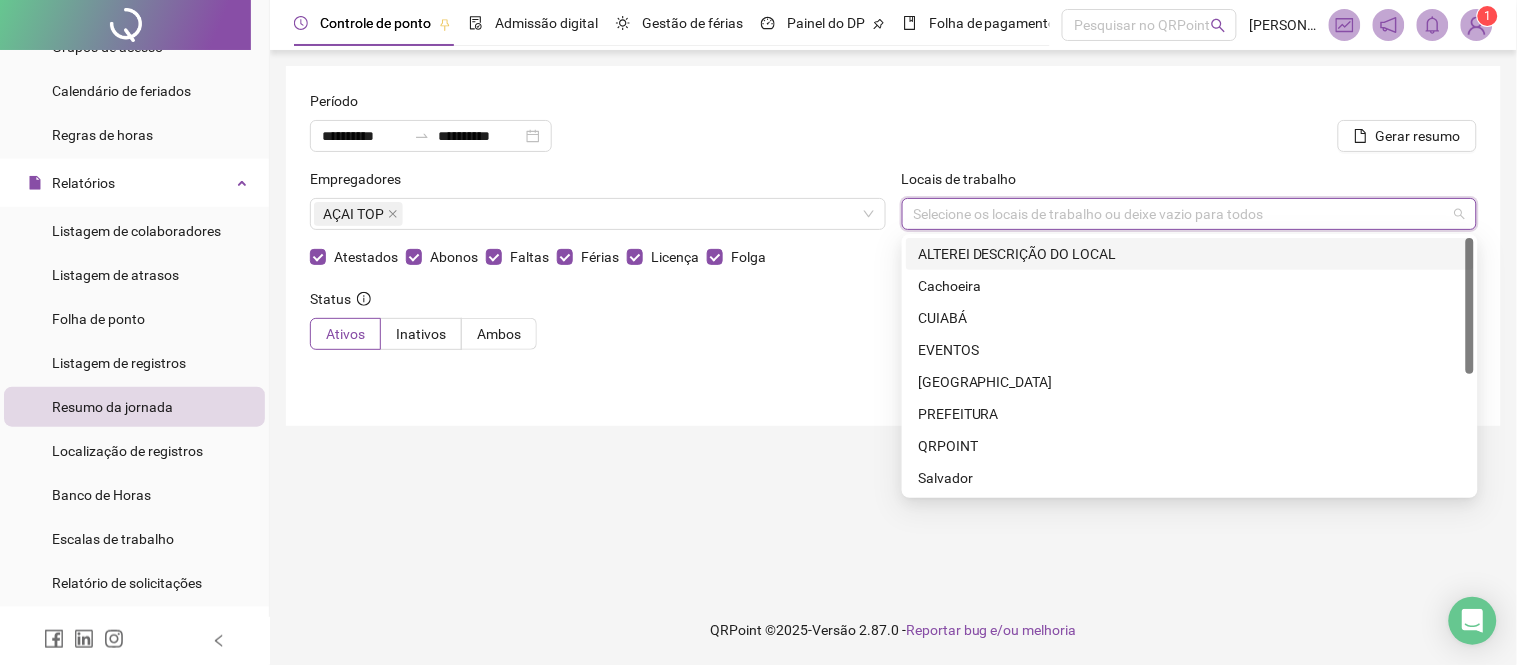 click on "ALTEREI DESCRIÇÃO DO LOCAL" at bounding box center (1190, 254) 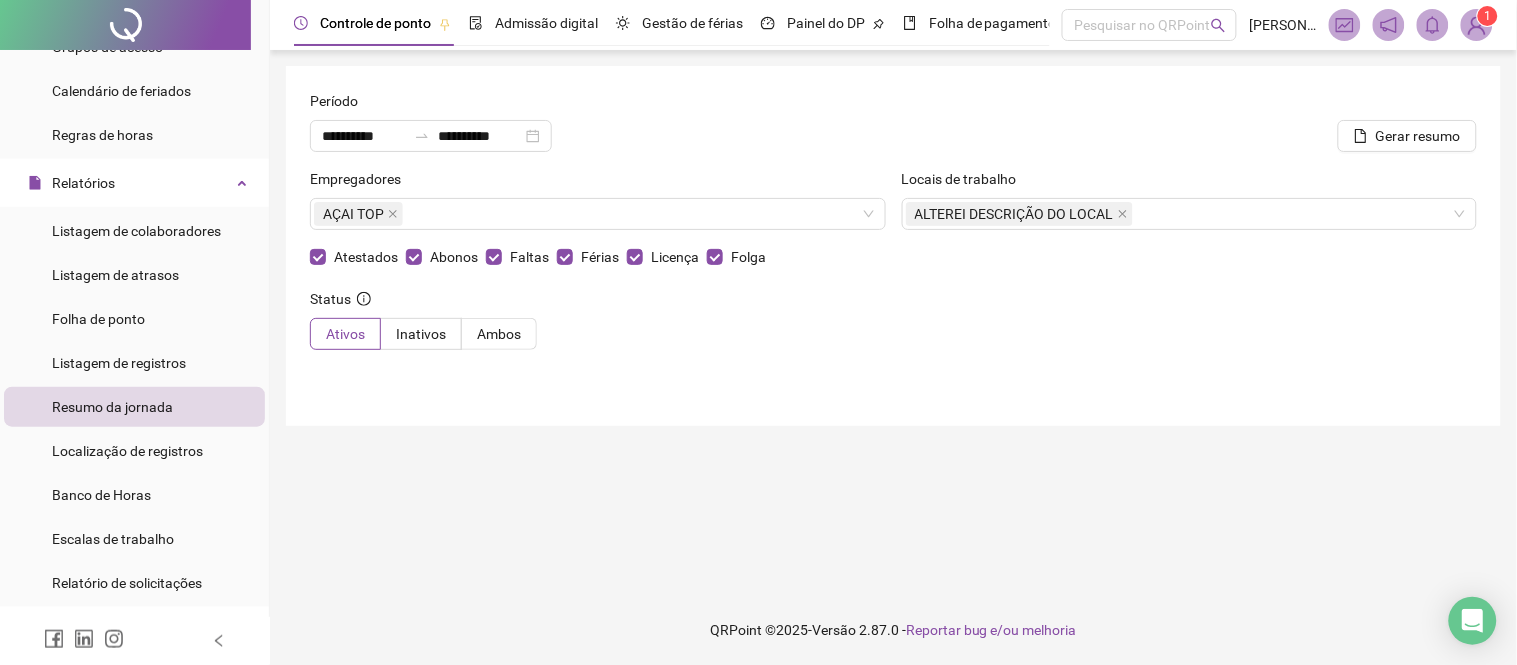 click on "Status    Ativos Inativos Ambos" at bounding box center (893, 327) 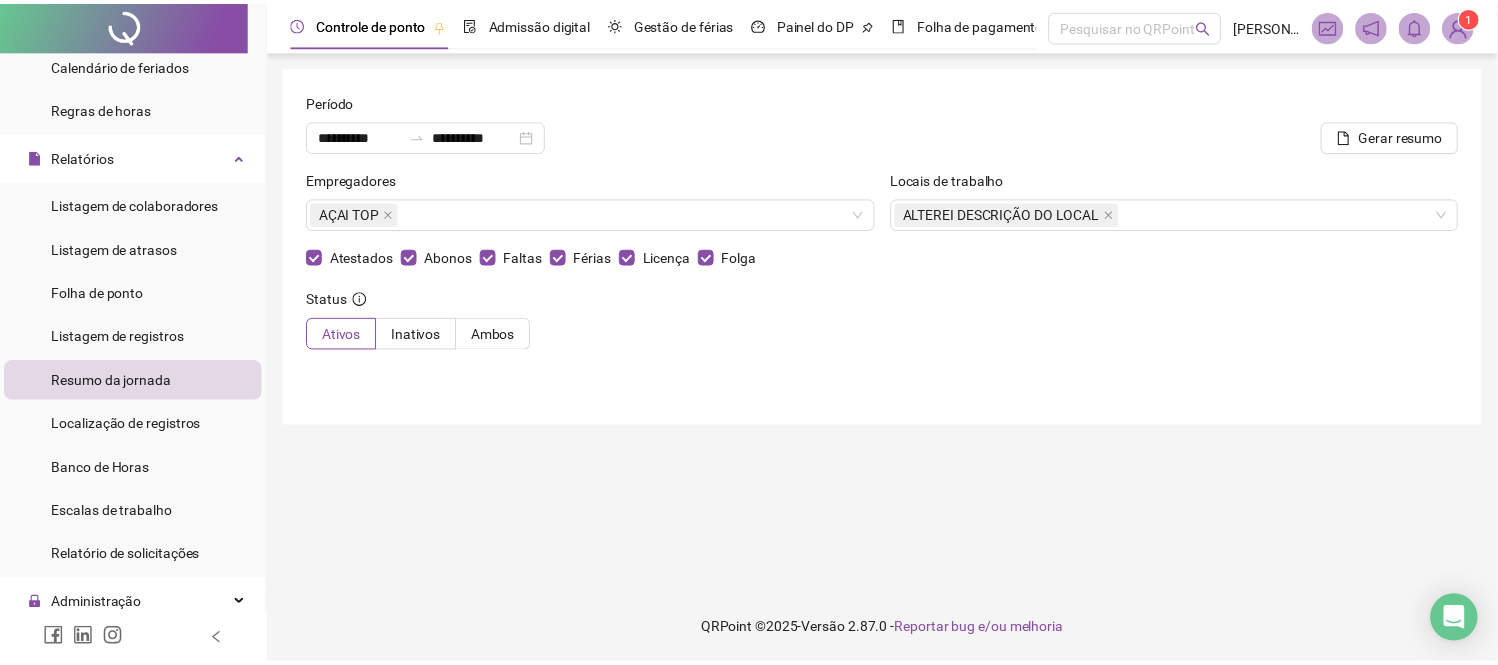 scroll, scrollTop: 327, scrollLeft: 0, axis: vertical 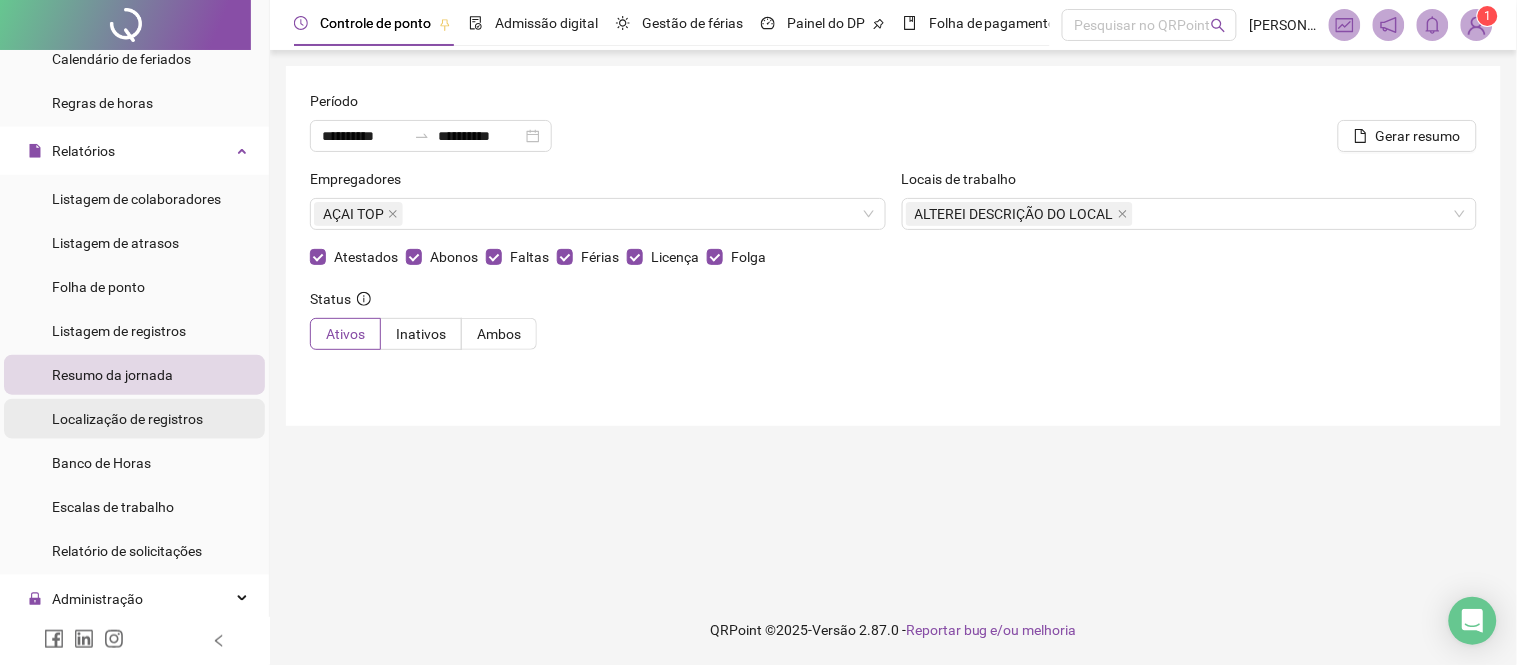 click on "Localização de registros" at bounding box center [127, 419] 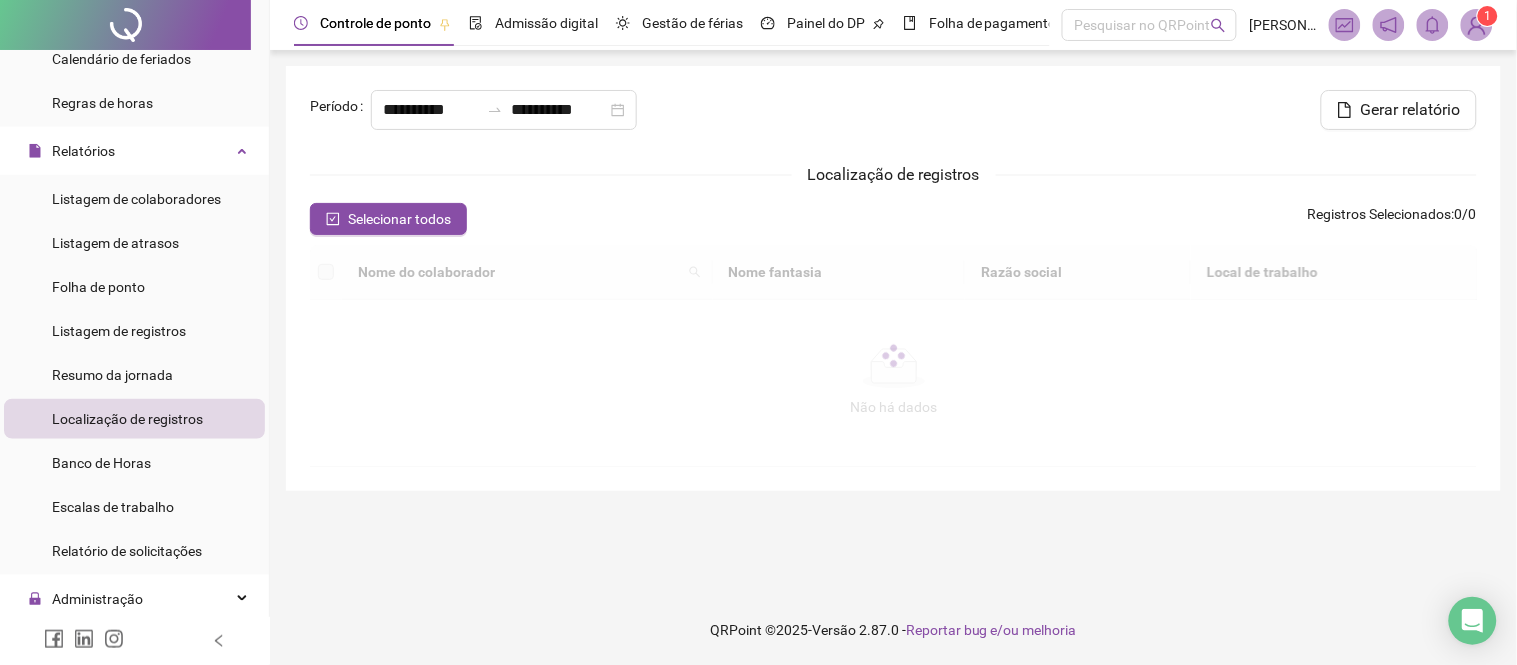 type on "**********" 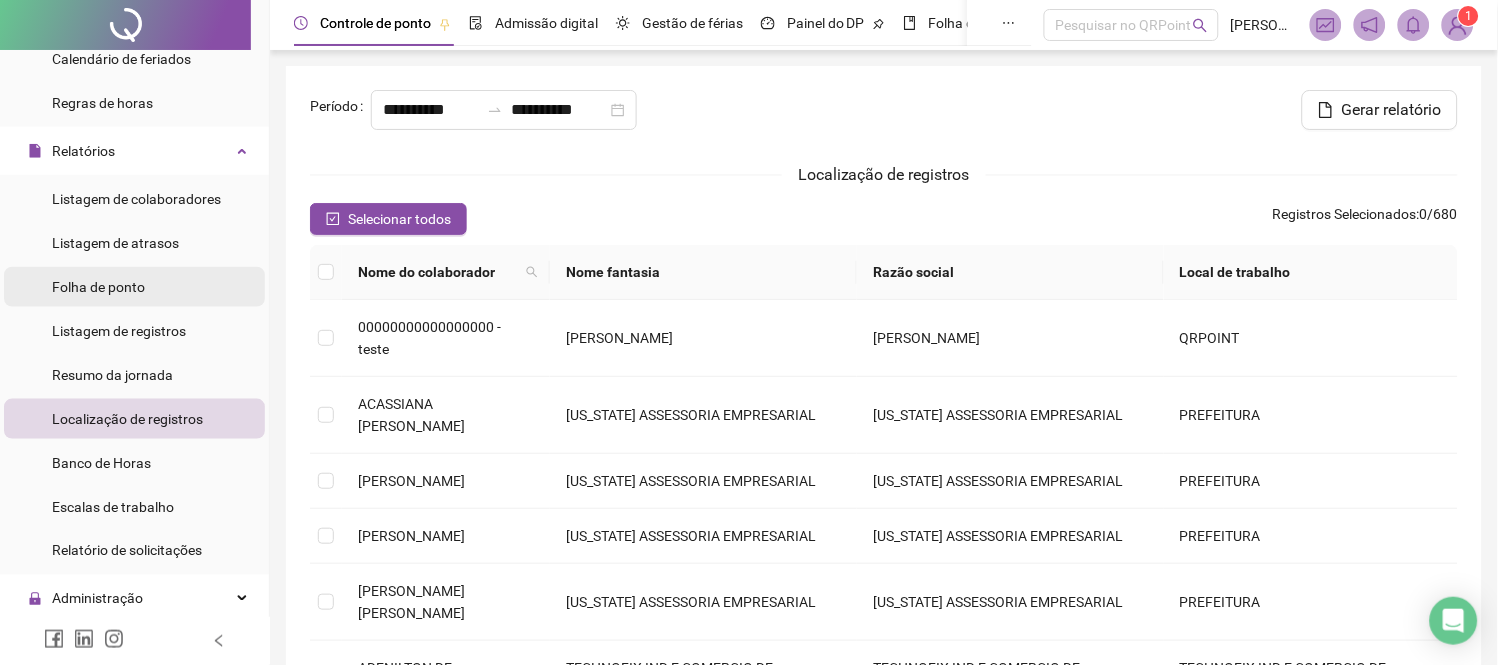 click on "Folha de ponto" at bounding box center [134, 287] 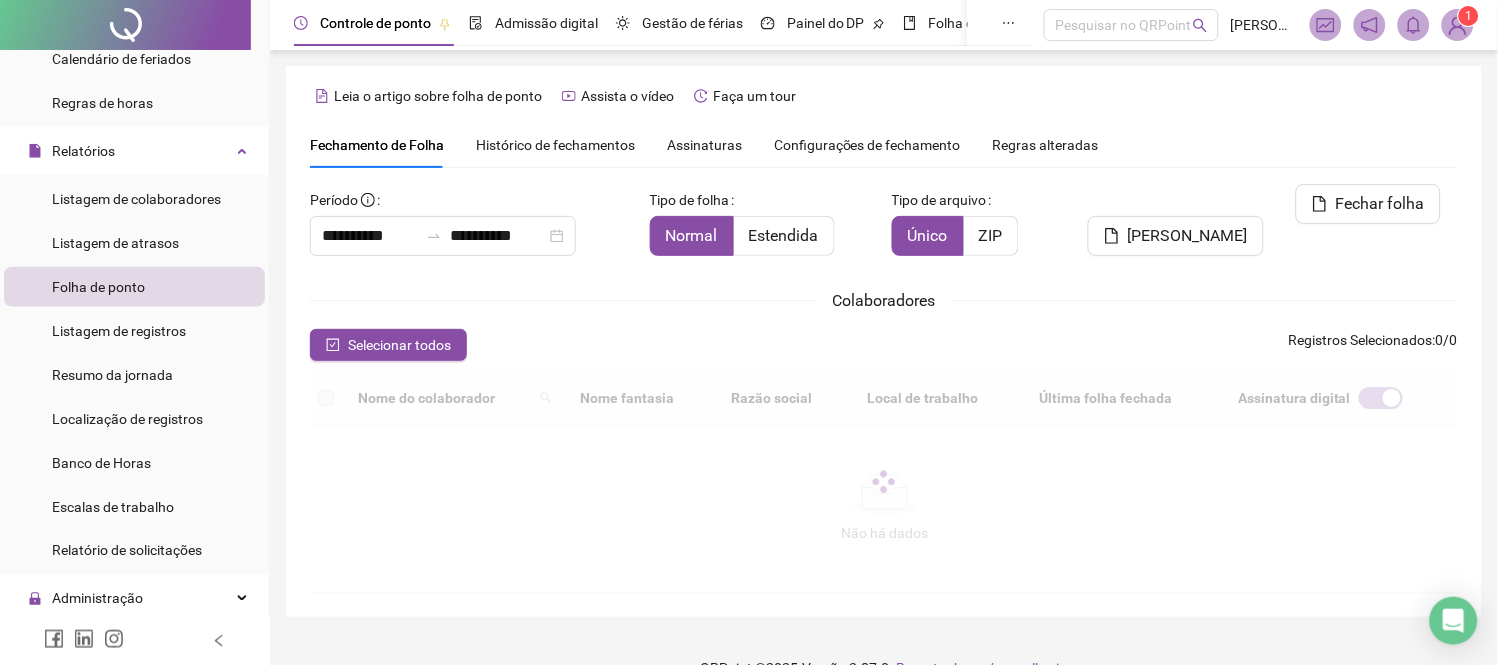 type on "**********" 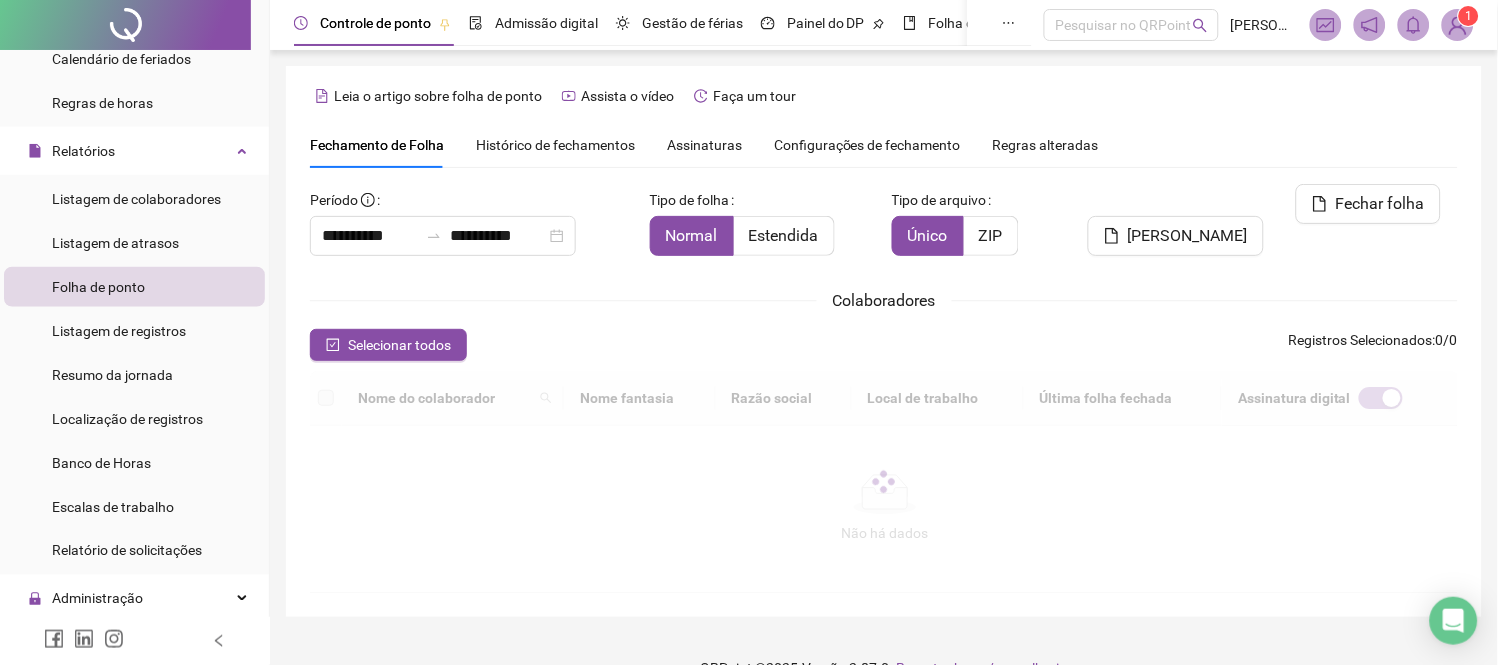 type on "**********" 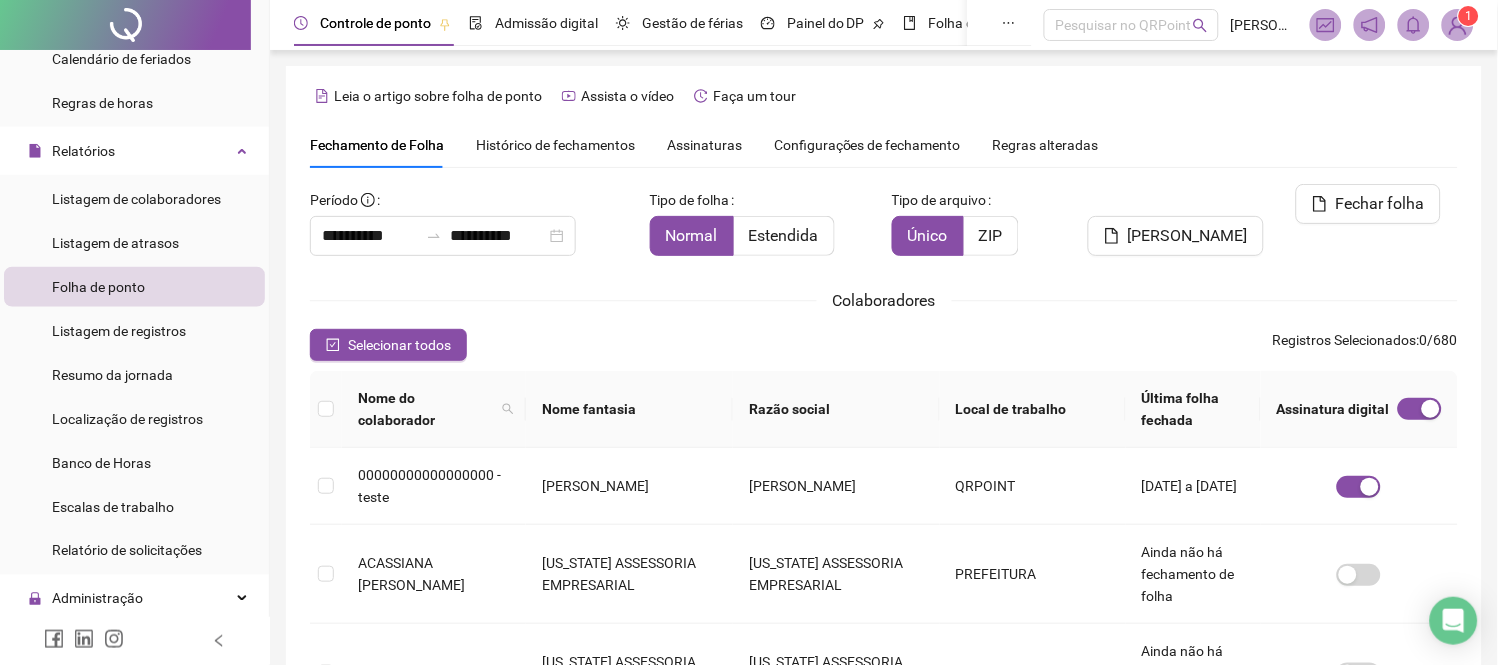 scroll, scrollTop: 76, scrollLeft: 0, axis: vertical 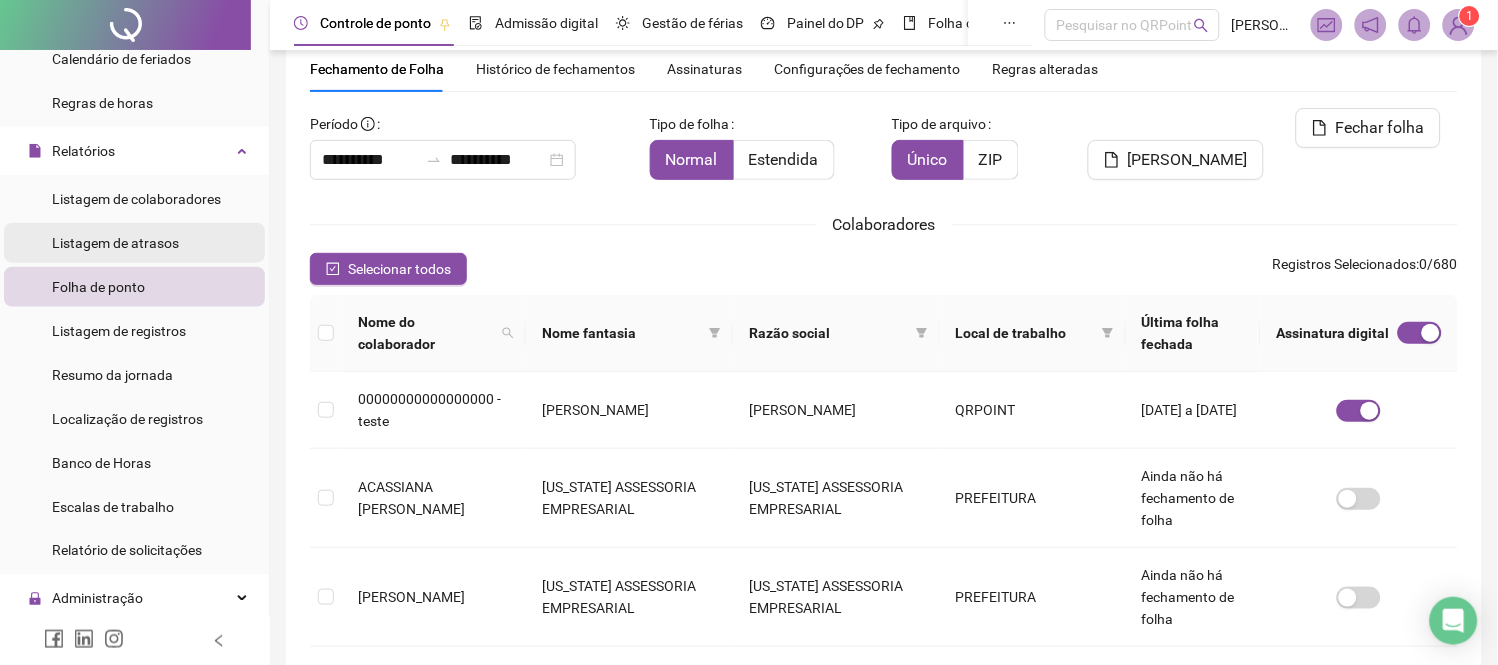 click on "Listagem de atrasos" at bounding box center (115, 243) 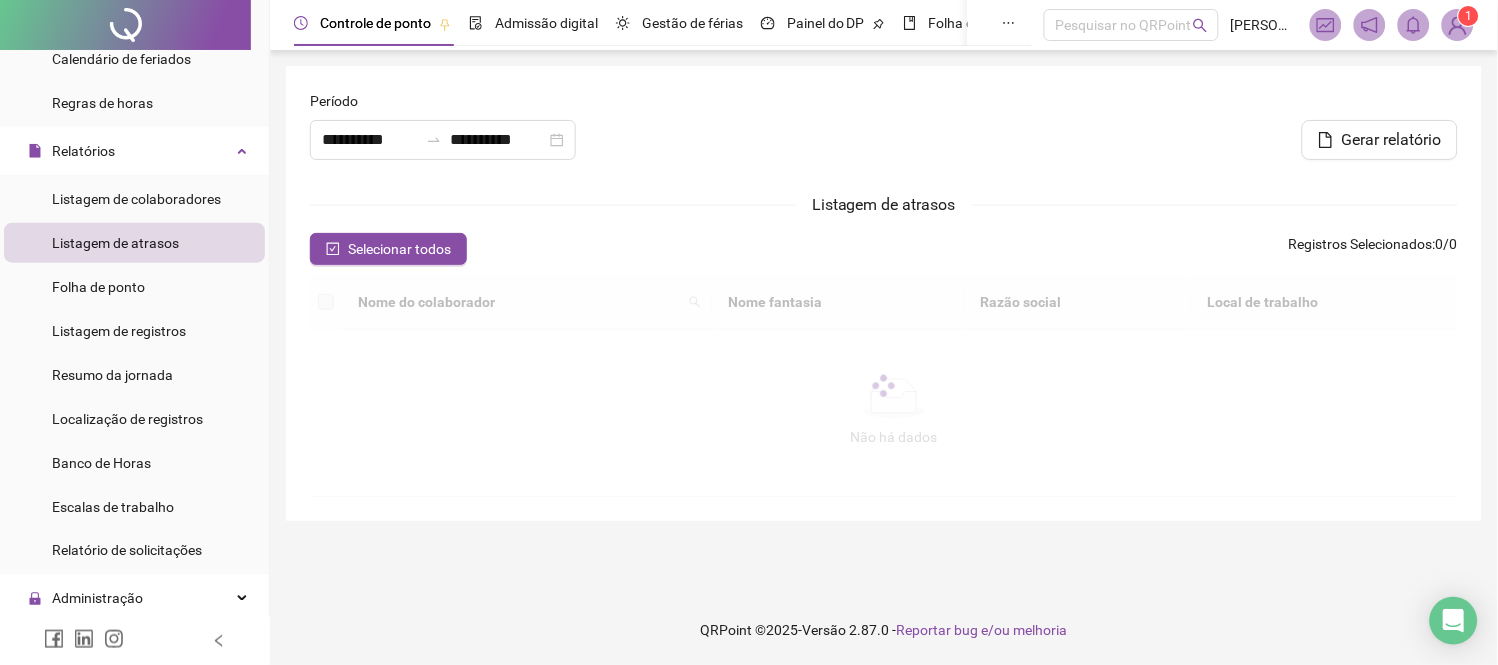 scroll, scrollTop: 0, scrollLeft: 0, axis: both 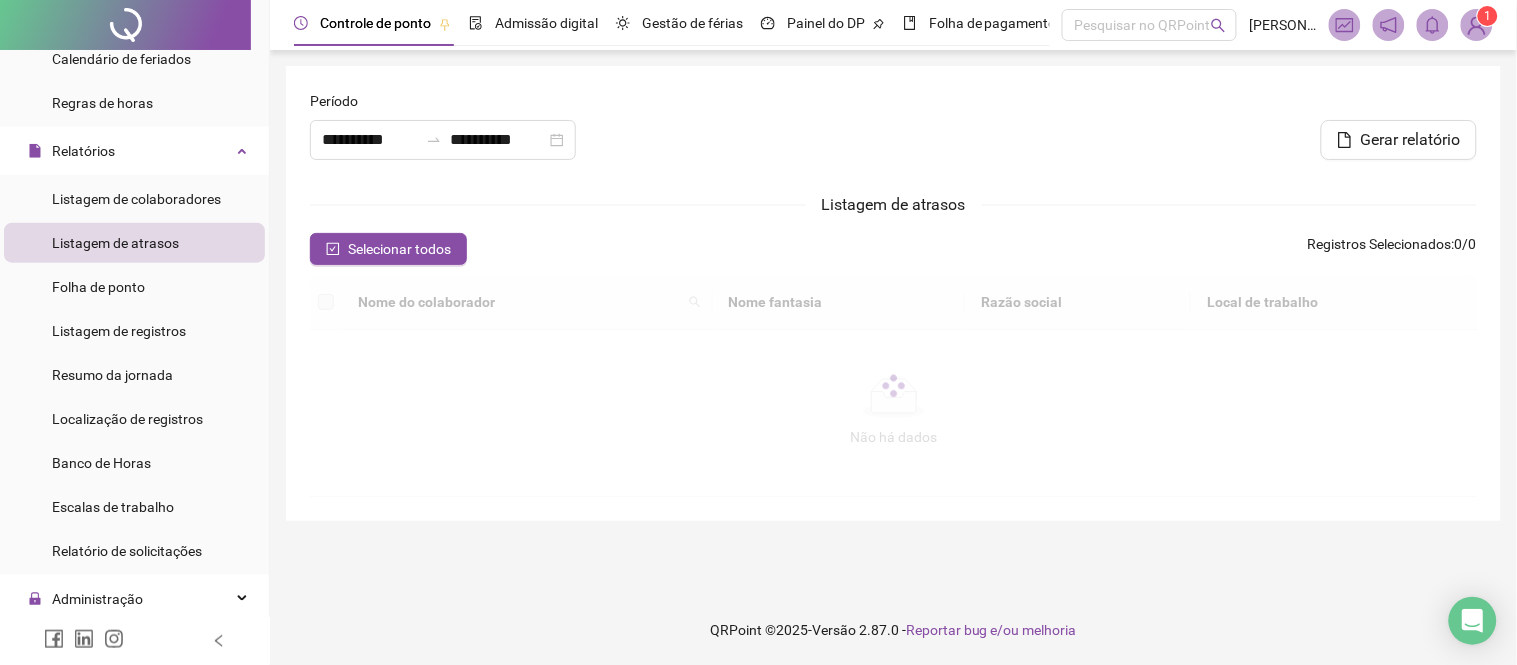 type on "**********" 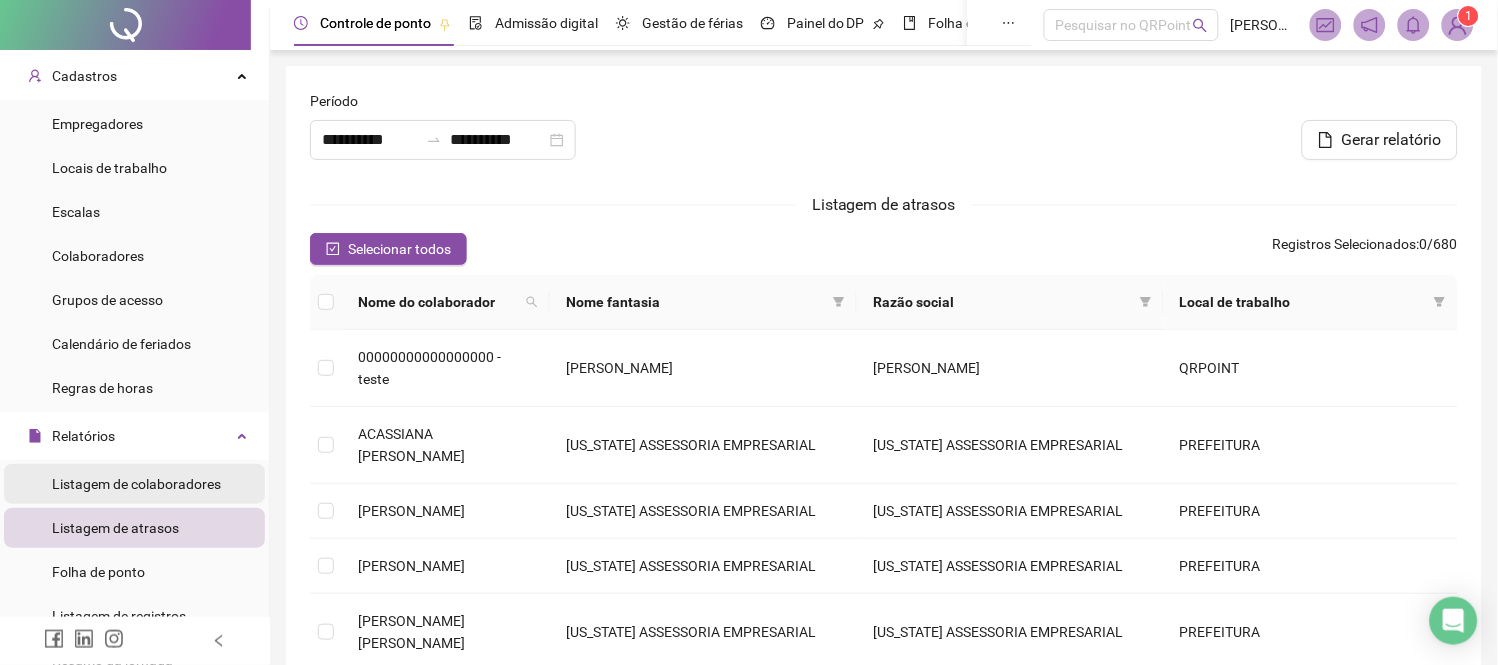 scroll, scrollTop: 51, scrollLeft: 0, axis: vertical 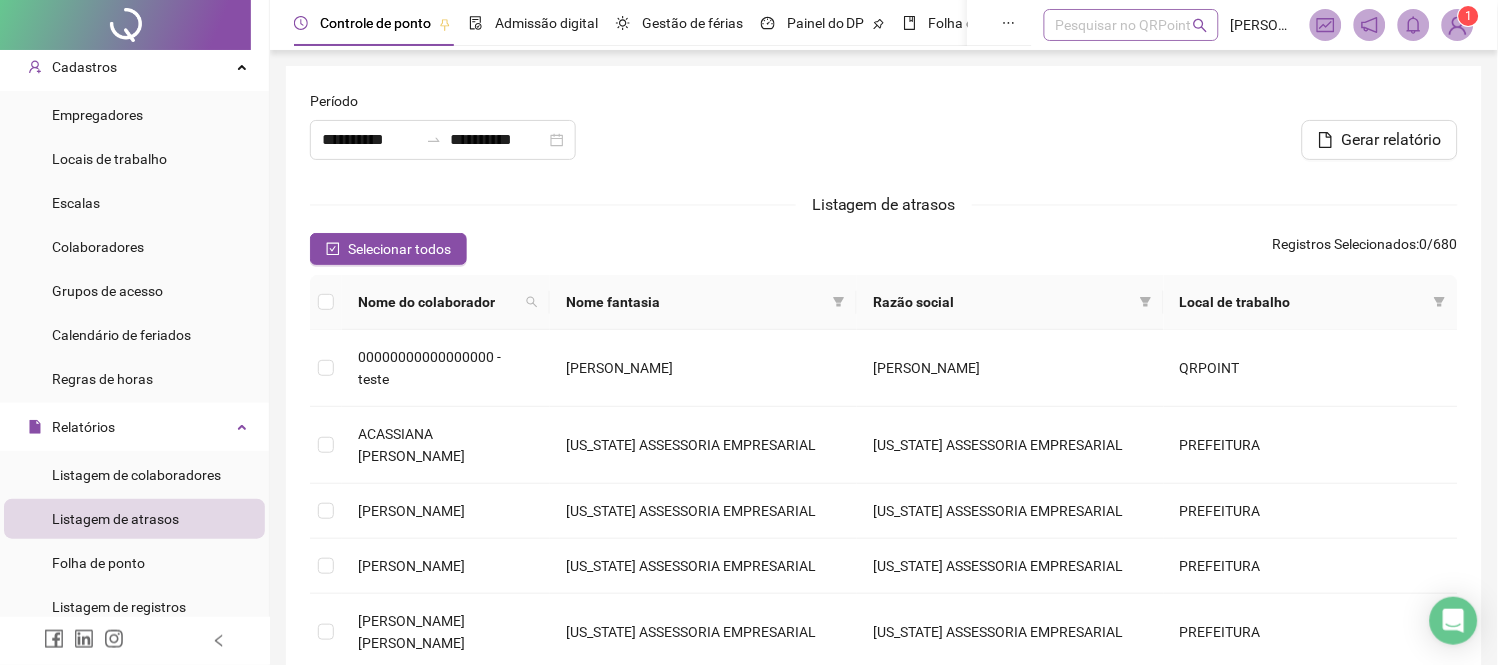 type 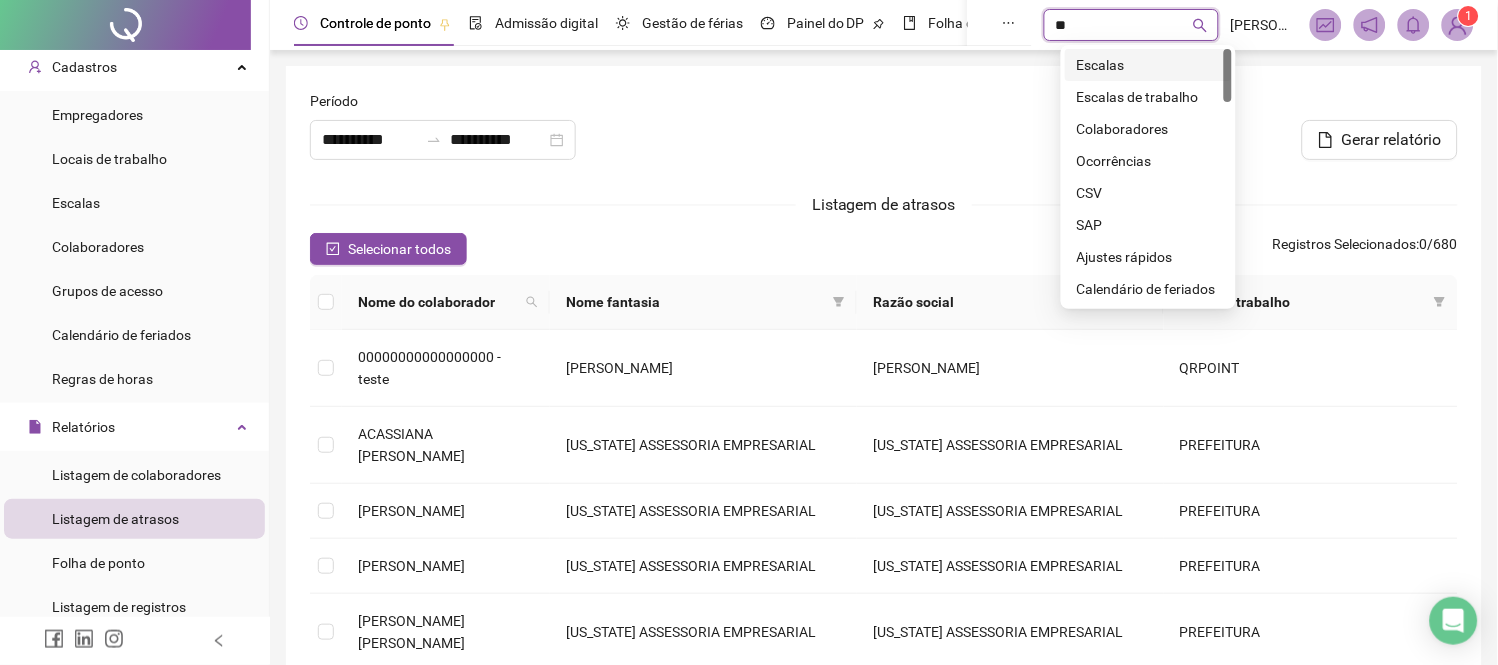 type on "*" 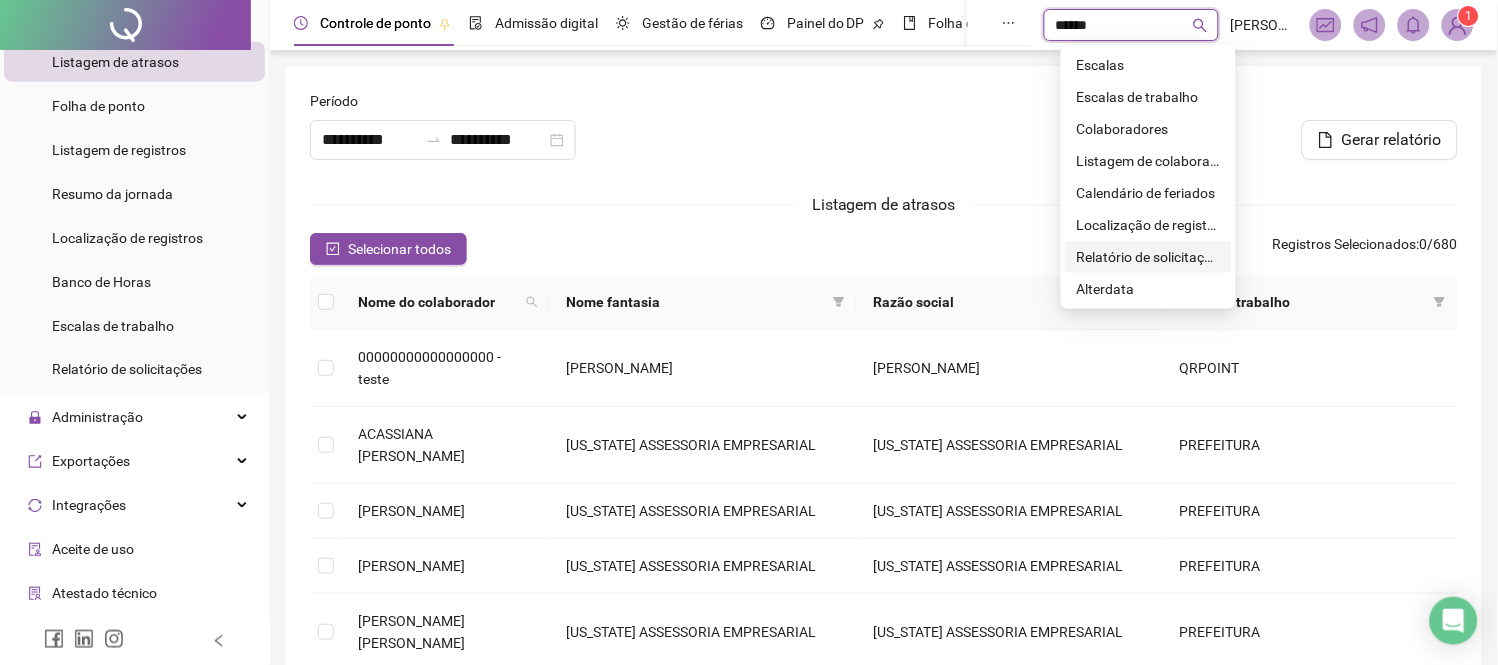 type on "******" 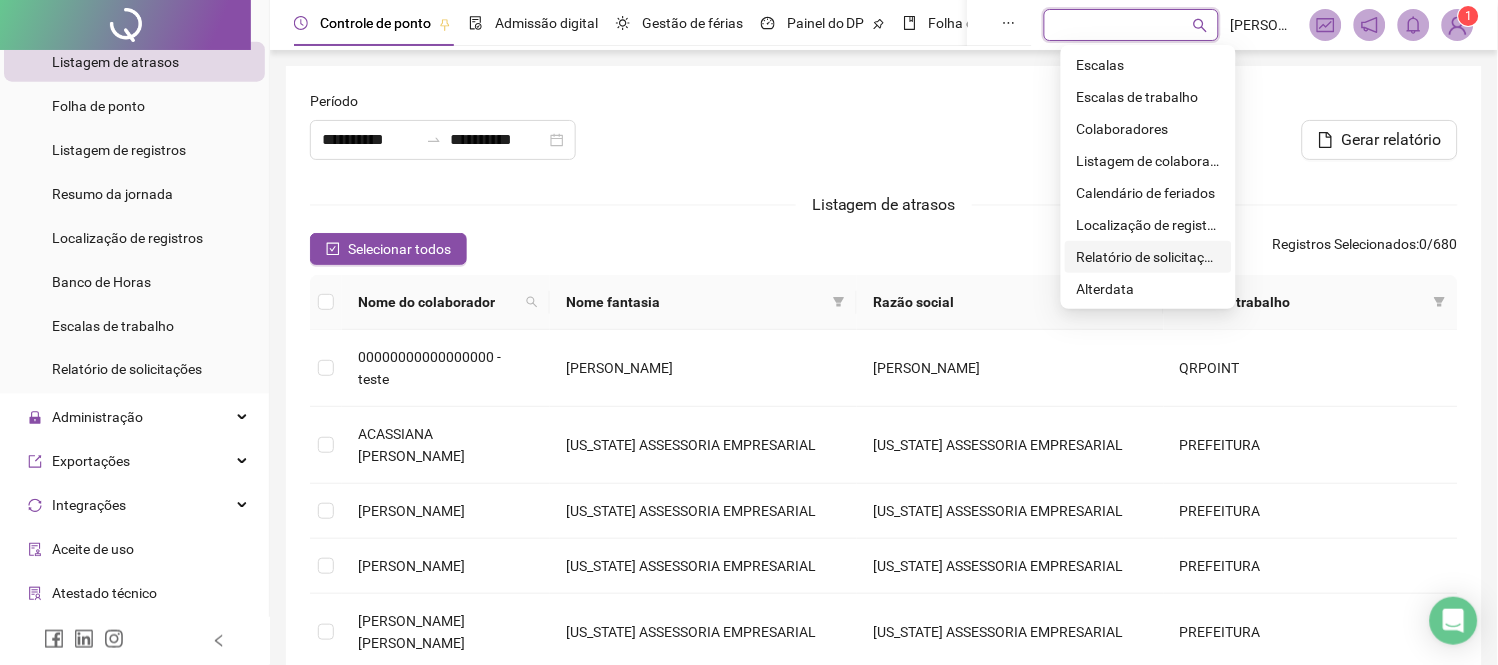 scroll, scrollTop: 510, scrollLeft: 0, axis: vertical 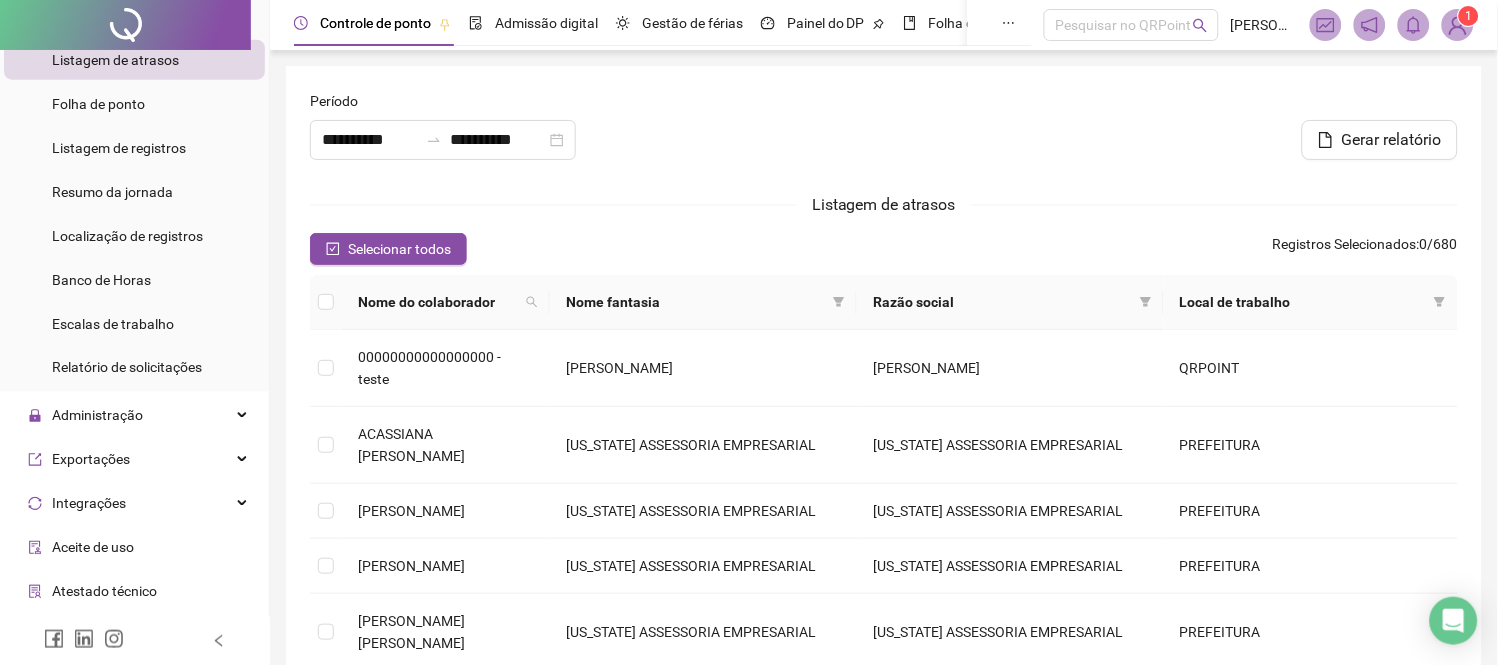 click on "Listagem de atrasos" at bounding box center (884, 204) 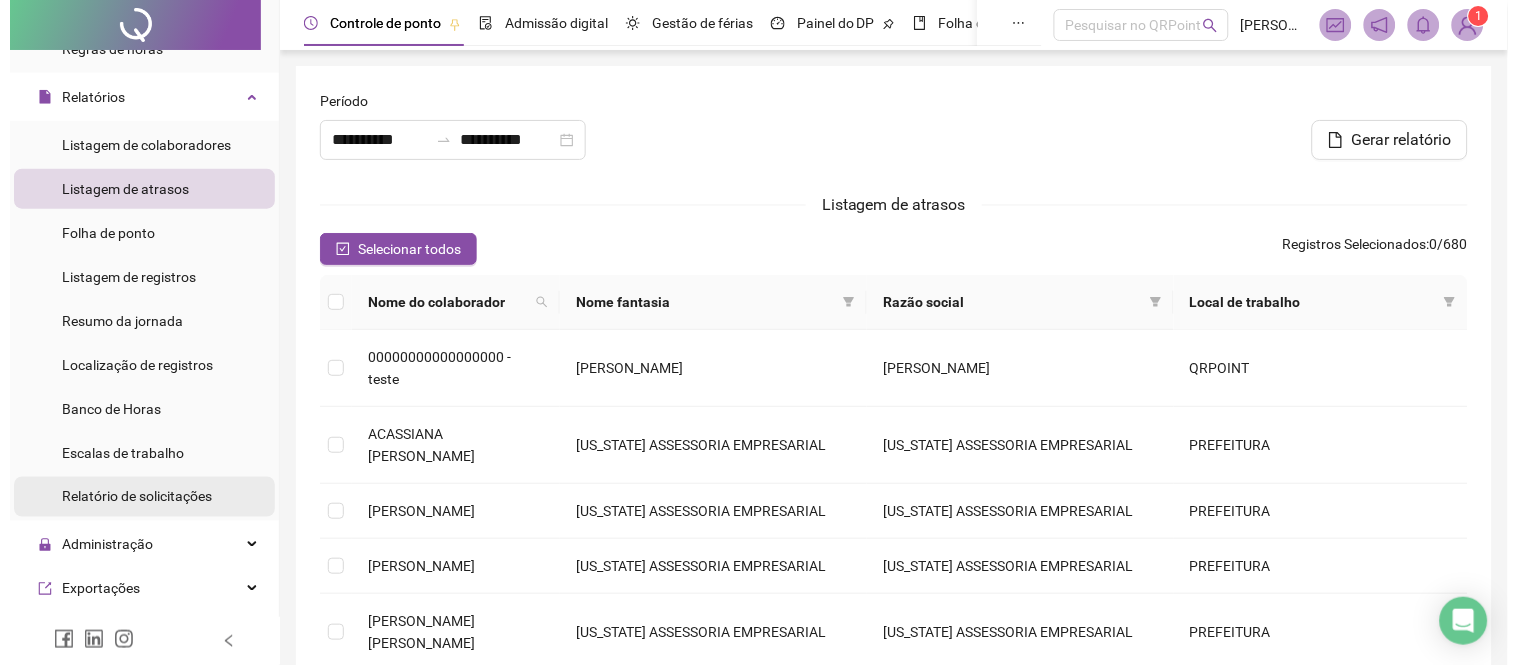 scroll, scrollTop: 380, scrollLeft: 0, axis: vertical 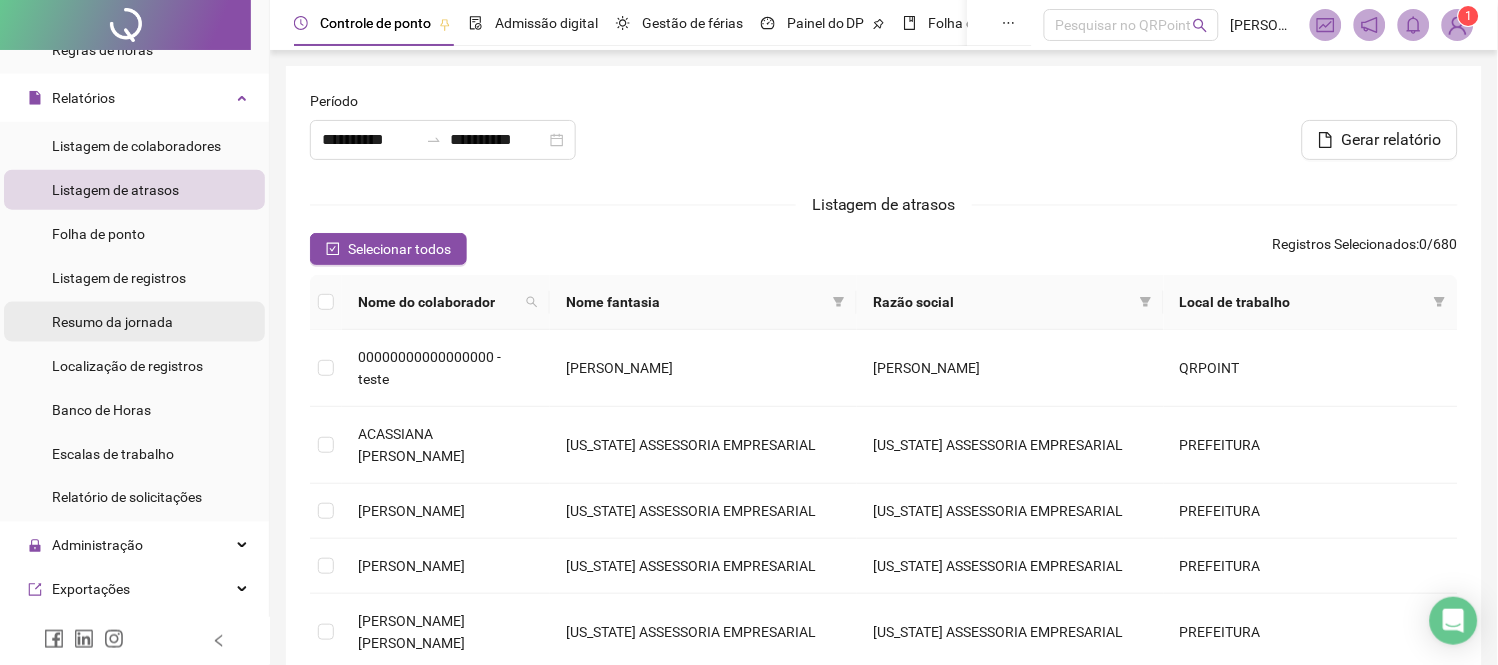 click on "Resumo da jornada" at bounding box center [112, 322] 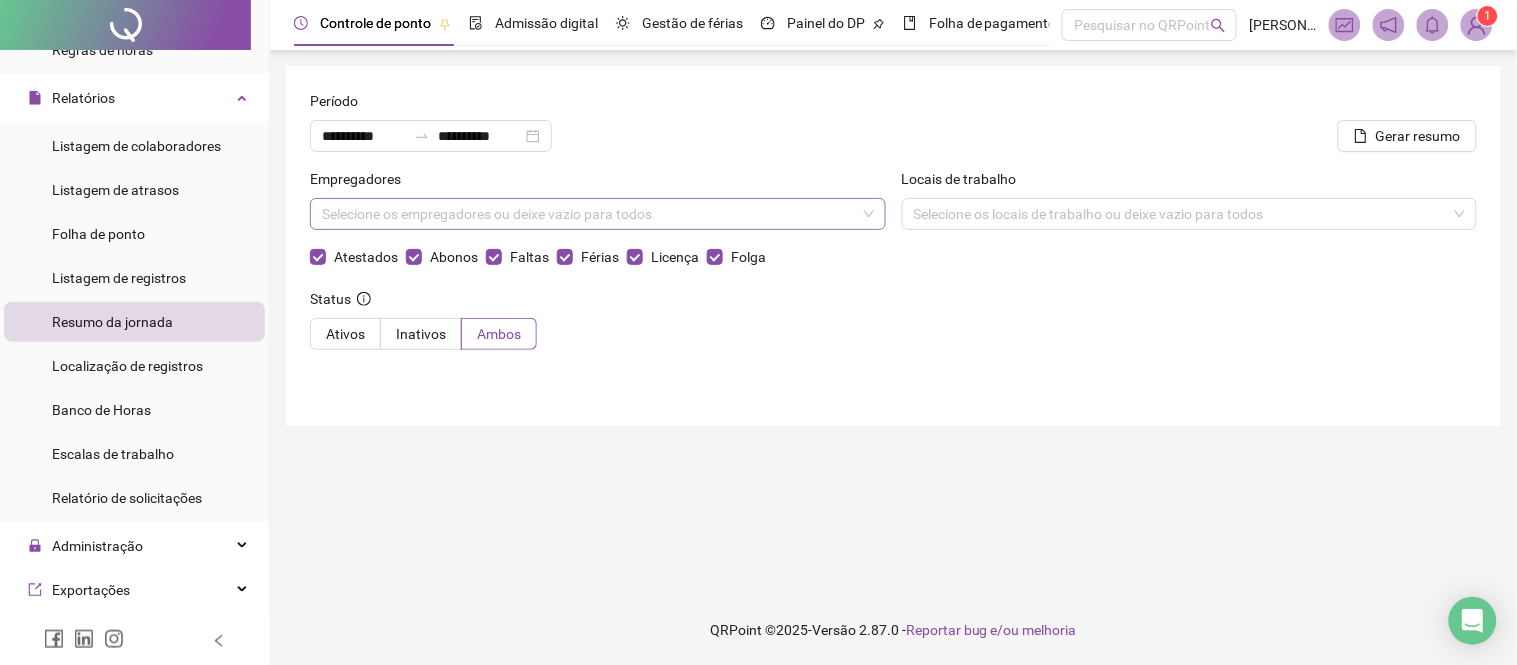 click at bounding box center (587, 214) 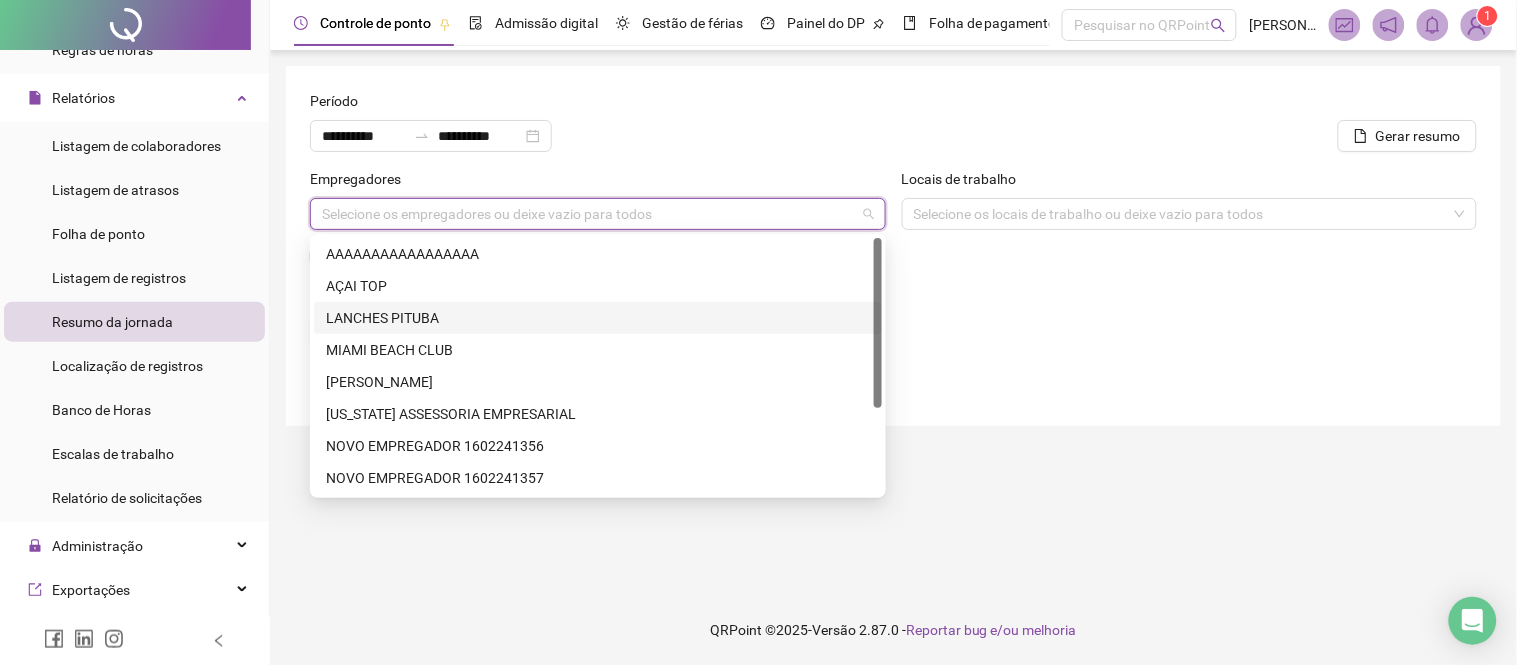 click on "LANCHES PITUBA" at bounding box center [598, 318] 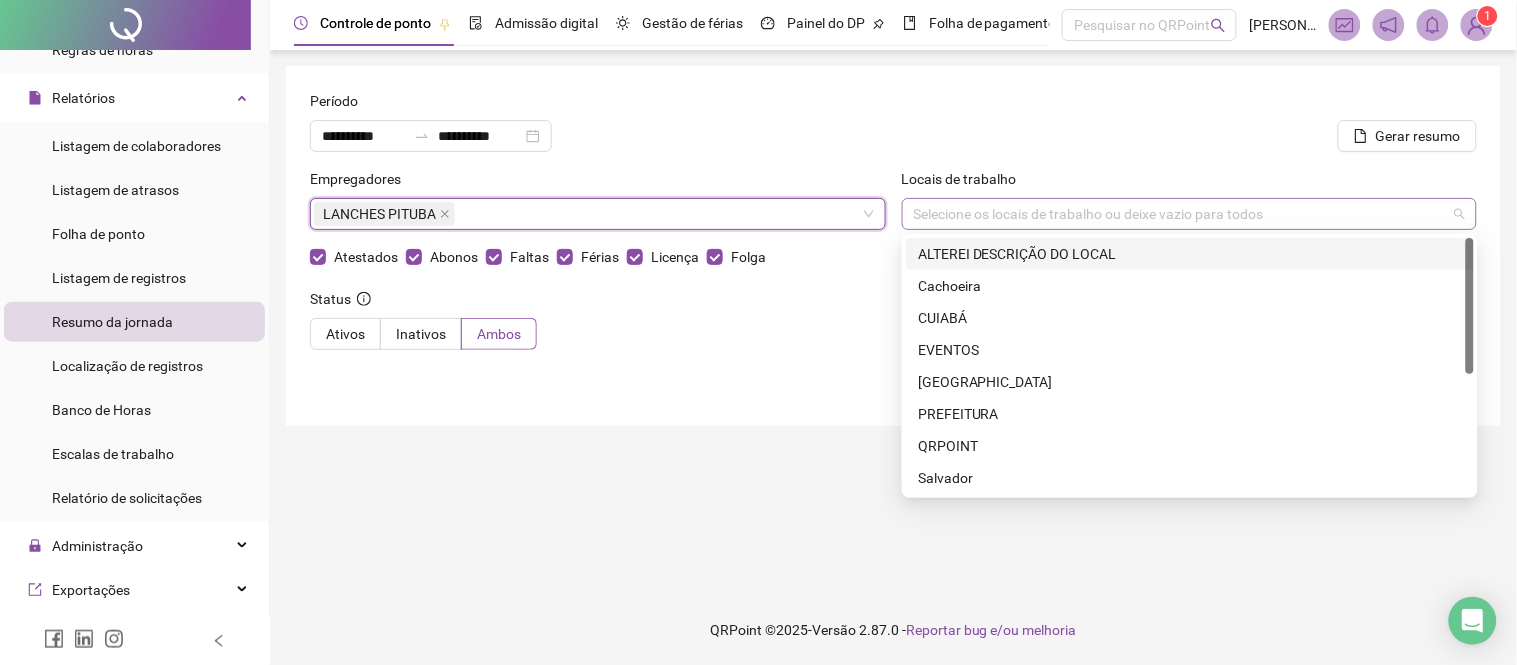click at bounding box center (1179, 214) 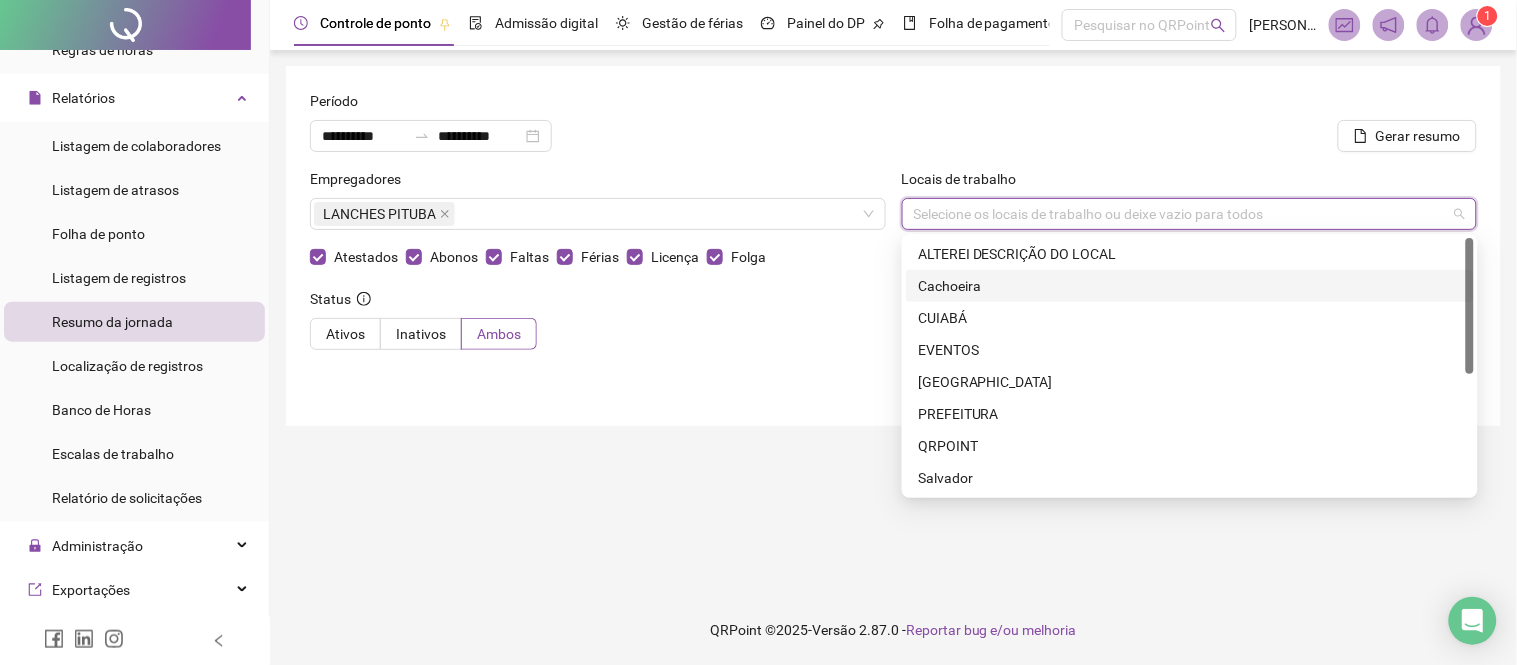 click on "Cachoeira" at bounding box center (1190, 286) 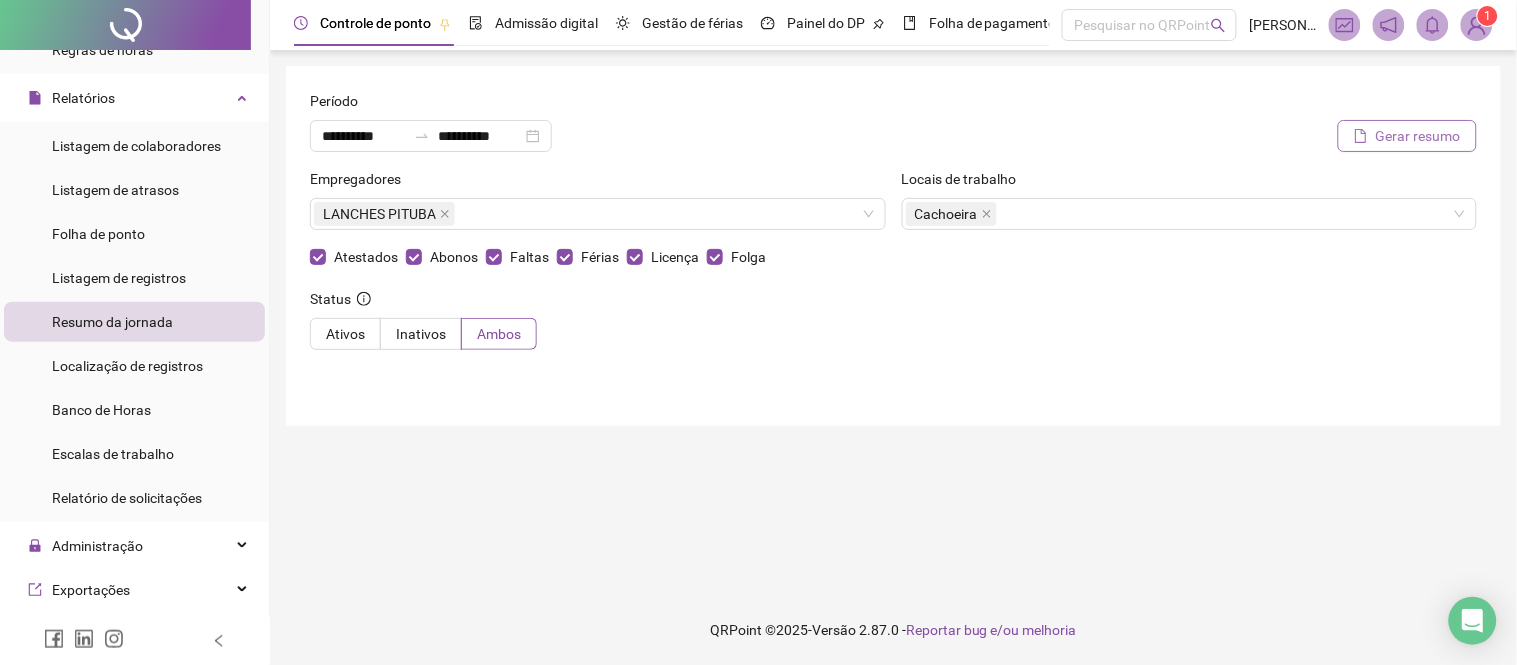 click on "Gerar resumo" at bounding box center [1418, 136] 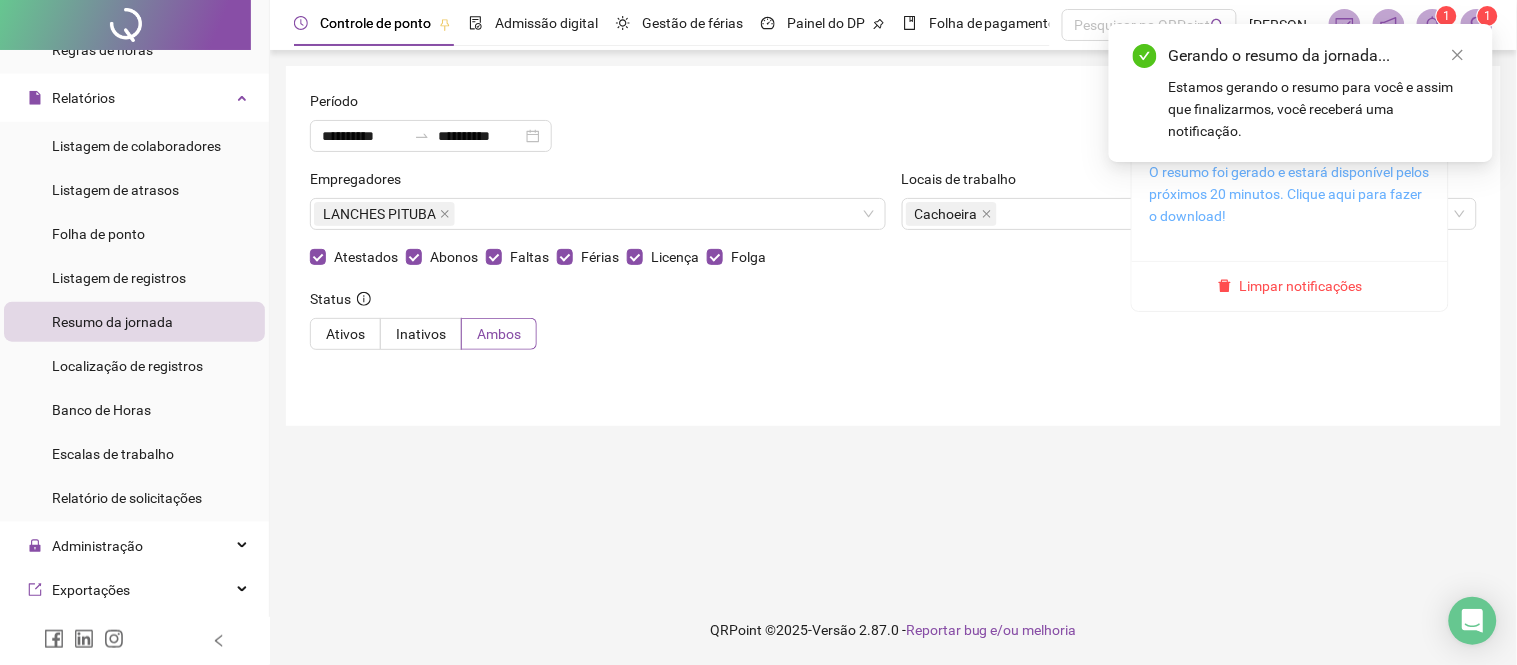 click on "O resumo foi gerado e estará disponível pelos próximos 20 minutos.
Clique aqui para fazer o download!" at bounding box center (1290, 194) 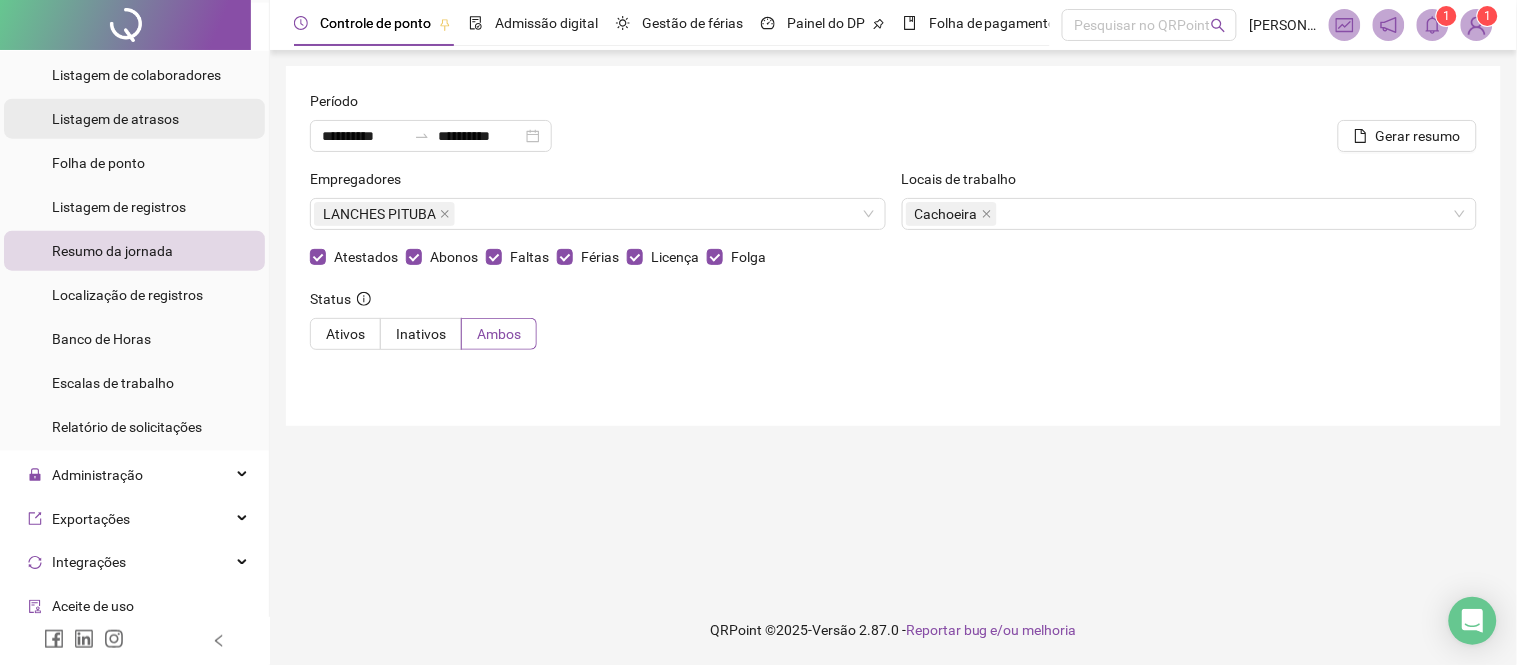 scroll, scrollTop: 452, scrollLeft: 0, axis: vertical 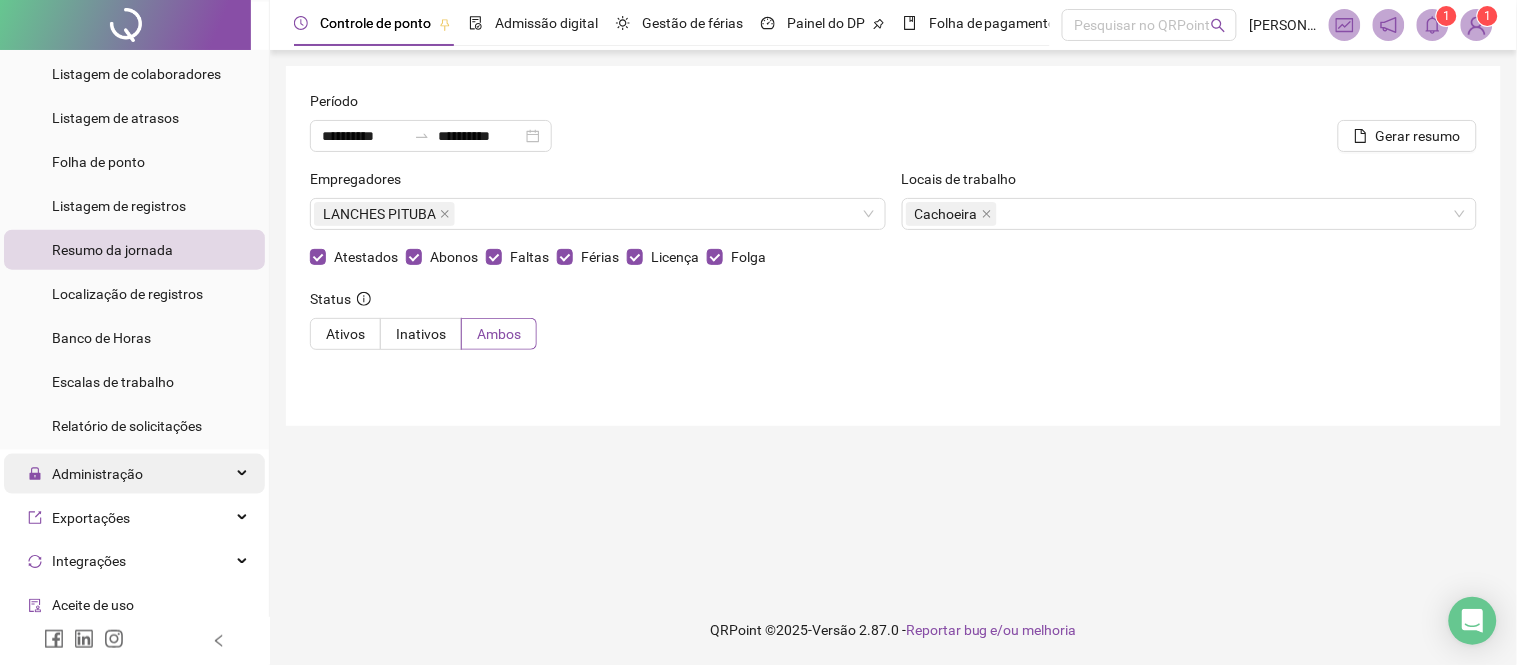 click on "Administração" at bounding box center [97, 474] 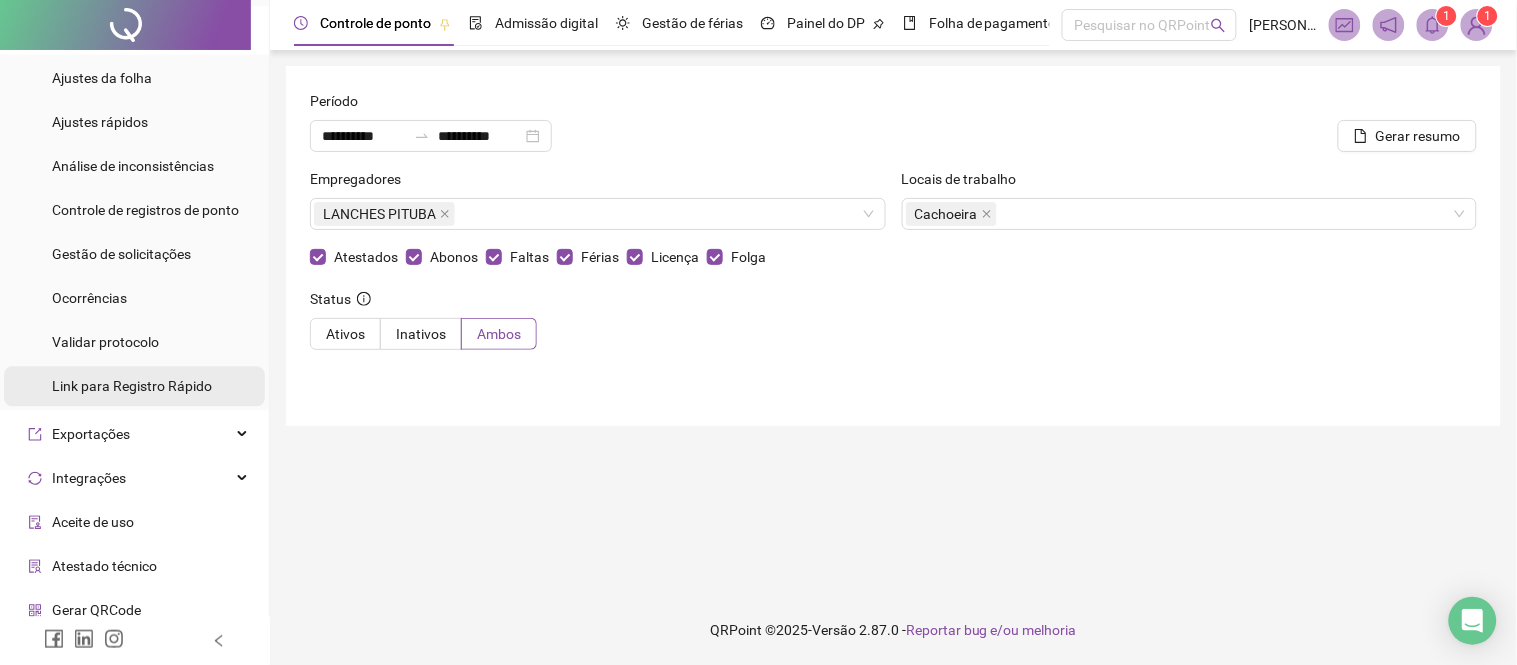 scroll, scrollTop: 882, scrollLeft: 0, axis: vertical 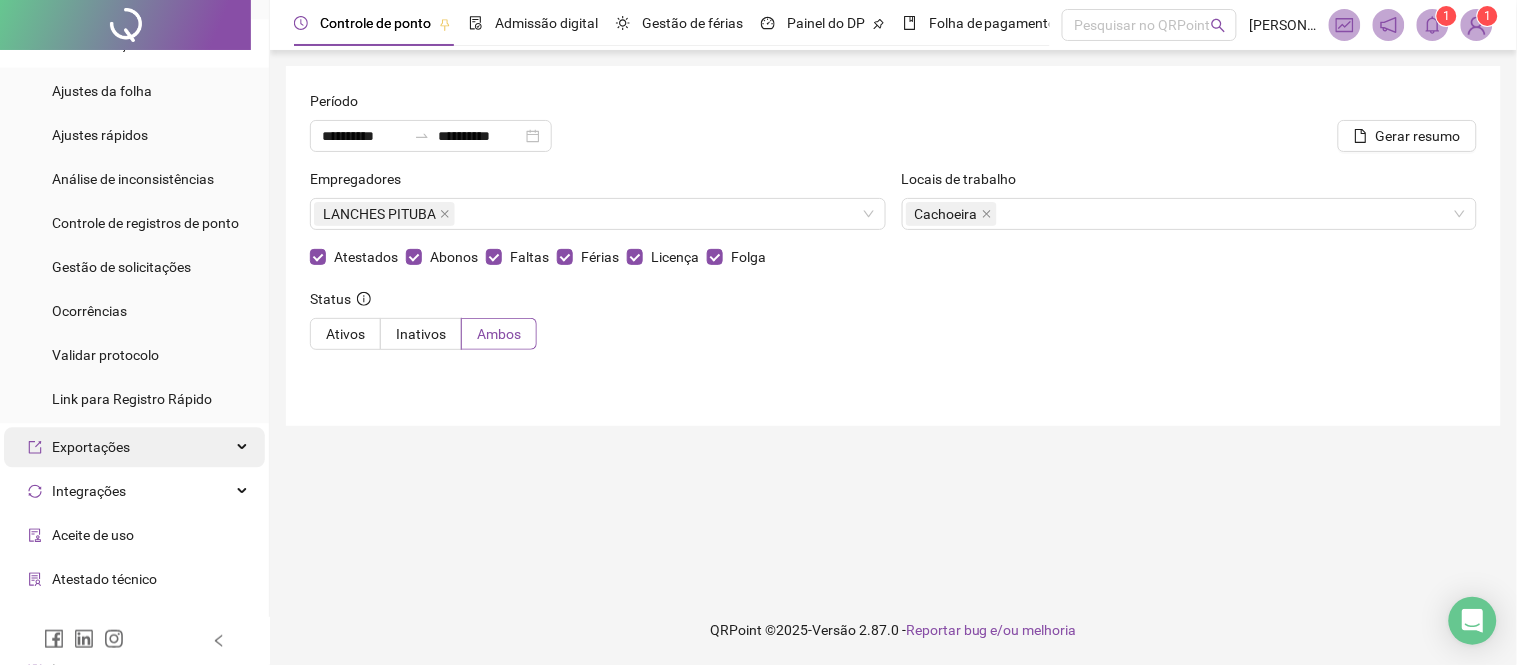 click on "Exportações" at bounding box center [134, 448] 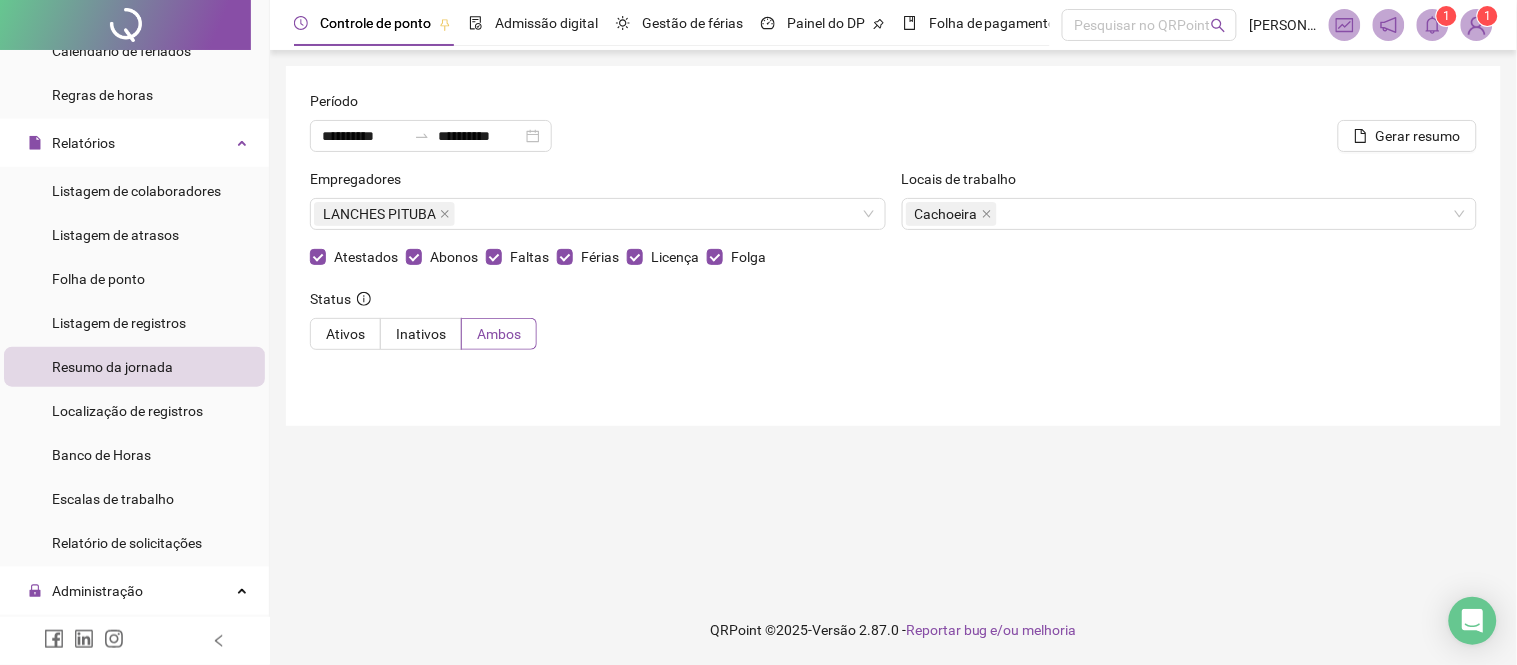 scroll, scrollTop: 331, scrollLeft: 0, axis: vertical 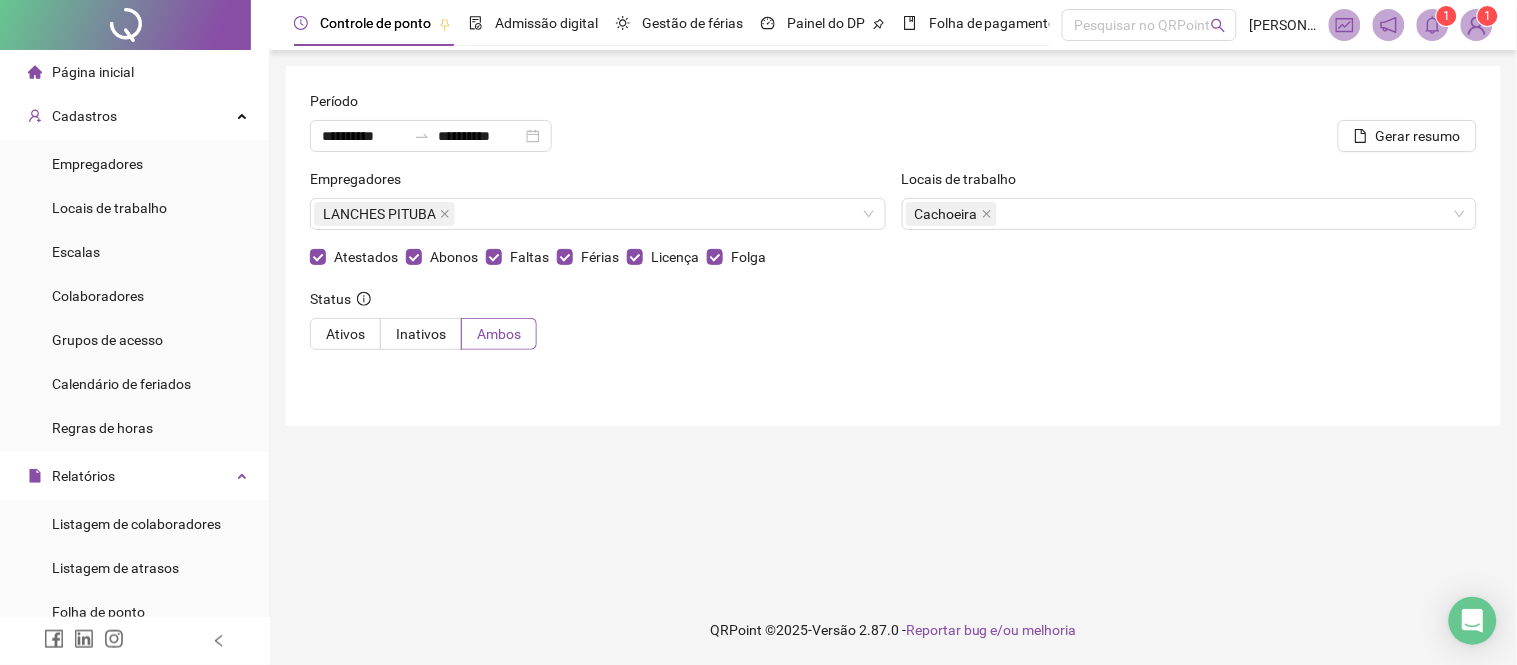 click on "Empregadores Locais de trabalho Escalas Colaboradores Grupos de acesso Calendário de feriados Regras de horas" at bounding box center (134, 296) 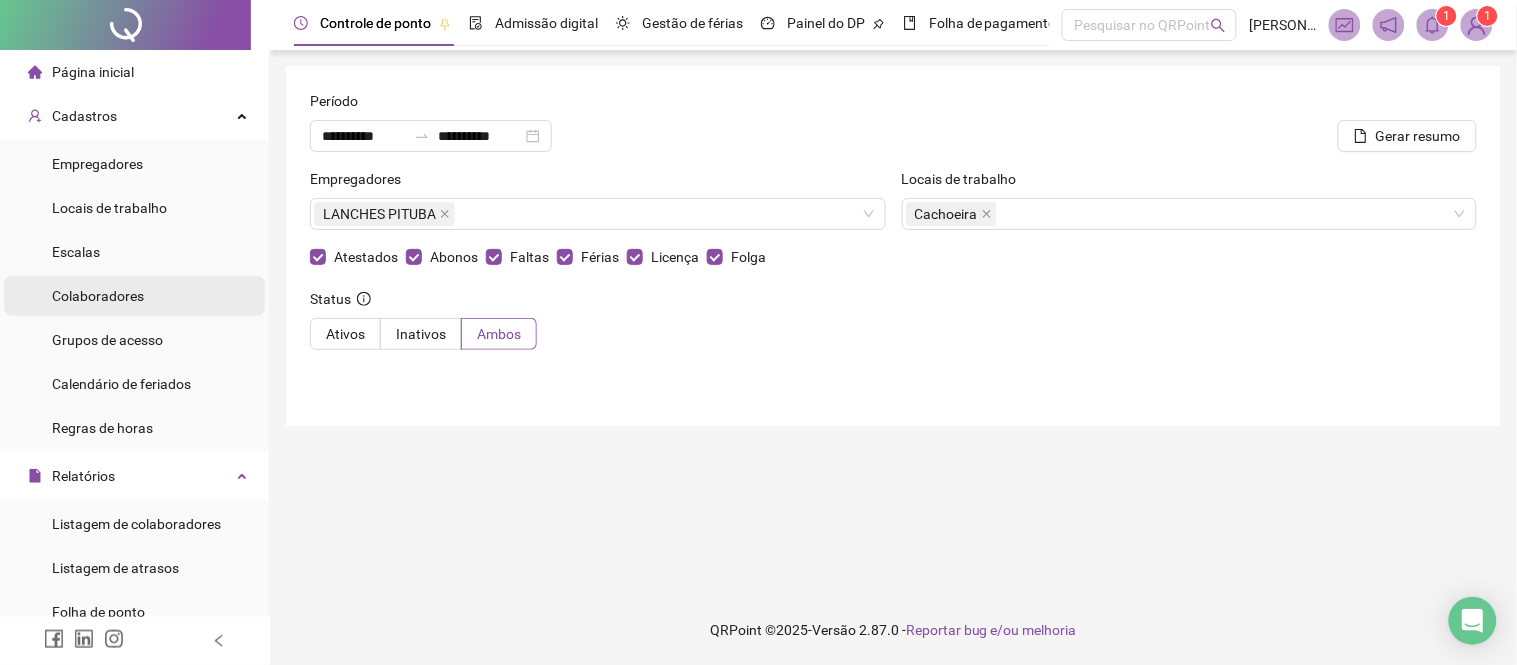 click on "Colaboradores" at bounding box center [98, 296] 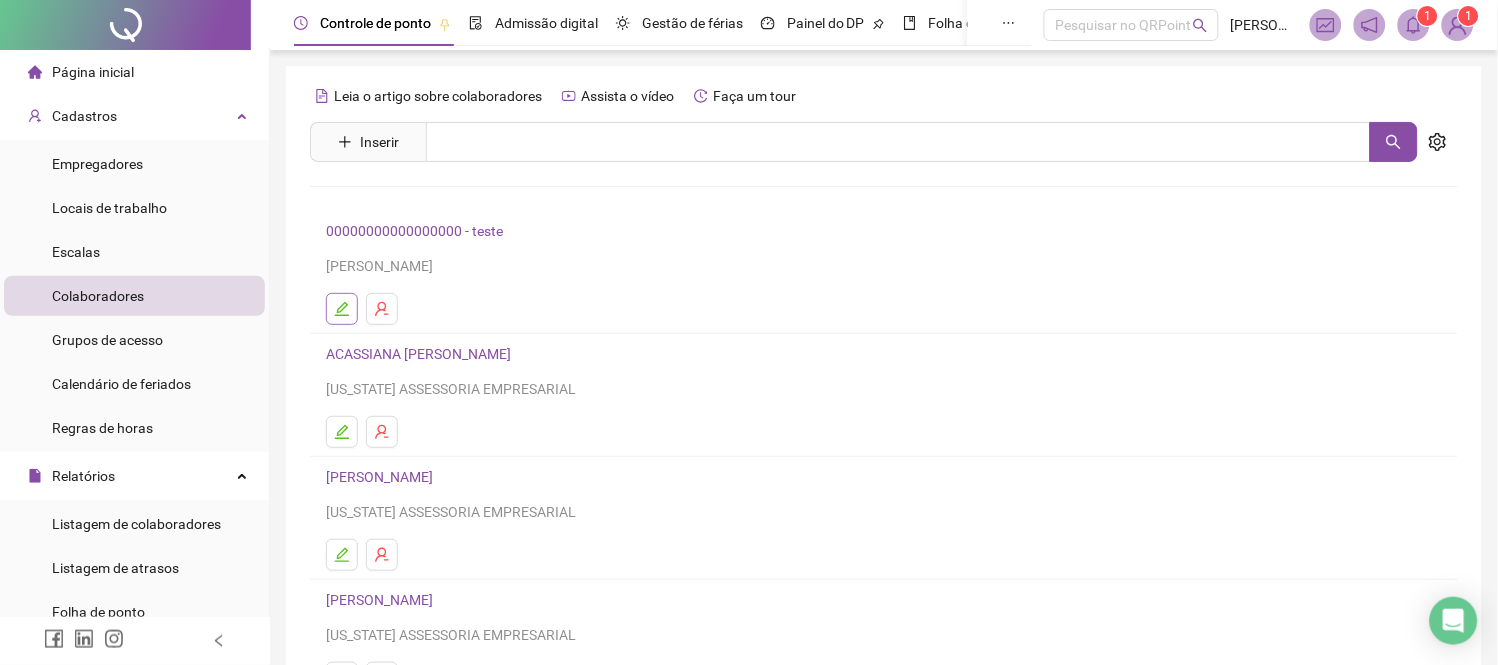 click 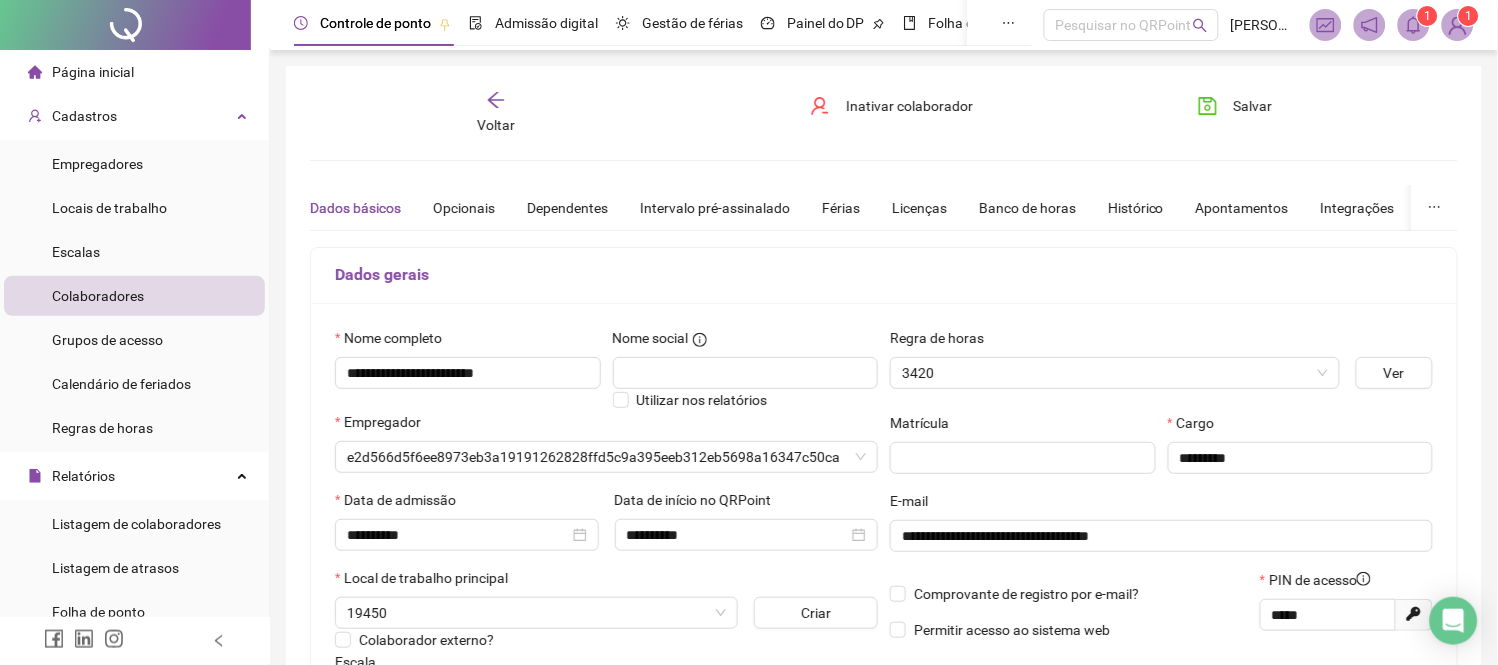 type on "**********" 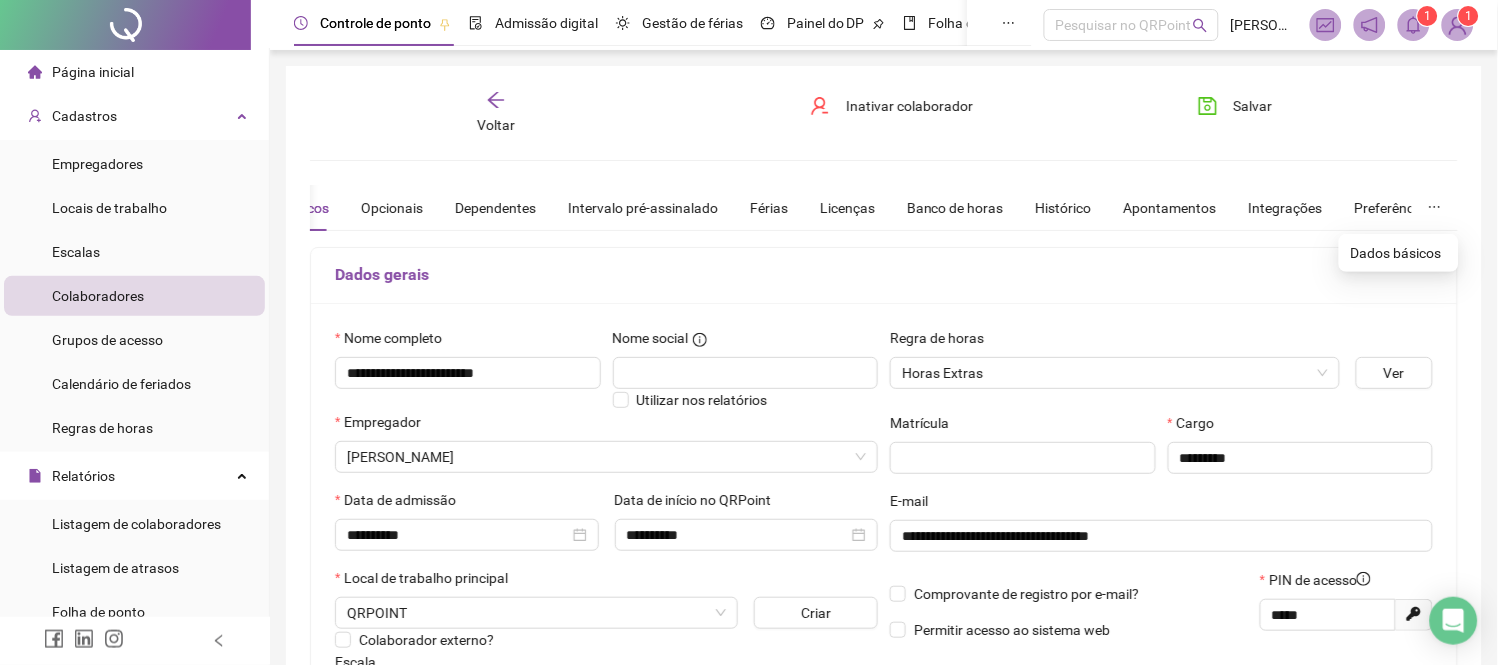 click at bounding box center (1435, 208) 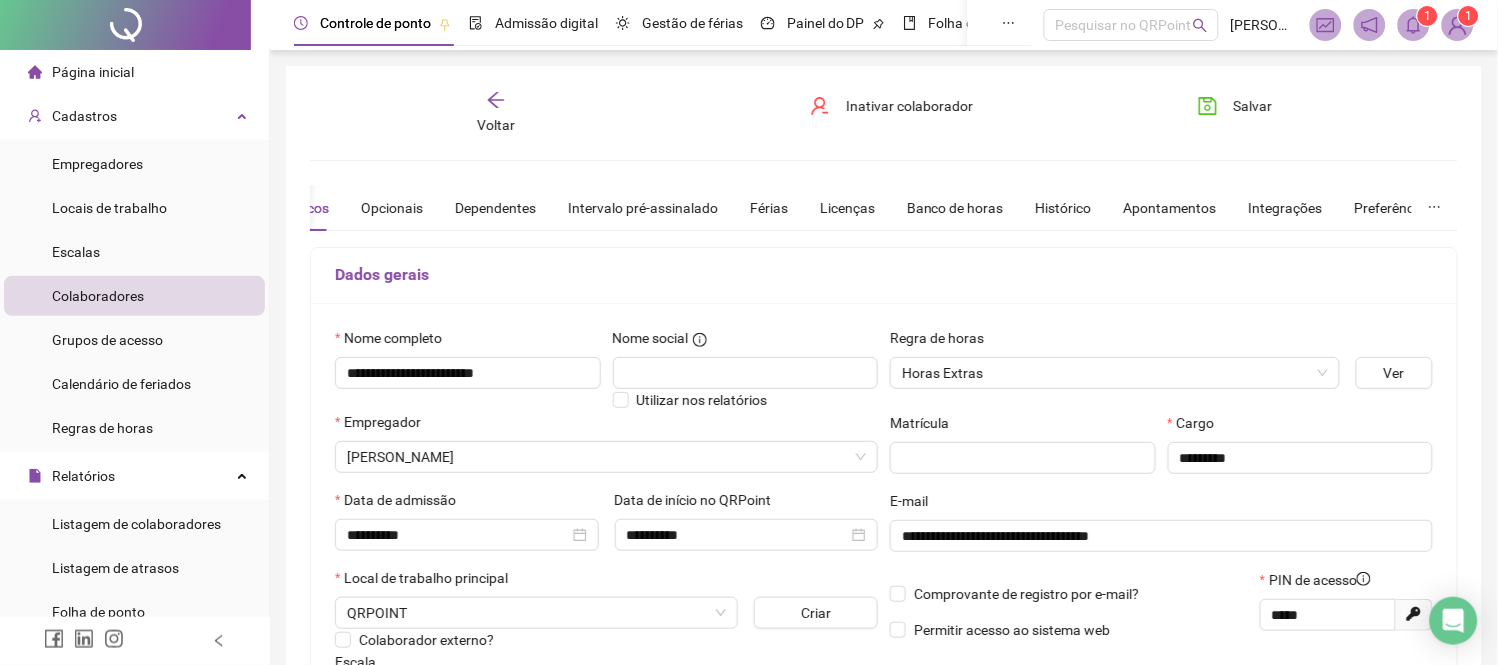 click on "**********" at bounding box center [884, 528] 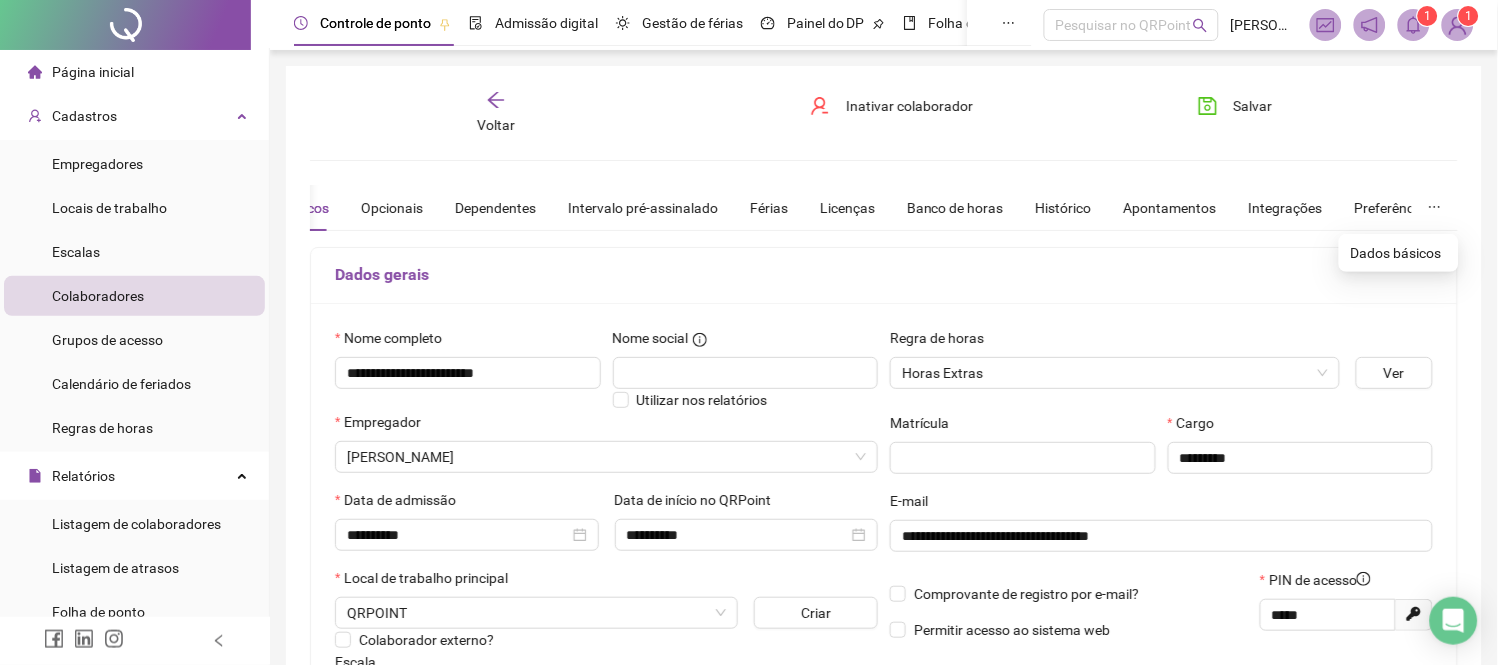 click 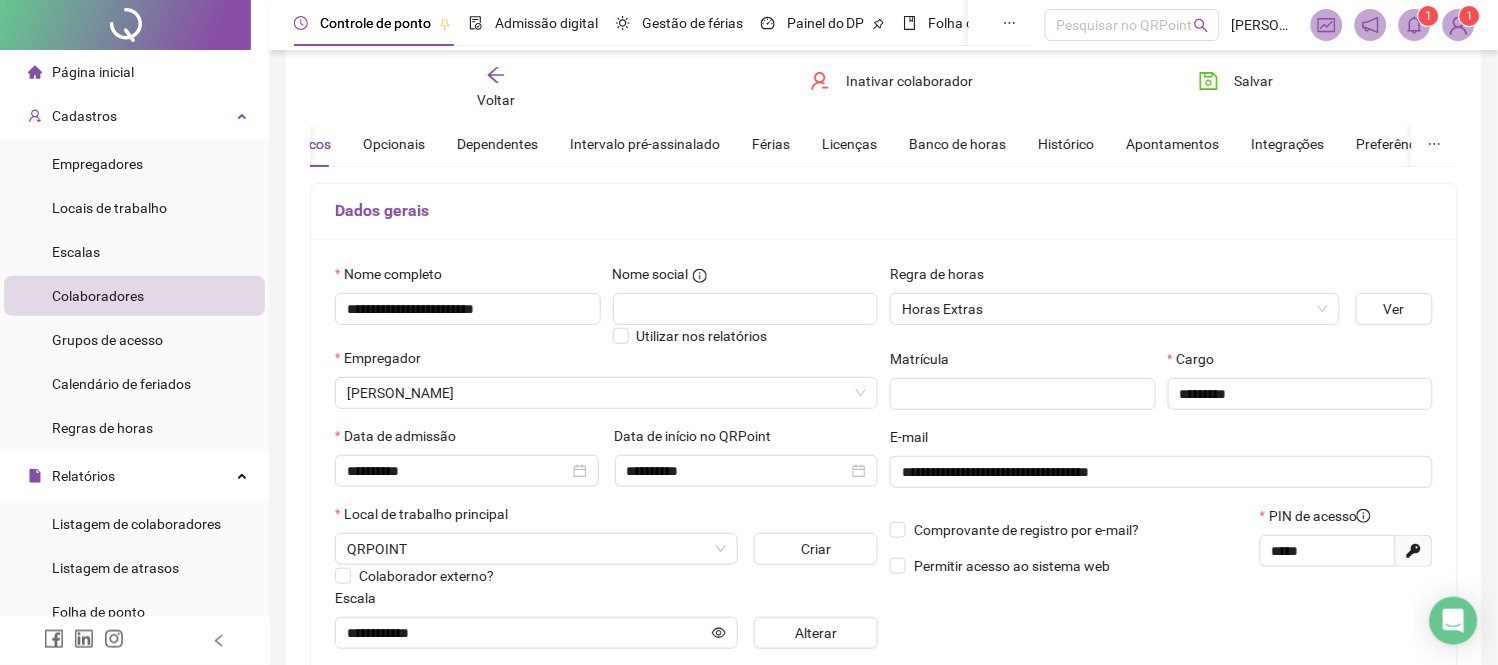 scroll, scrollTop: 86, scrollLeft: 0, axis: vertical 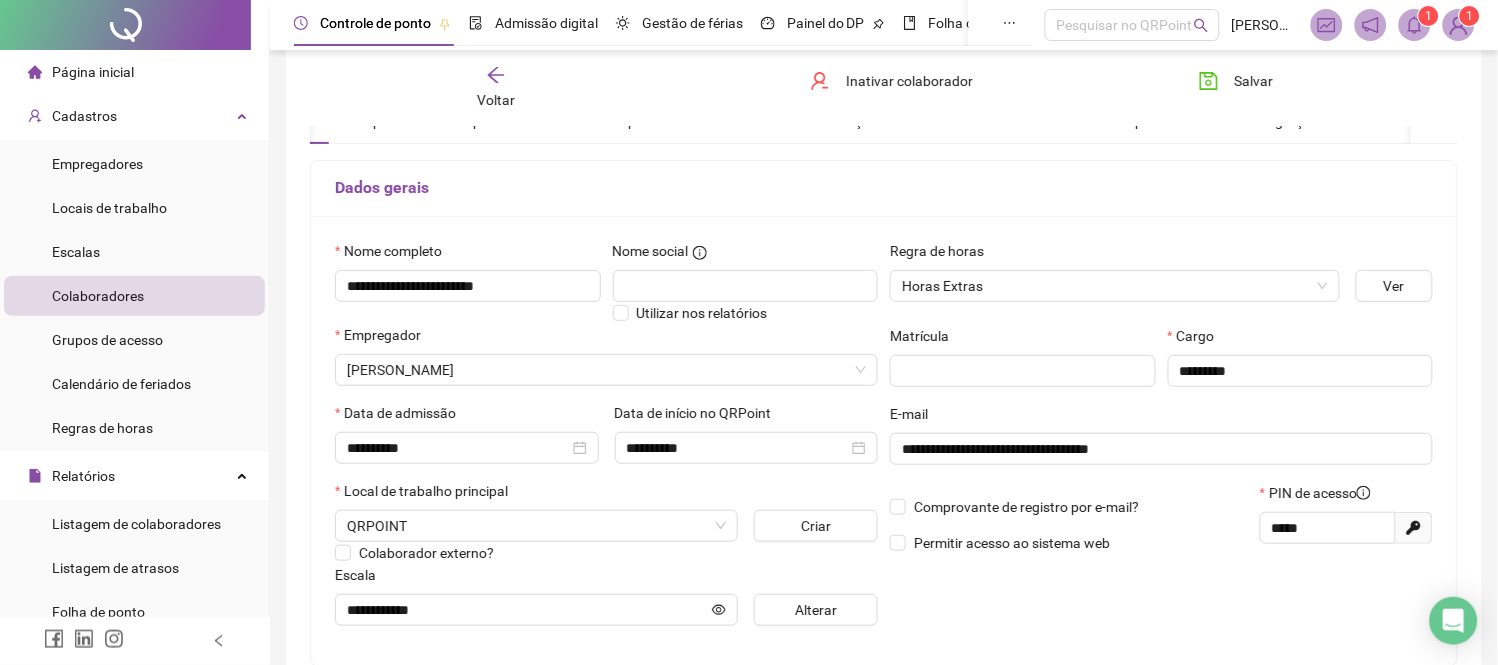 type 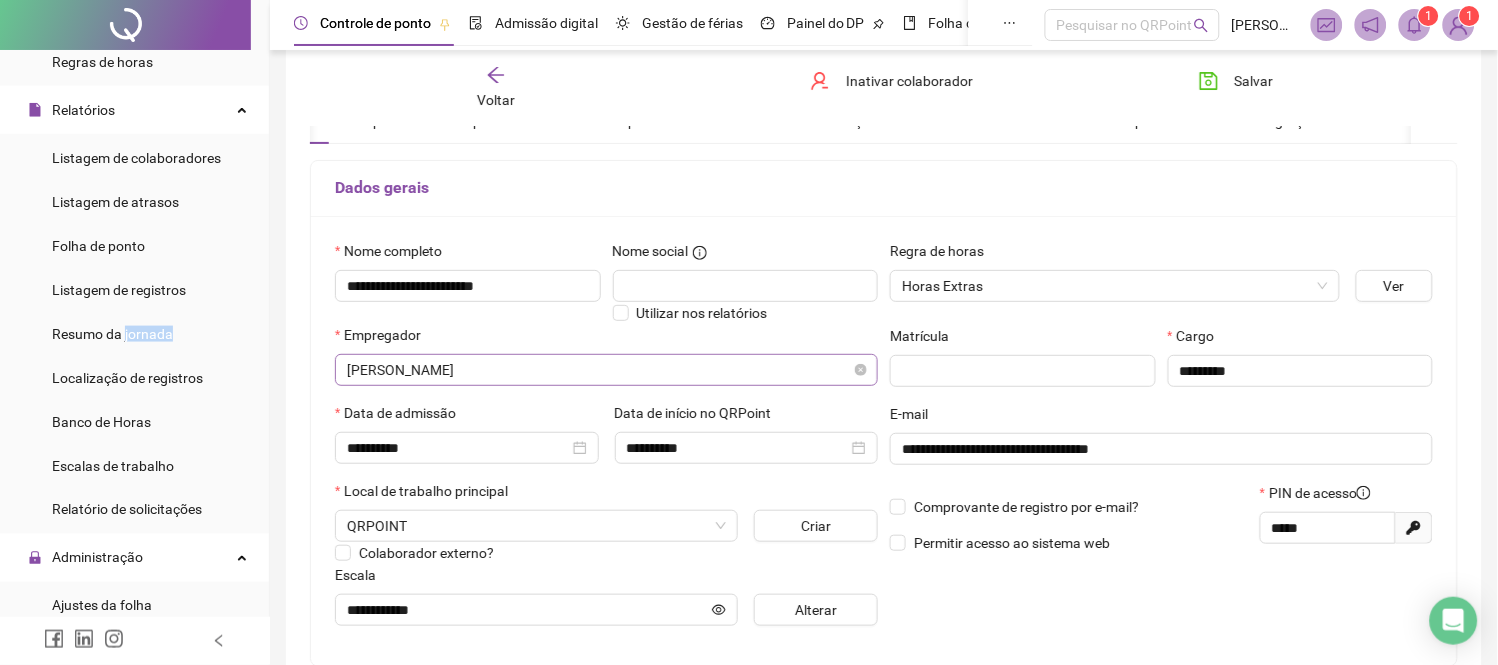 type 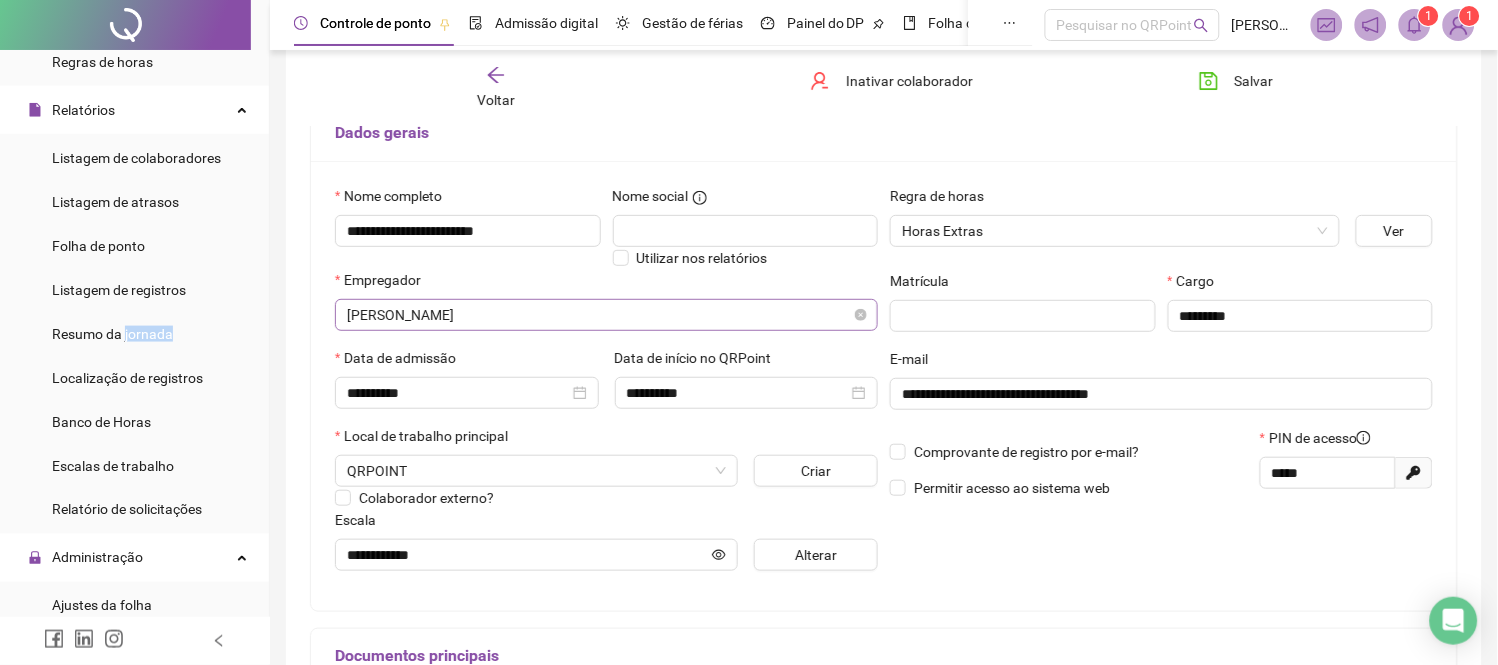 scroll, scrollTop: 142, scrollLeft: 0, axis: vertical 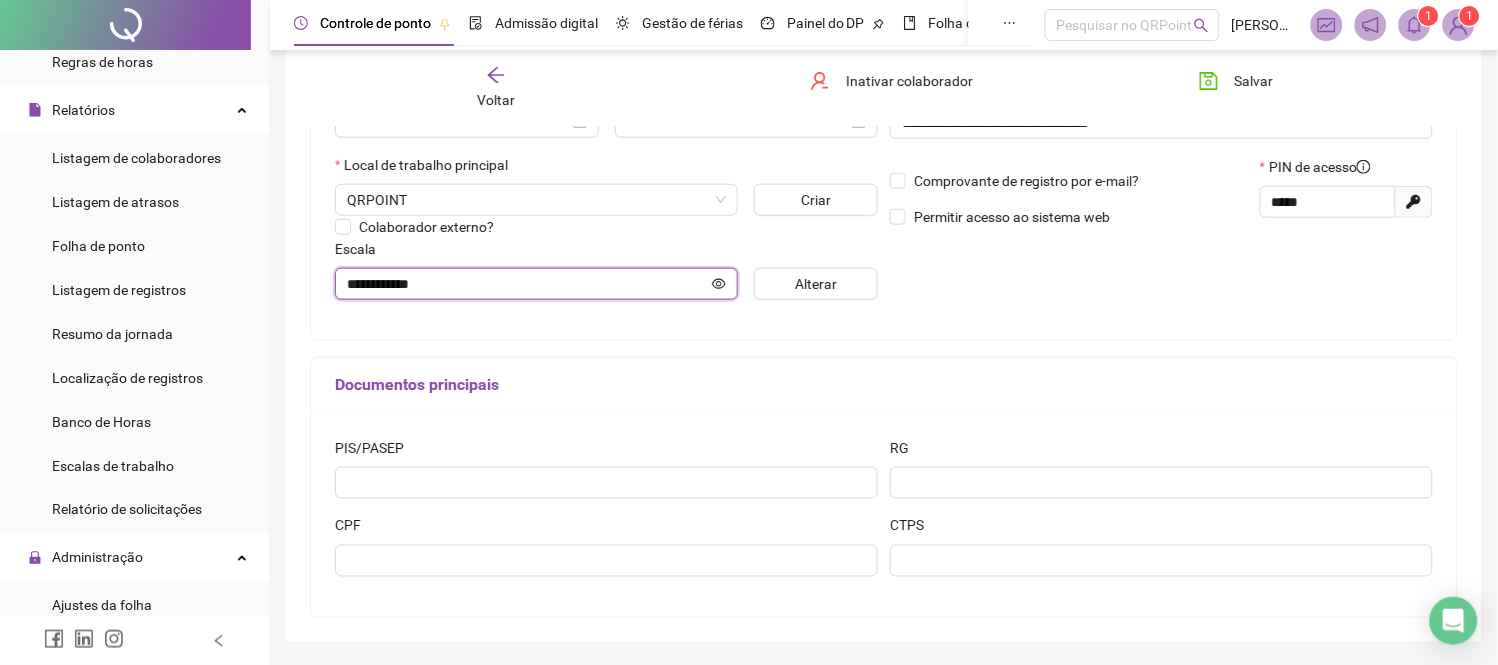 click on "**********" at bounding box center (527, 284) 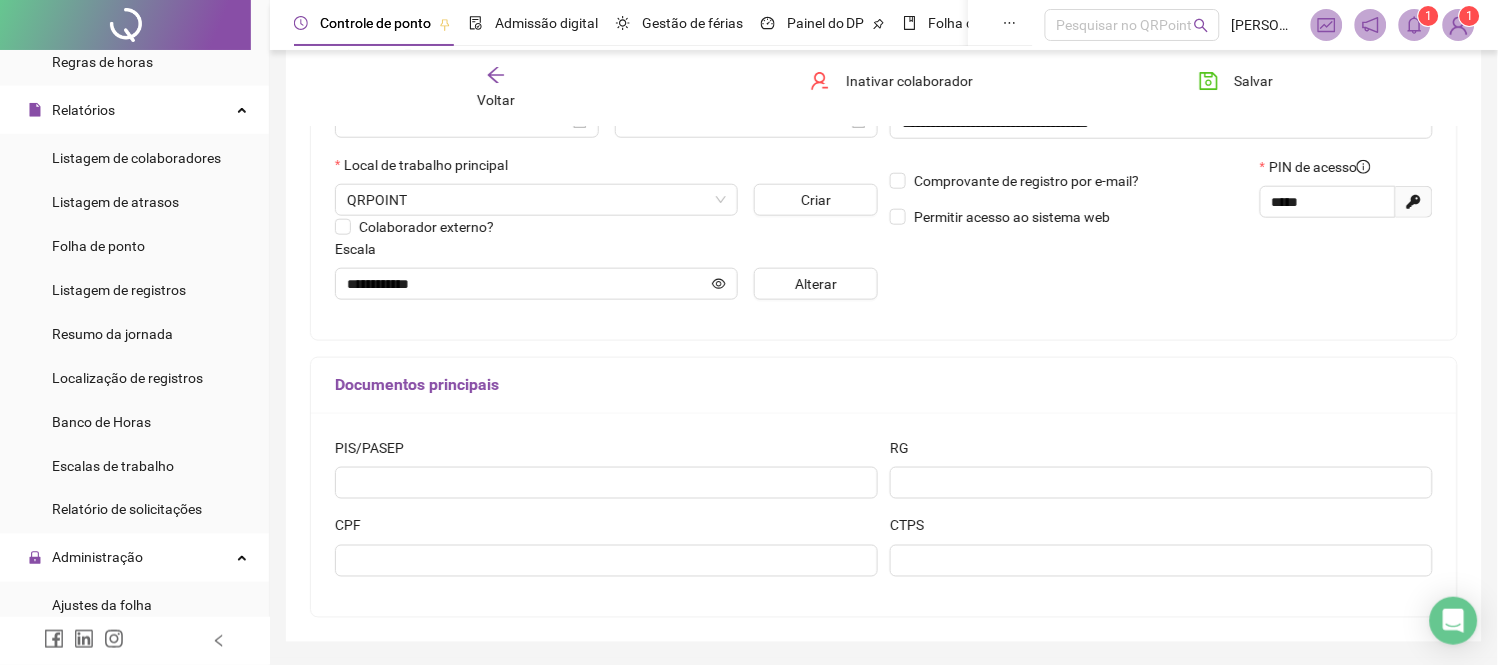click on "Documentos principais" at bounding box center [884, 385] 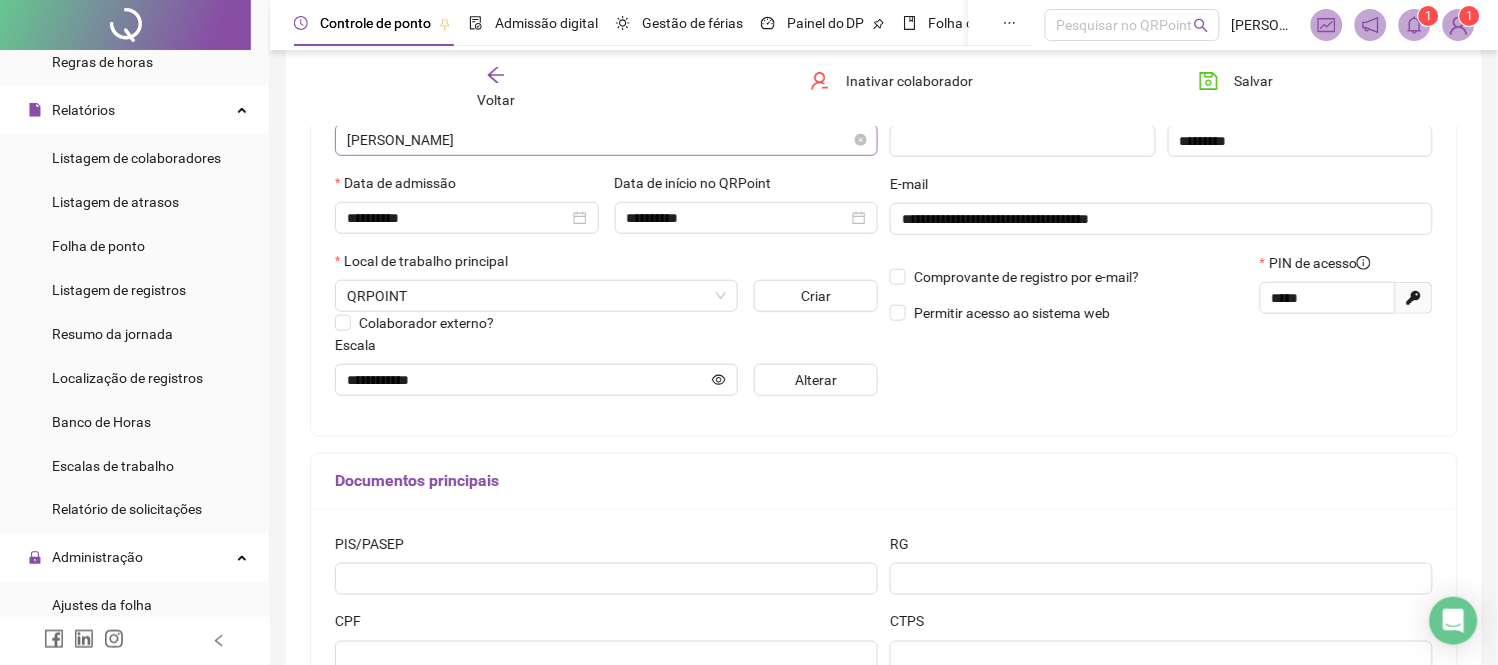 scroll, scrollTop: 317, scrollLeft: 0, axis: vertical 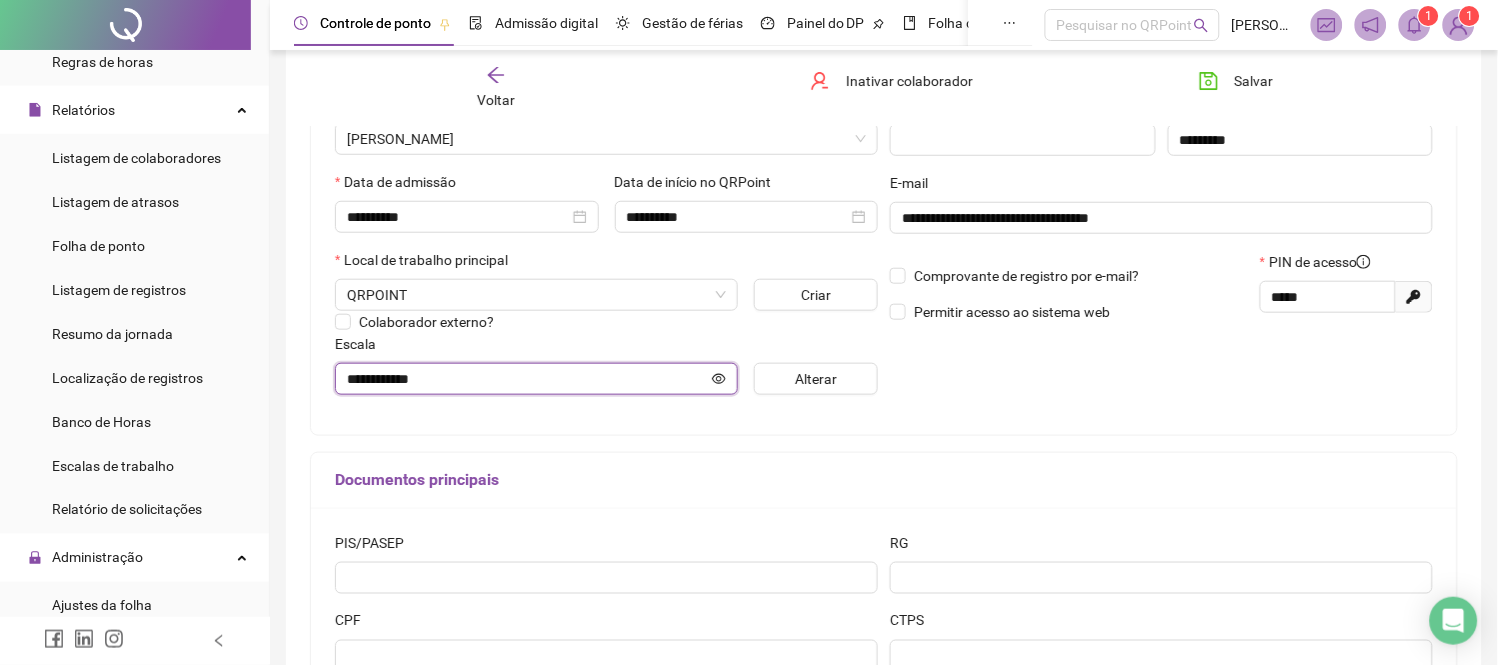 click on "**********" at bounding box center [527, 379] 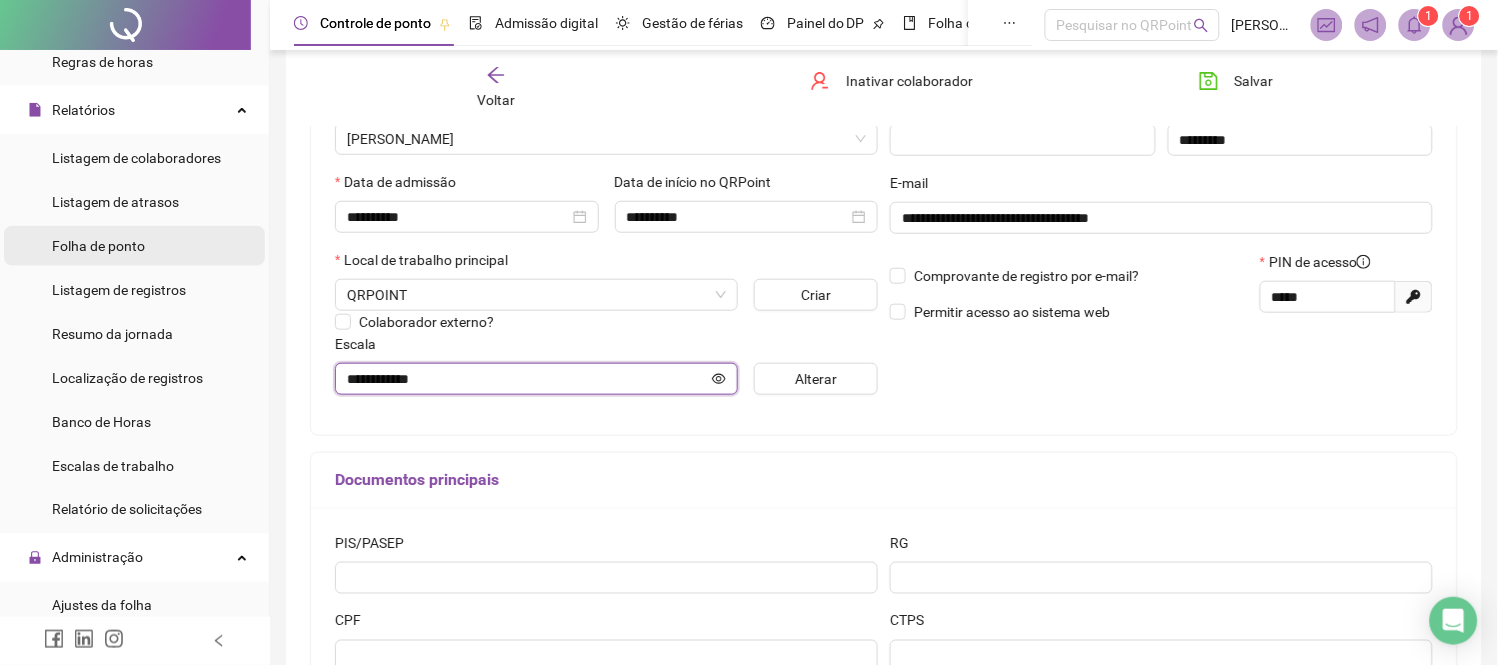 scroll, scrollTop: 0, scrollLeft: 0, axis: both 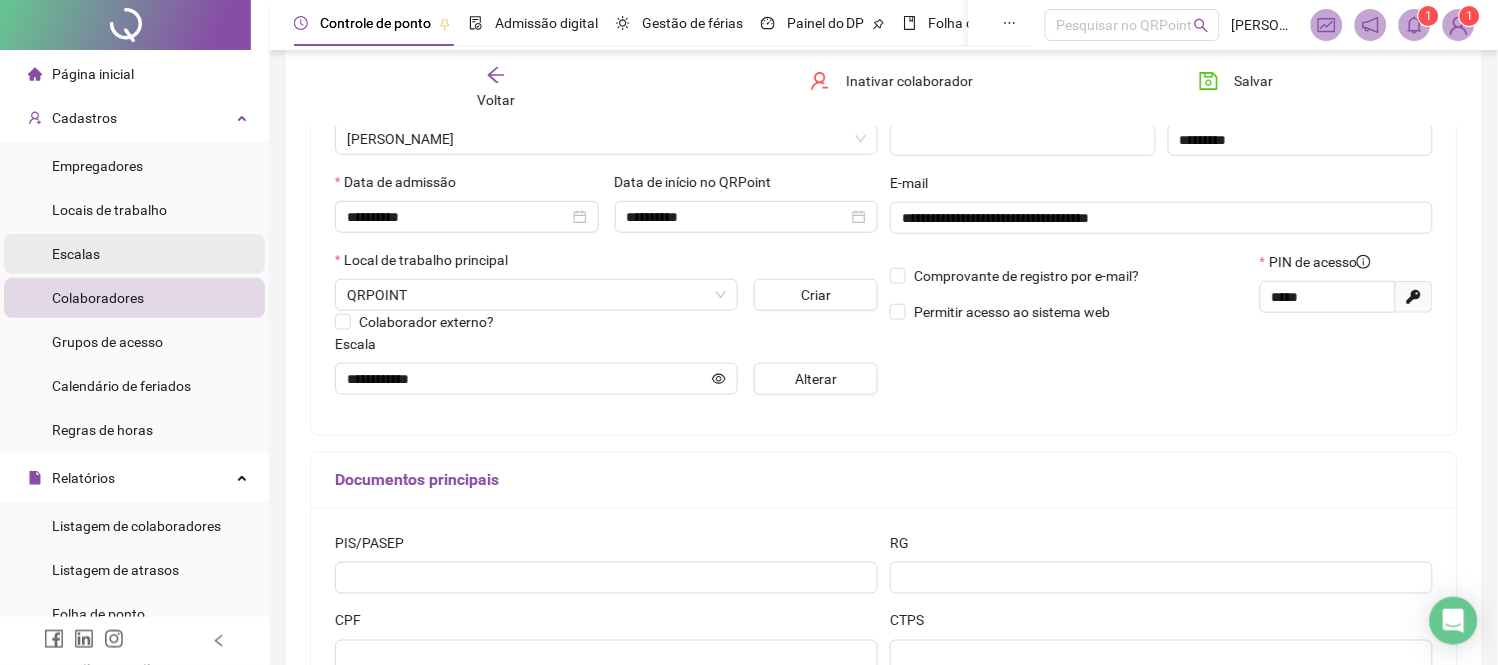 click on "Escalas" at bounding box center [134, 254] 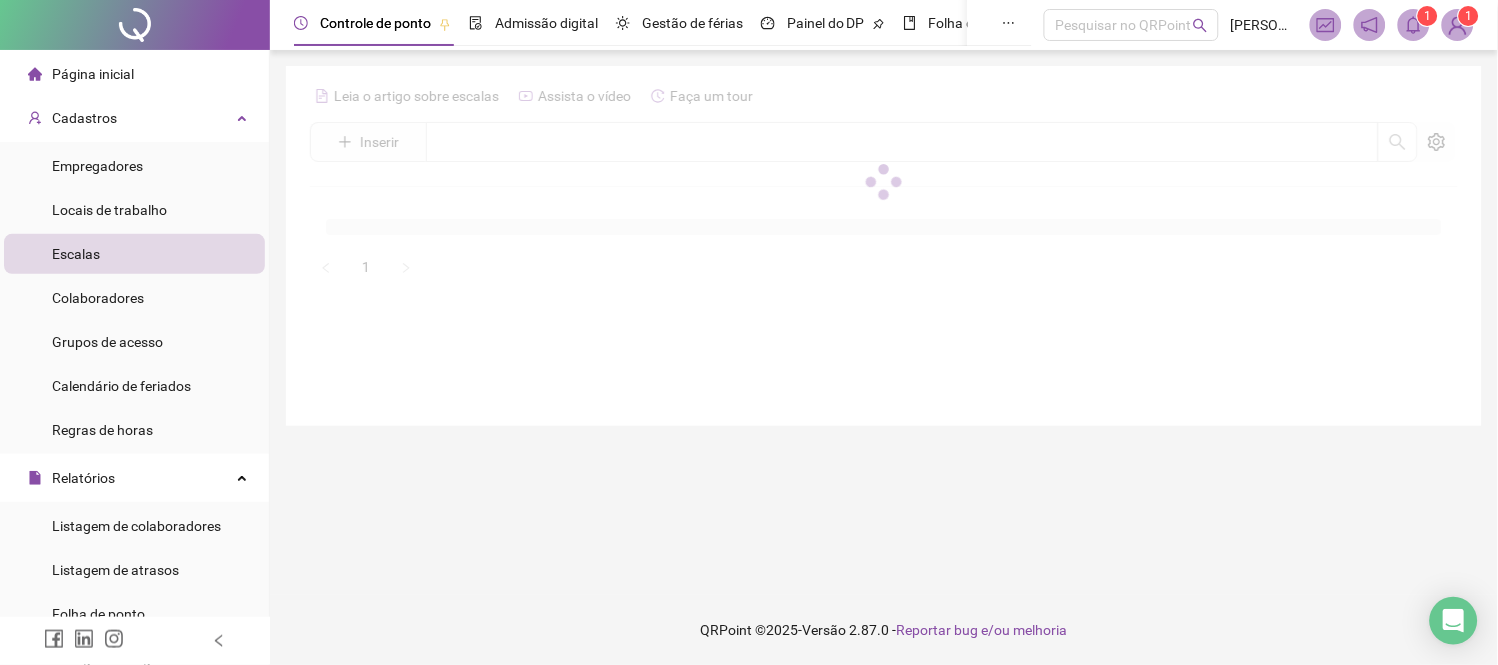 scroll, scrollTop: 0, scrollLeft: 0, axis: both 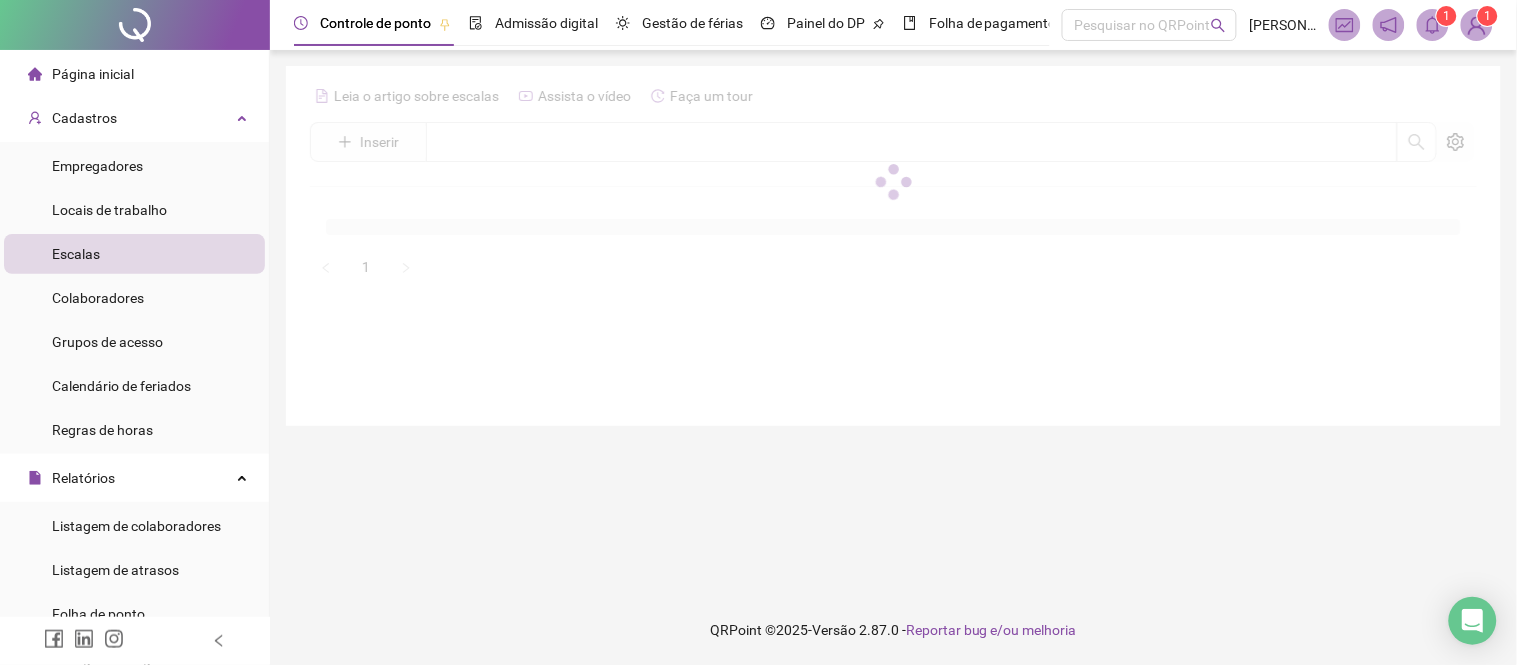 click on "Escalas" at bounding box center [134, 254] 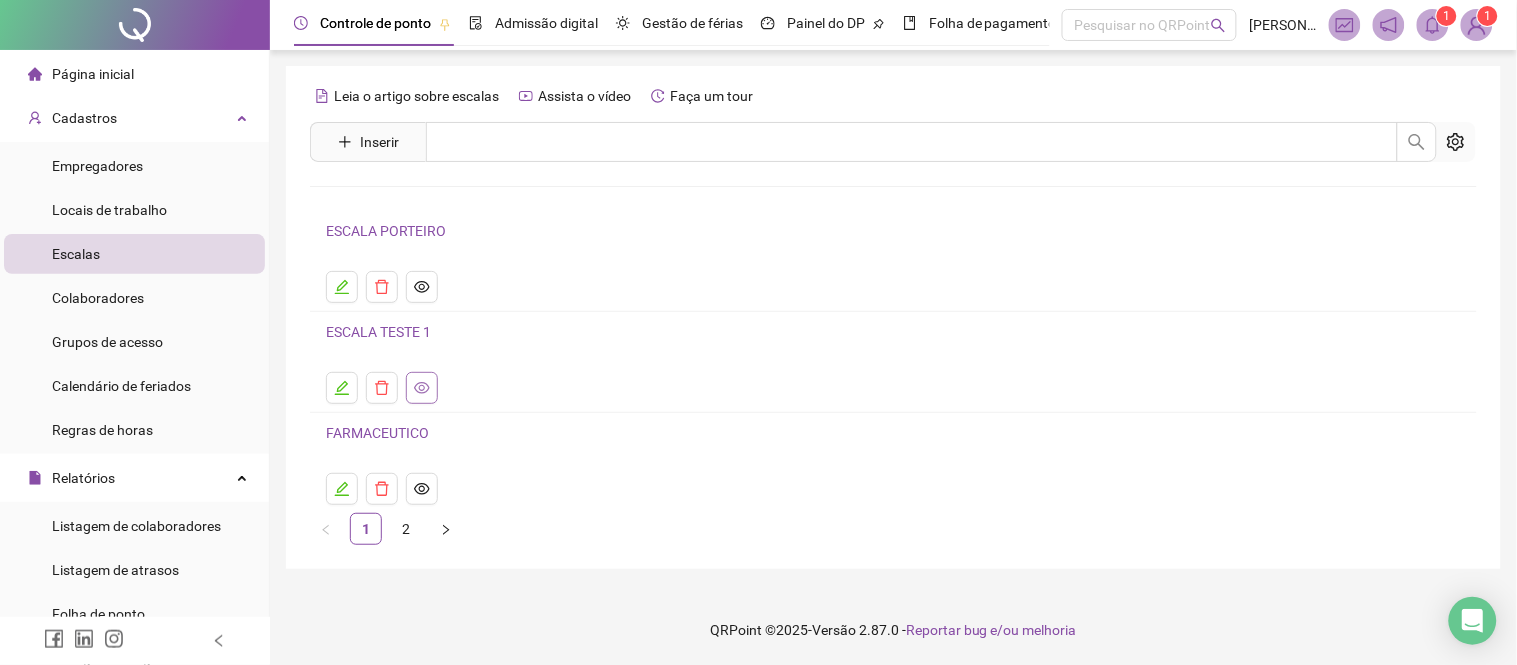 click 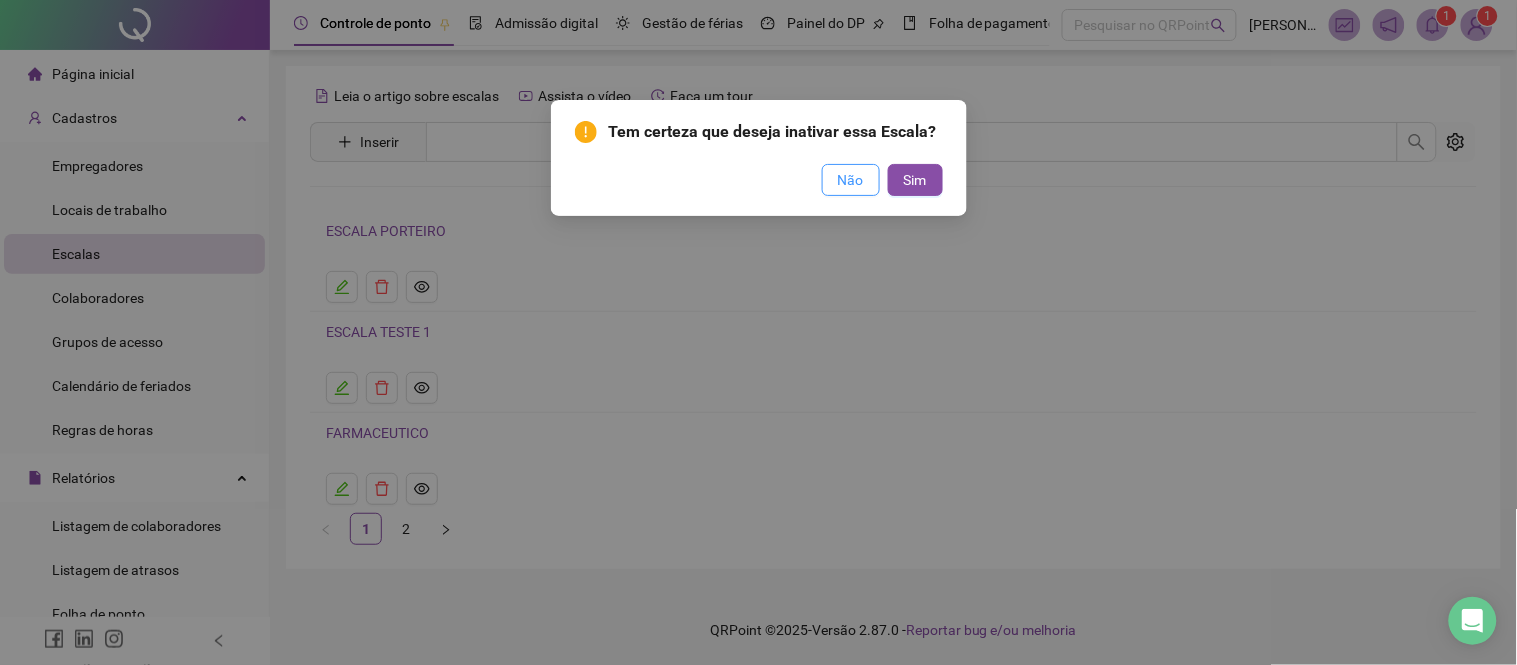 click on "Não" at bounding box center [851, 180] 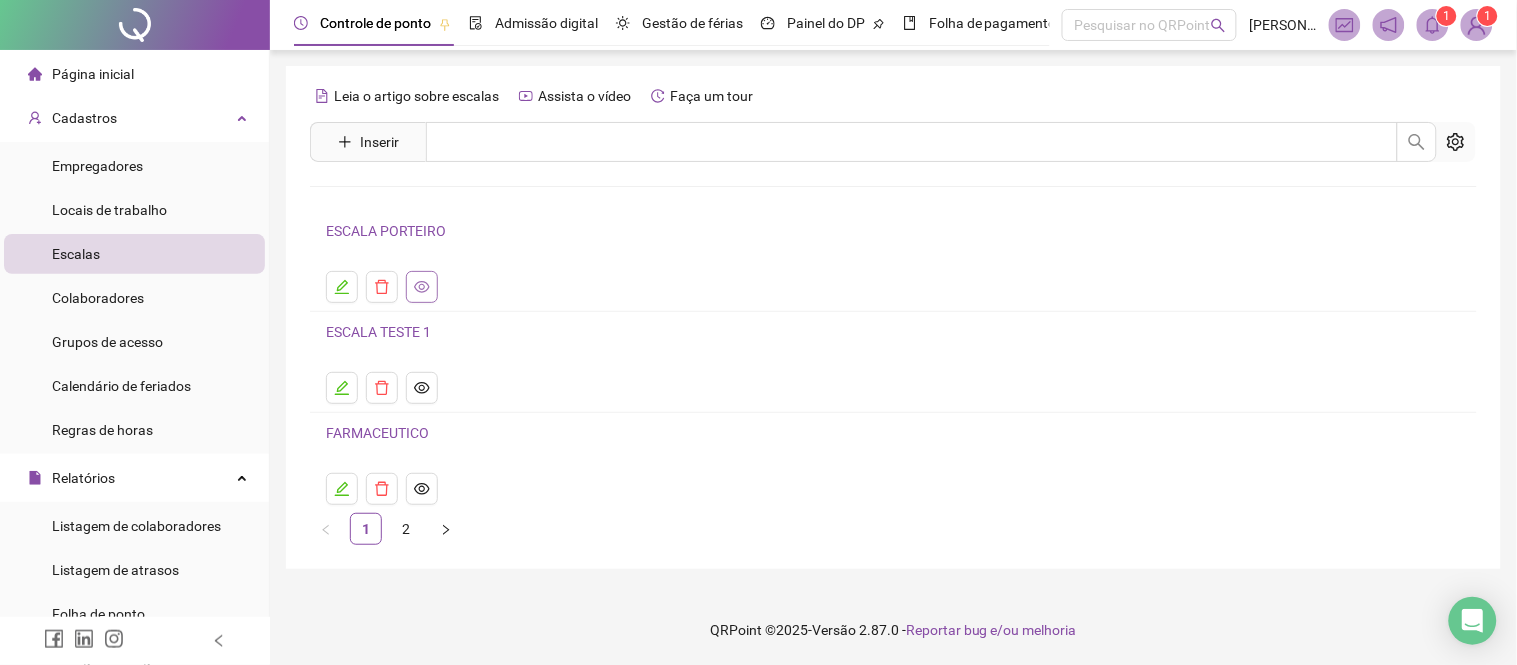 click 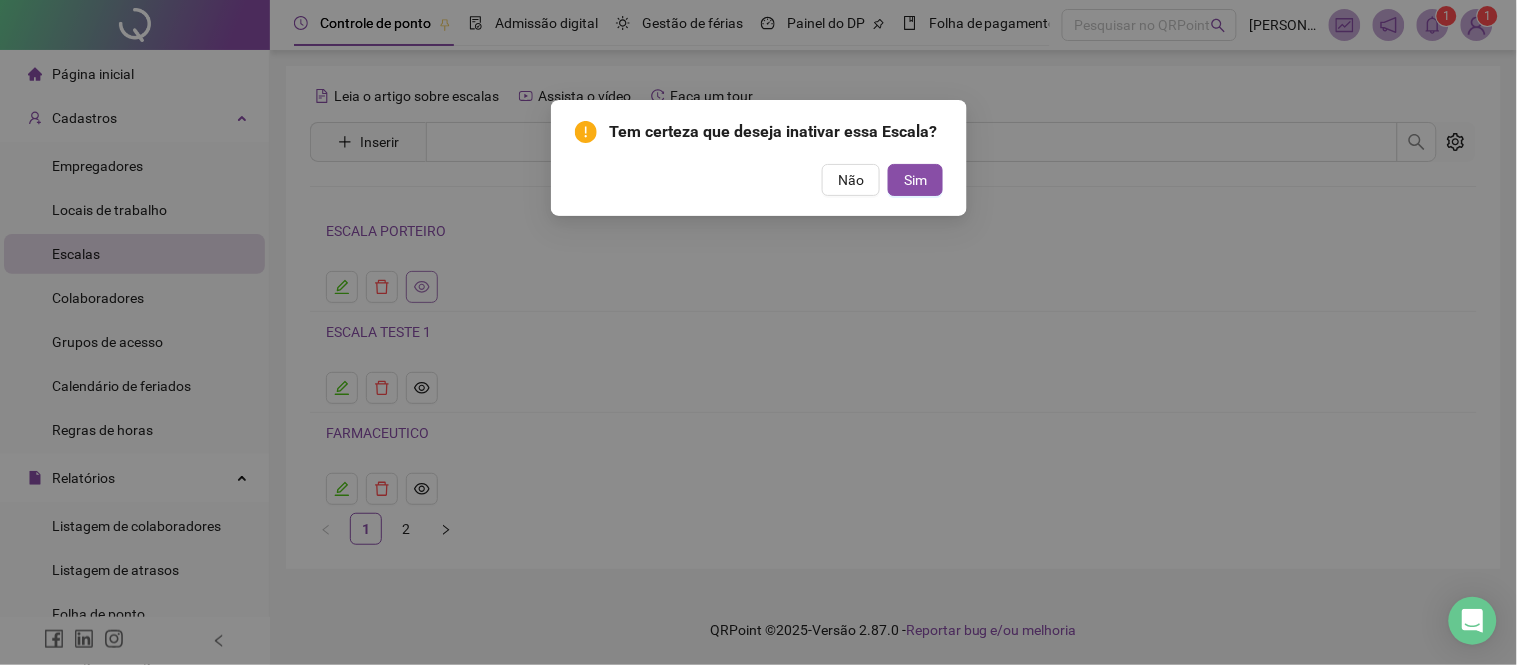 type 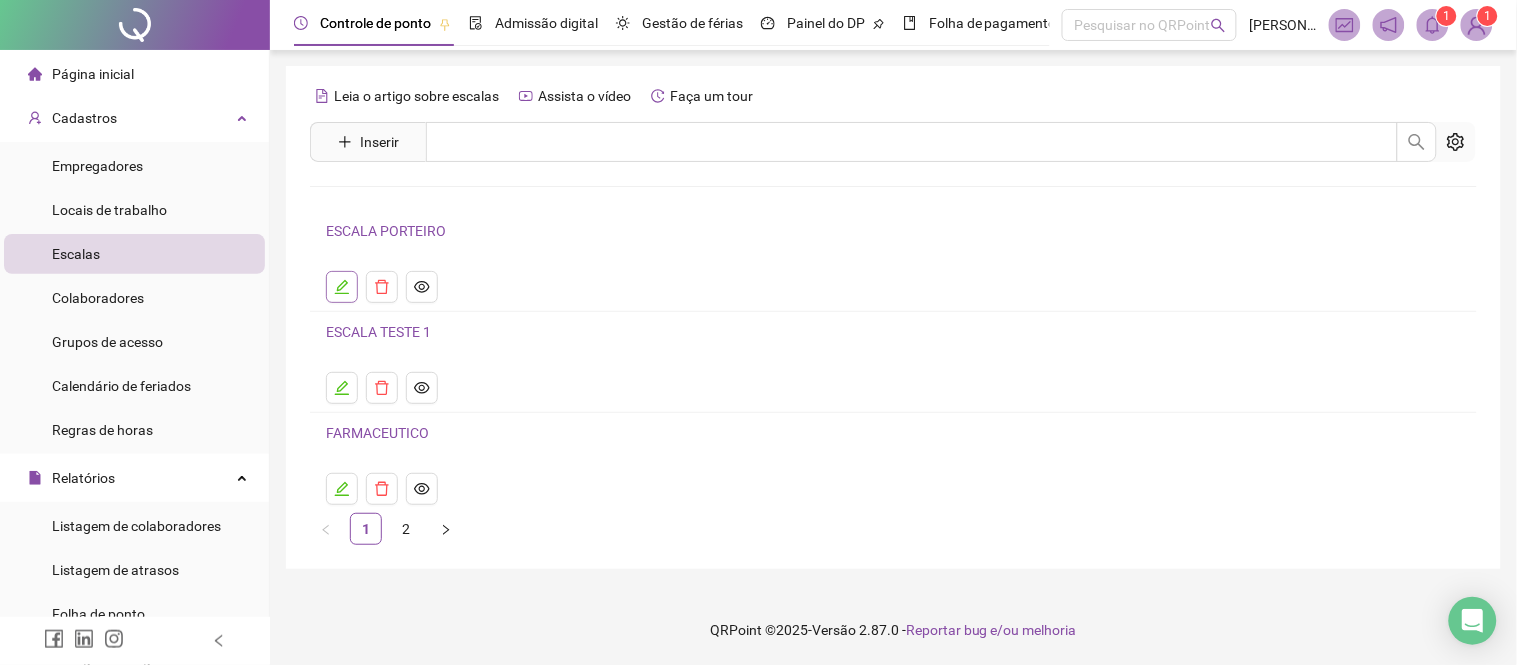 click at bounding box center (342, 287) 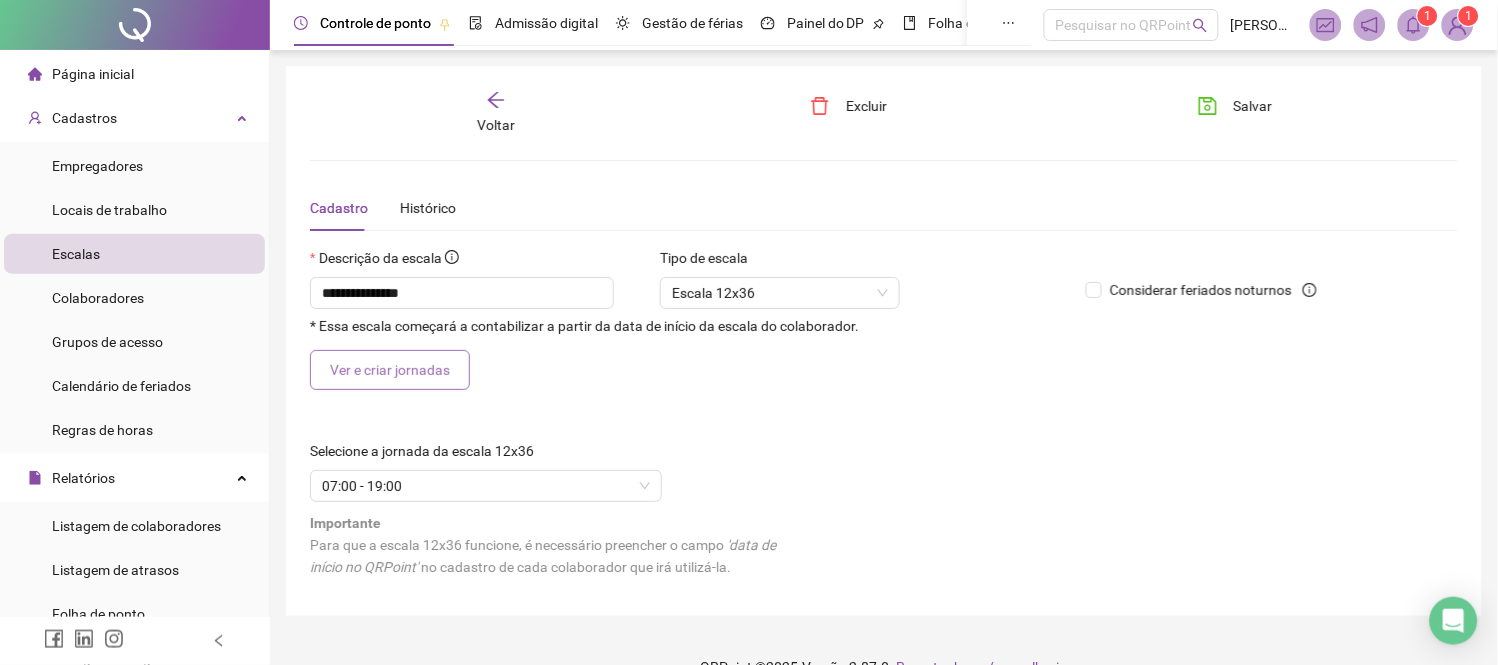 click on "Ver e criar jornadas" at bounding box center [390, 370] 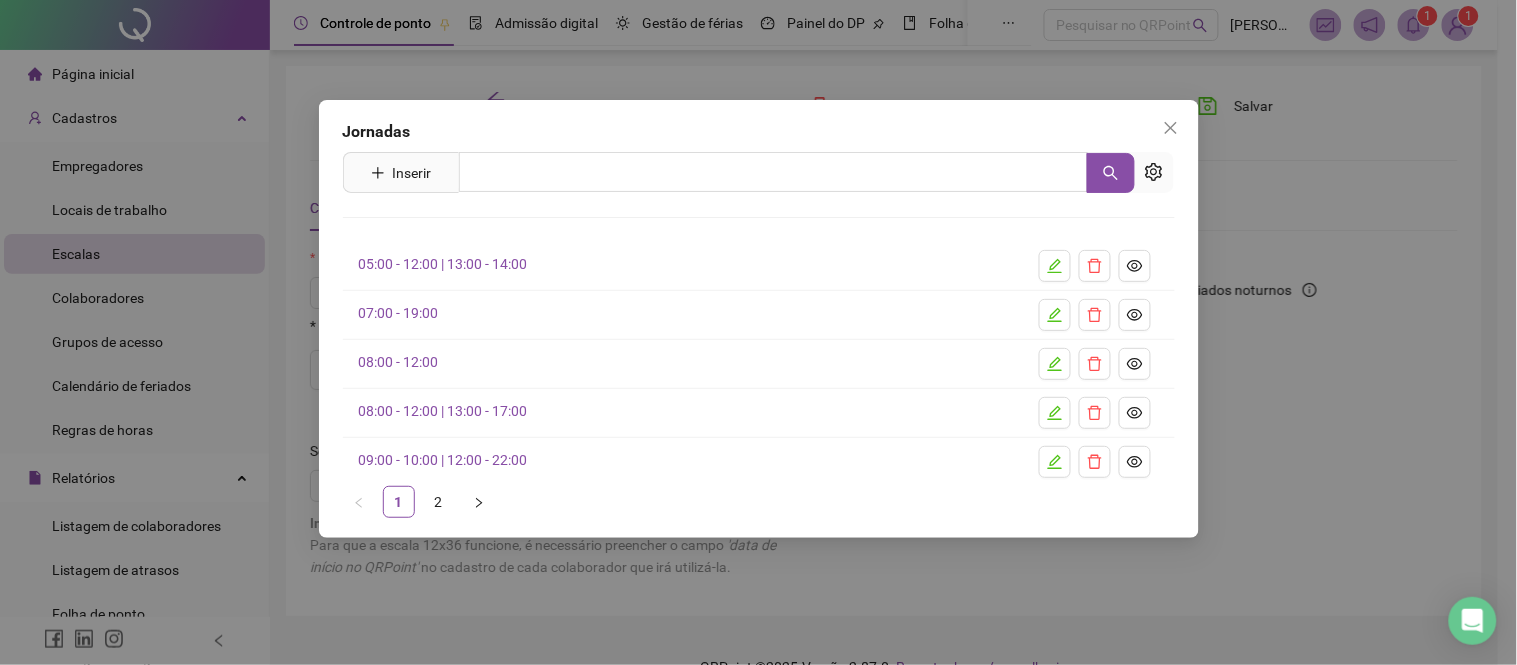 click on "Jornadas Inserir Nenhum resultado 05:00 - 12:00 | 13:00 - 14:00   07:00 - 19:00   08:00 - 12:00   08:00 - 12:00 | 13:00 - 17:00   09:00 - 10:00 | 12:00 - 22:00   1 2" at bounding box center (758, 332) 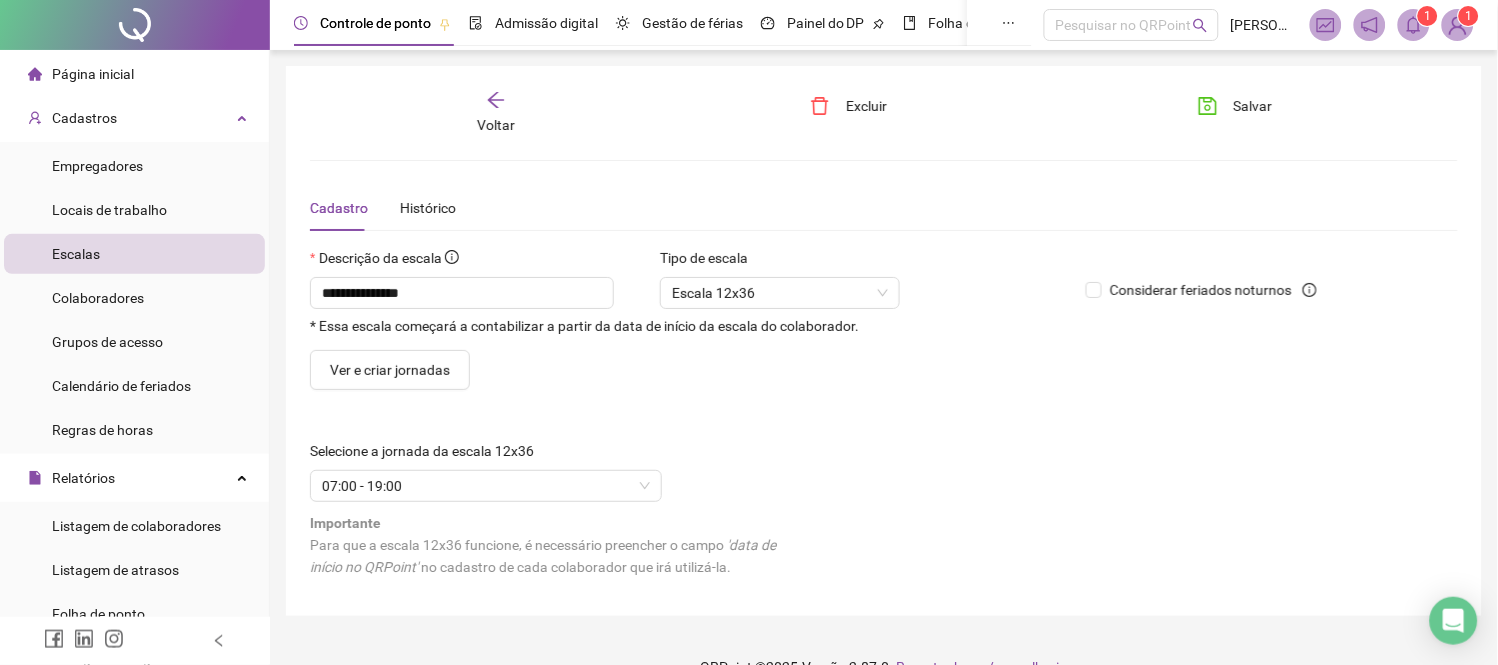 type 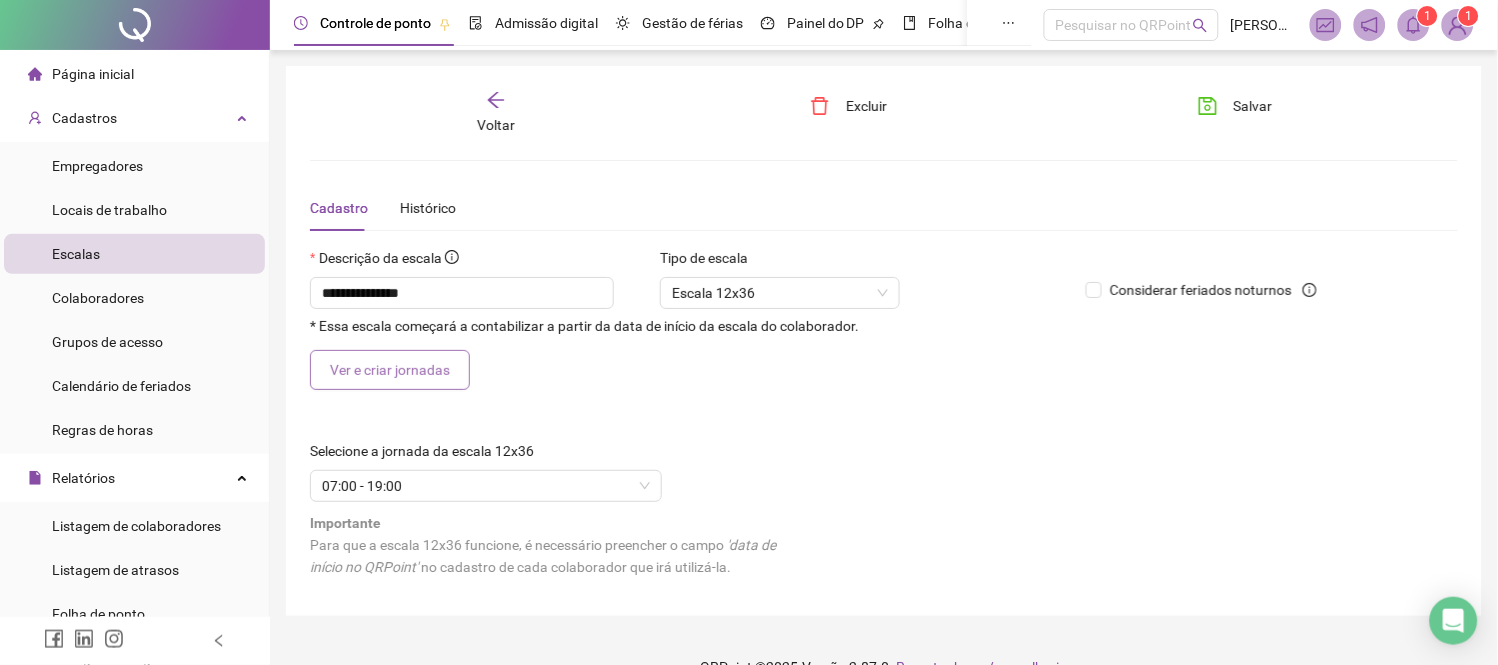 click on "Ver e criar jornadas" at bounding box center [390, 370] 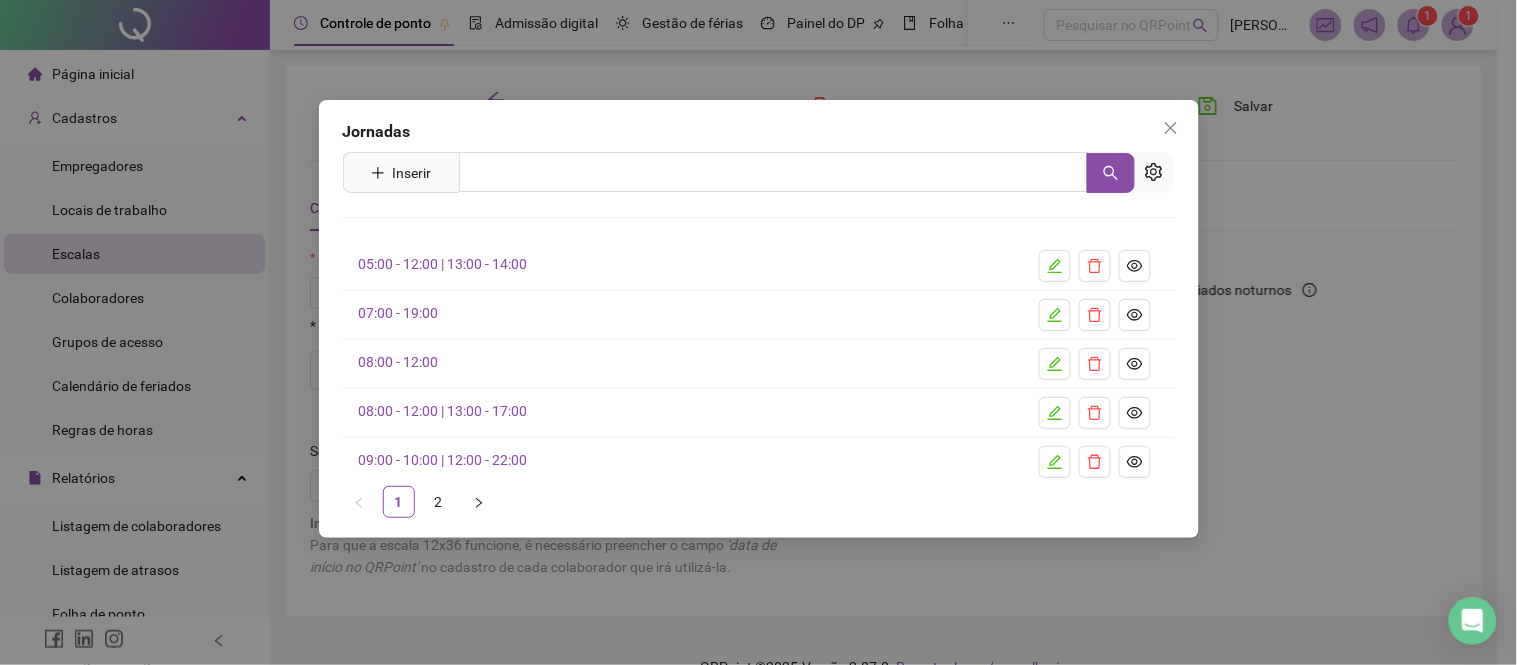 click on "Jornadas Inserir Nenhum resultado 05:00 - 12:00 | 13:00 - 14:00   07:00 - 19:00   08:00 - 12:00   08:00 - 12:00 | 13:00 - 17:00   09:00 - 10:00 | 12:00 - 22:00   1 2" at bounding box center [758, 332] 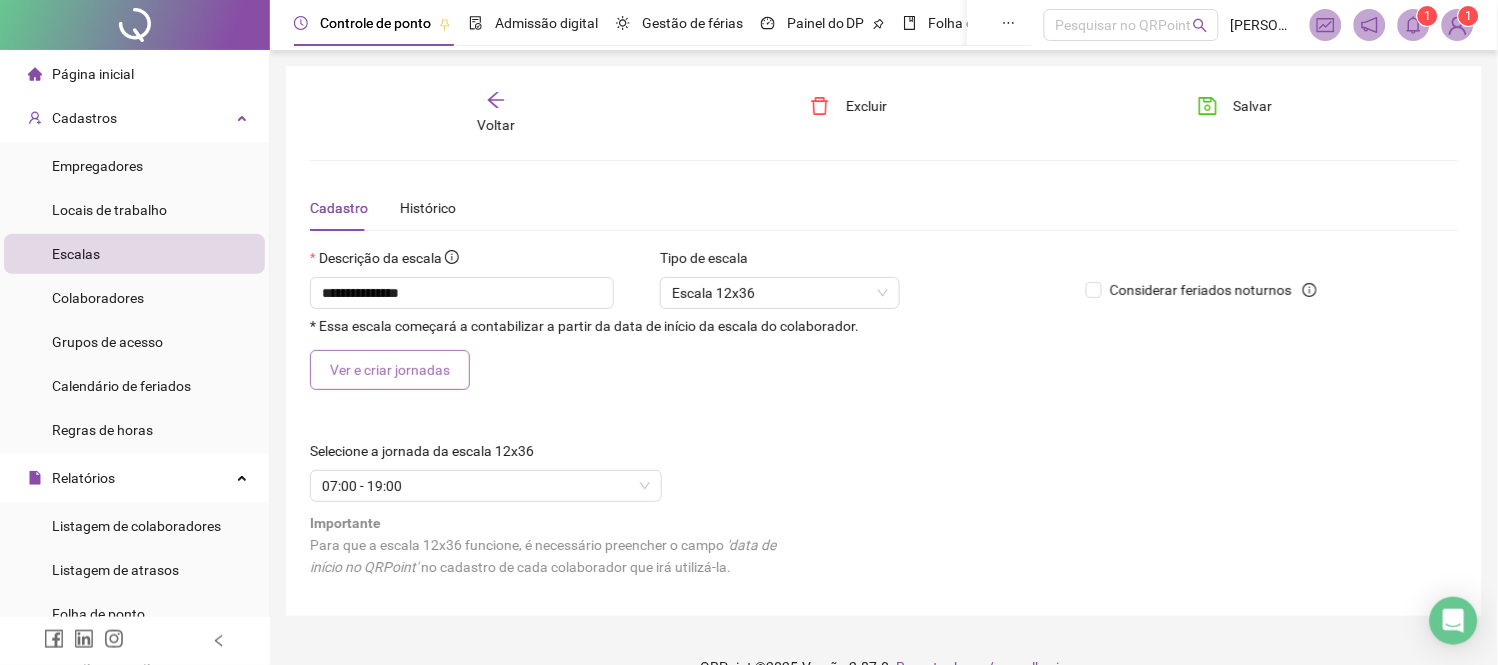 click on "Ver e criar jornadas" at bounding box center [390, 370] 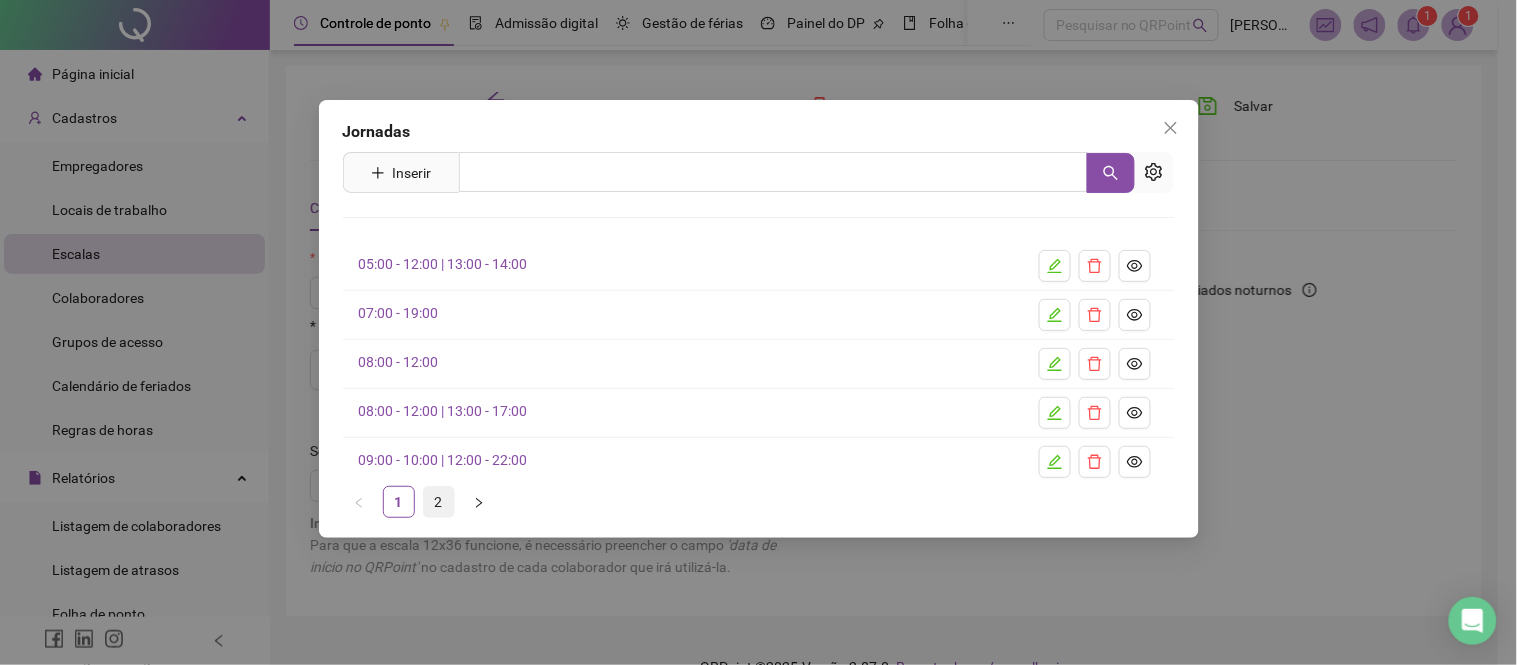 click on "2" at bounding box center [439, 502] 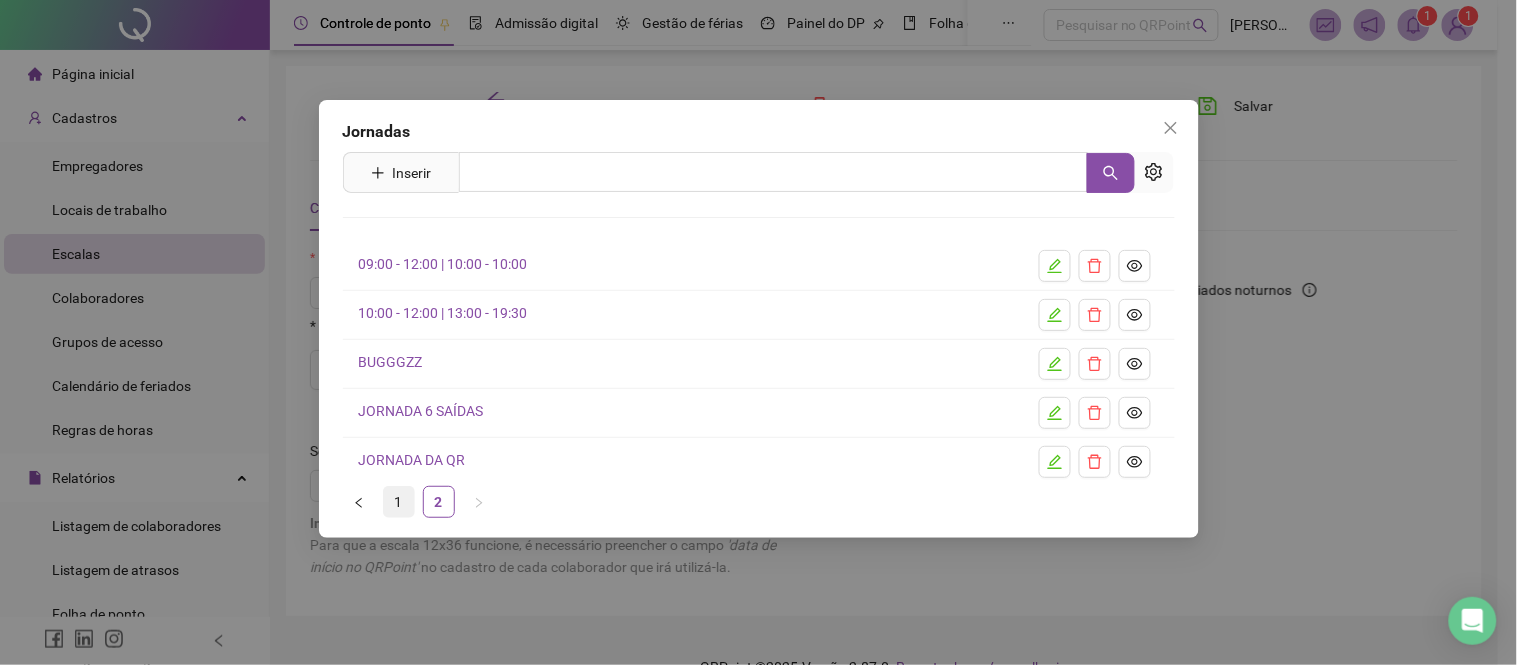 click on "1" at bounding box center [399, 502] 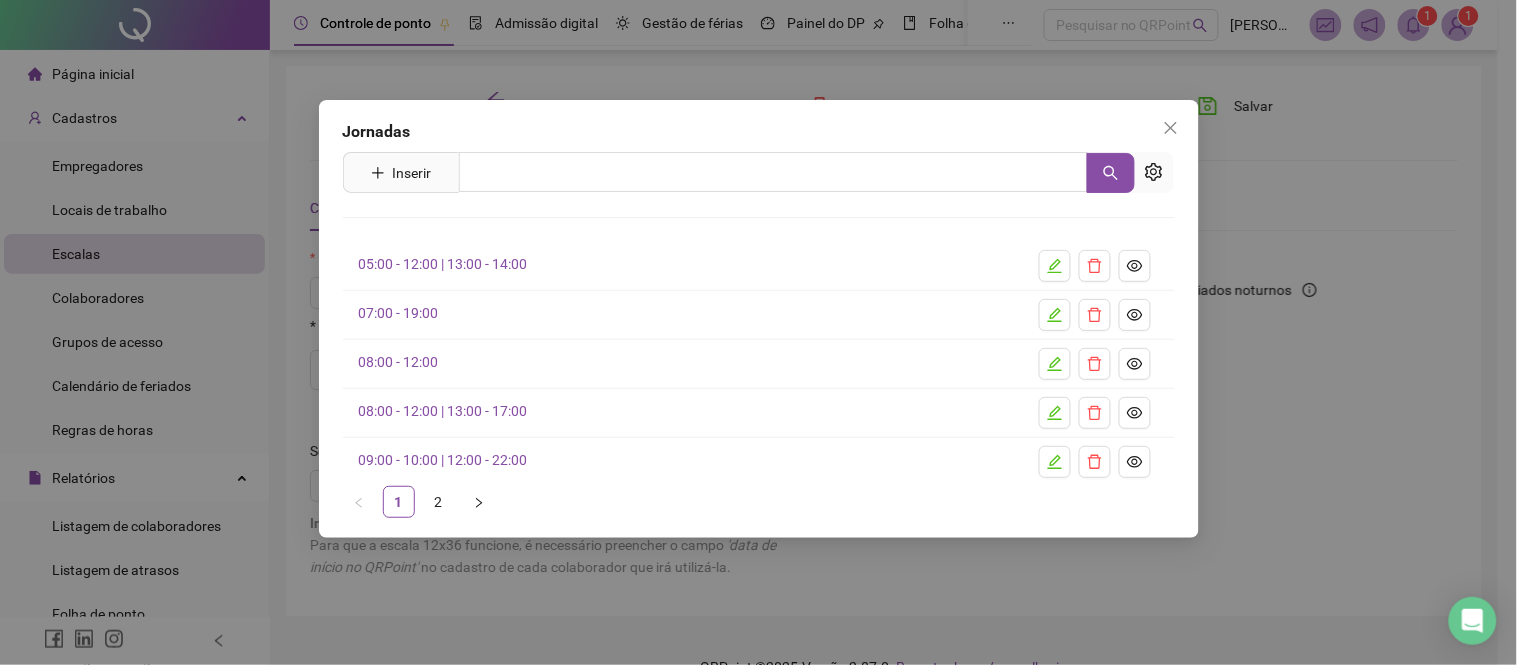 click on "Jornadas Inserir Nenhum resultado 05:00 - 12:00 | 13:00 - 14:00   07:00 - 19:00   08:00 - 12:00   08:00 - 12:00 | 13:00 - 17:00   09:00 - 10:00 | 12:00 - 22:00   1 2" at bounding box center (758, 332) 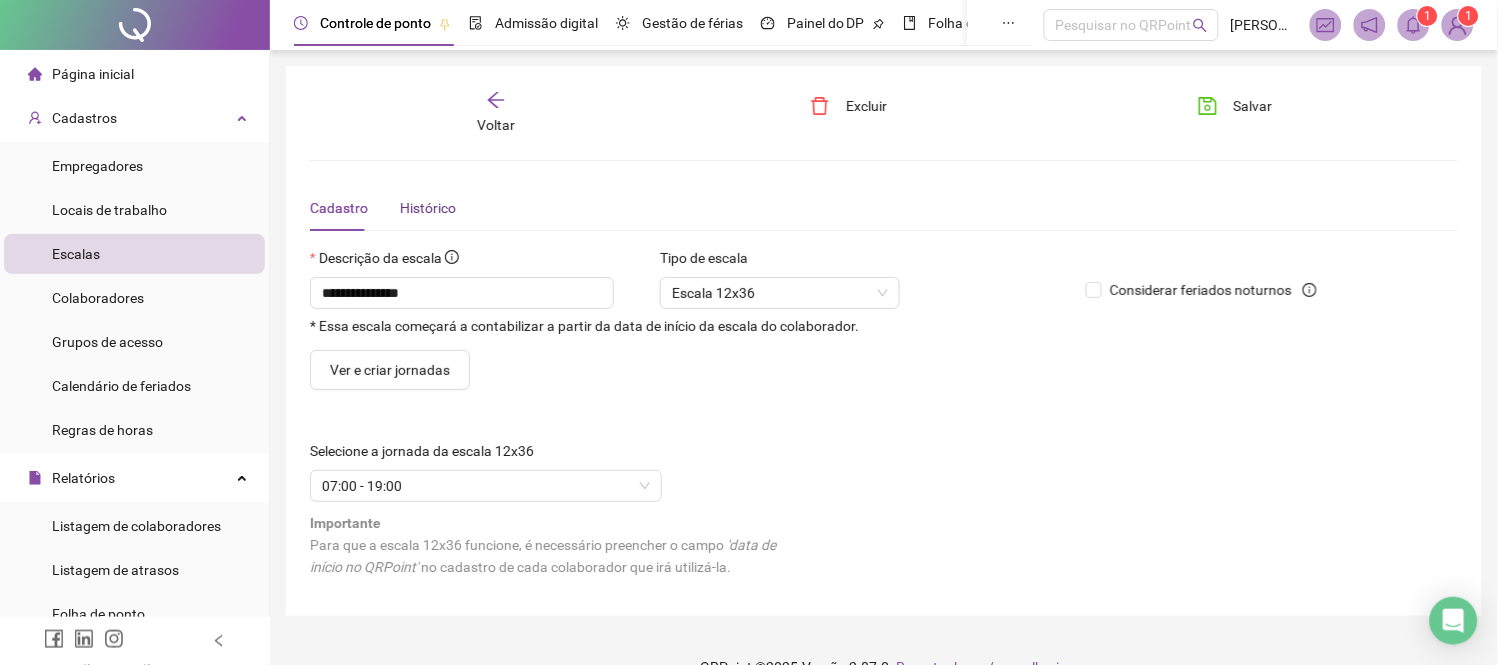 click on "Histórico" at bounding box center (428, 208) 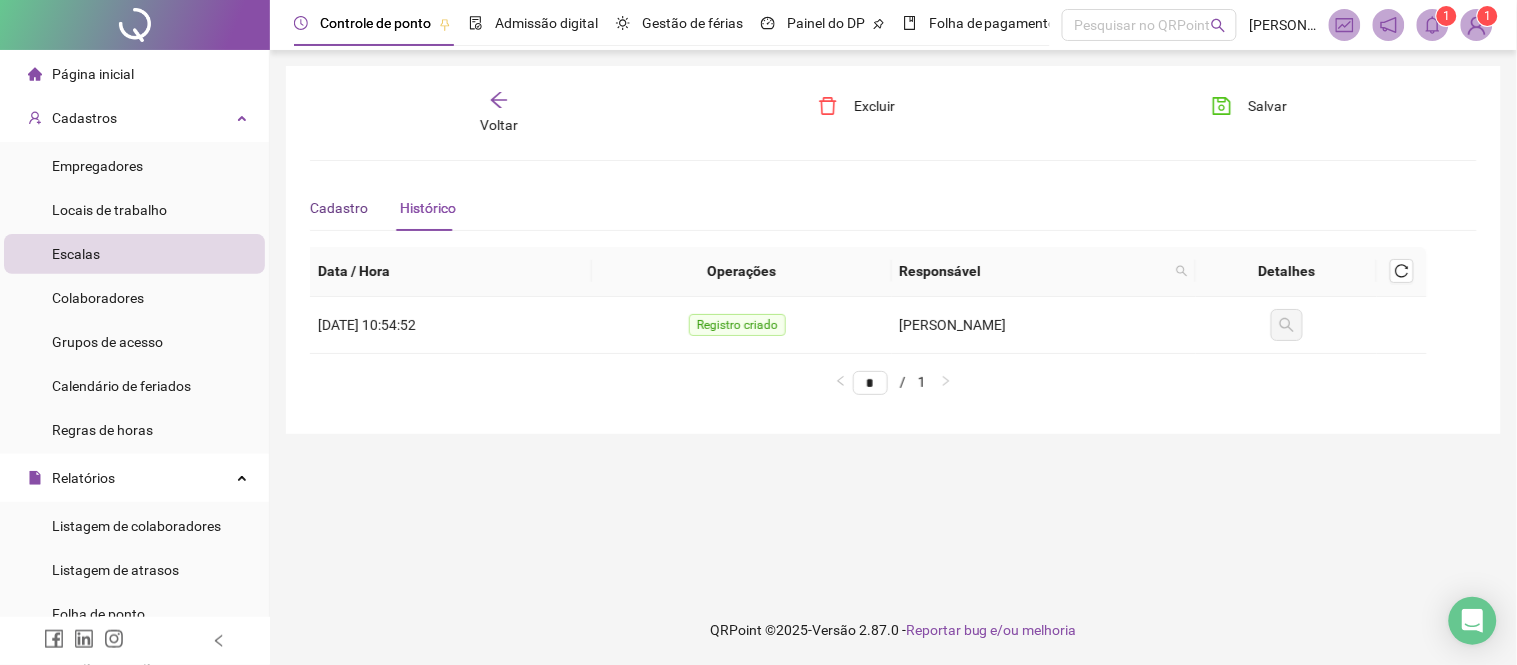click on "Cadastro" at bounding box center (339, 208) 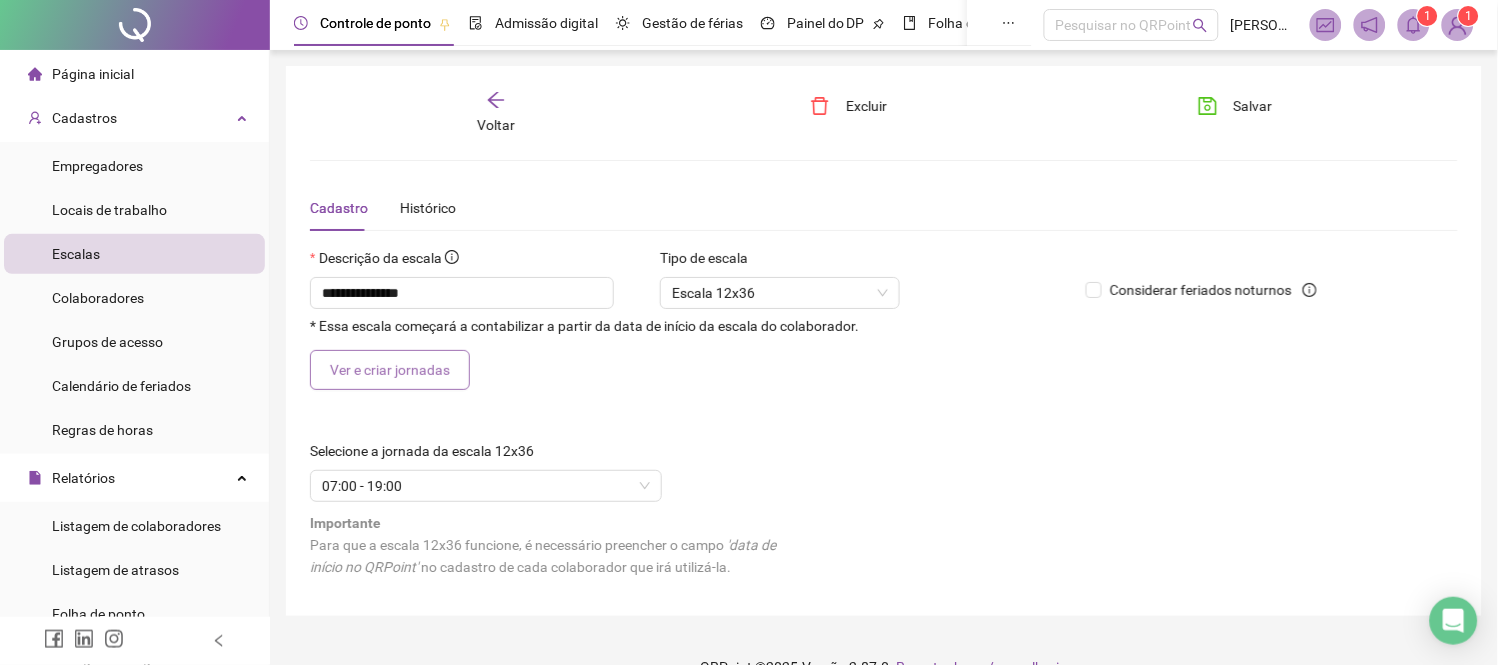 click on "Ver e criar jornadas" at bounding box center [390, 370] 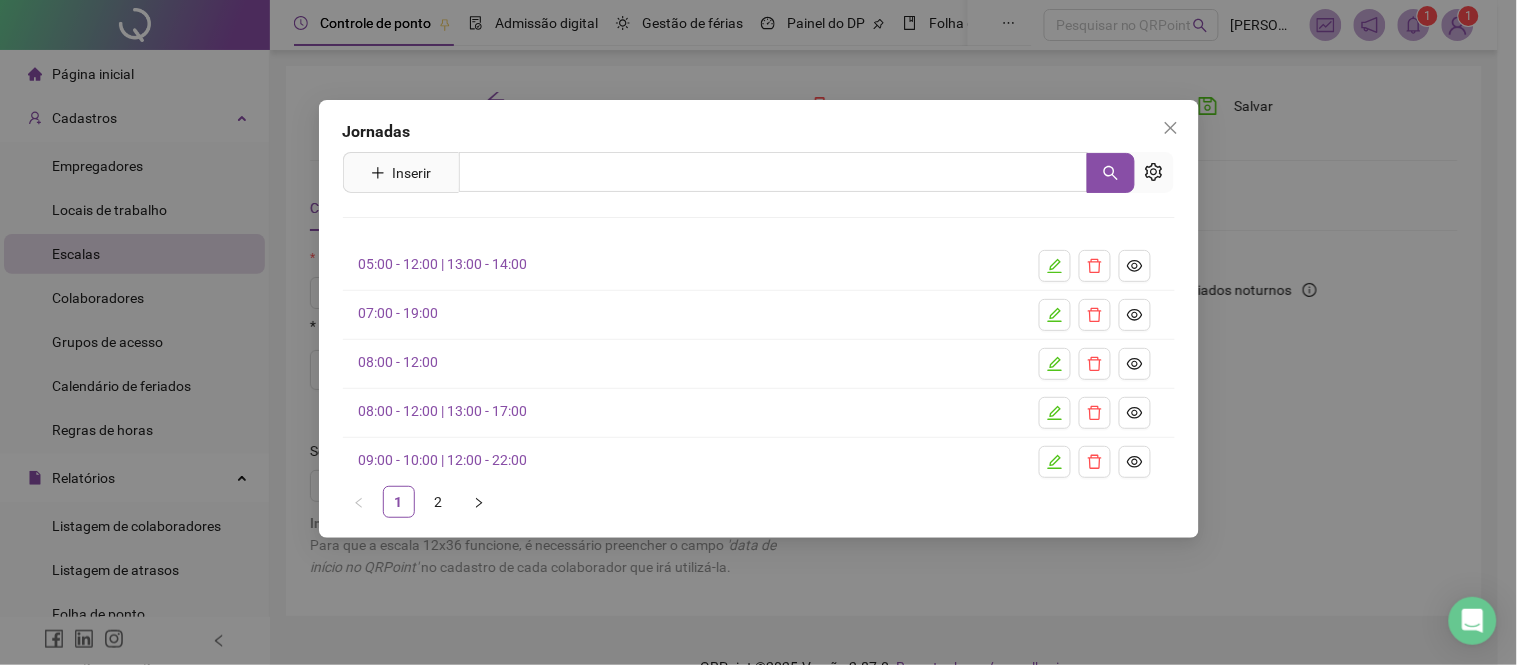 click on "Jornadas Inserir Nenhum resultado 05:00 - 12:00 | 13:00 - 14:00   07:00 - 19:00   08:00 - 12:00   08:00 - 12:00 | 13:00 - 17:00   09:00 - 10:00 | 12:00 - 22:00   1 2" at bounding box center (758, 332) 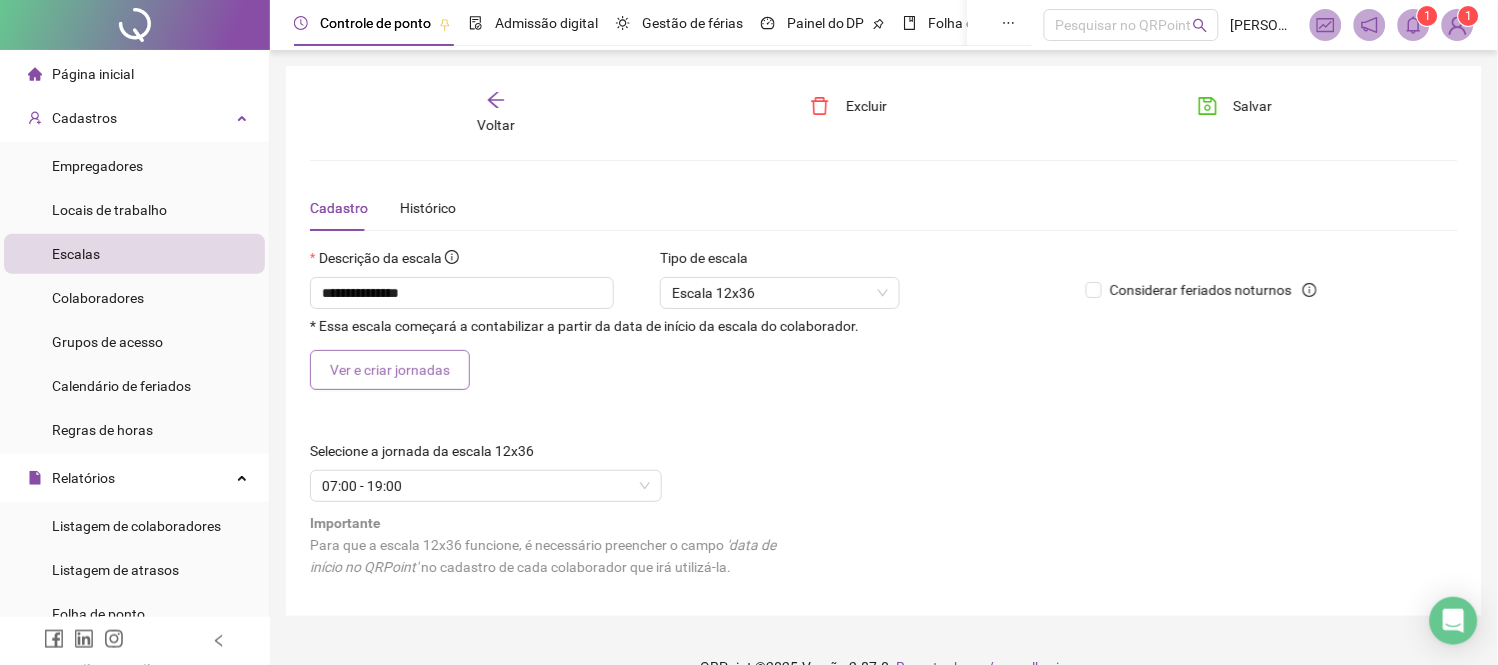 click on "Ver e criar jornadas" at bounding box center [390, 370] 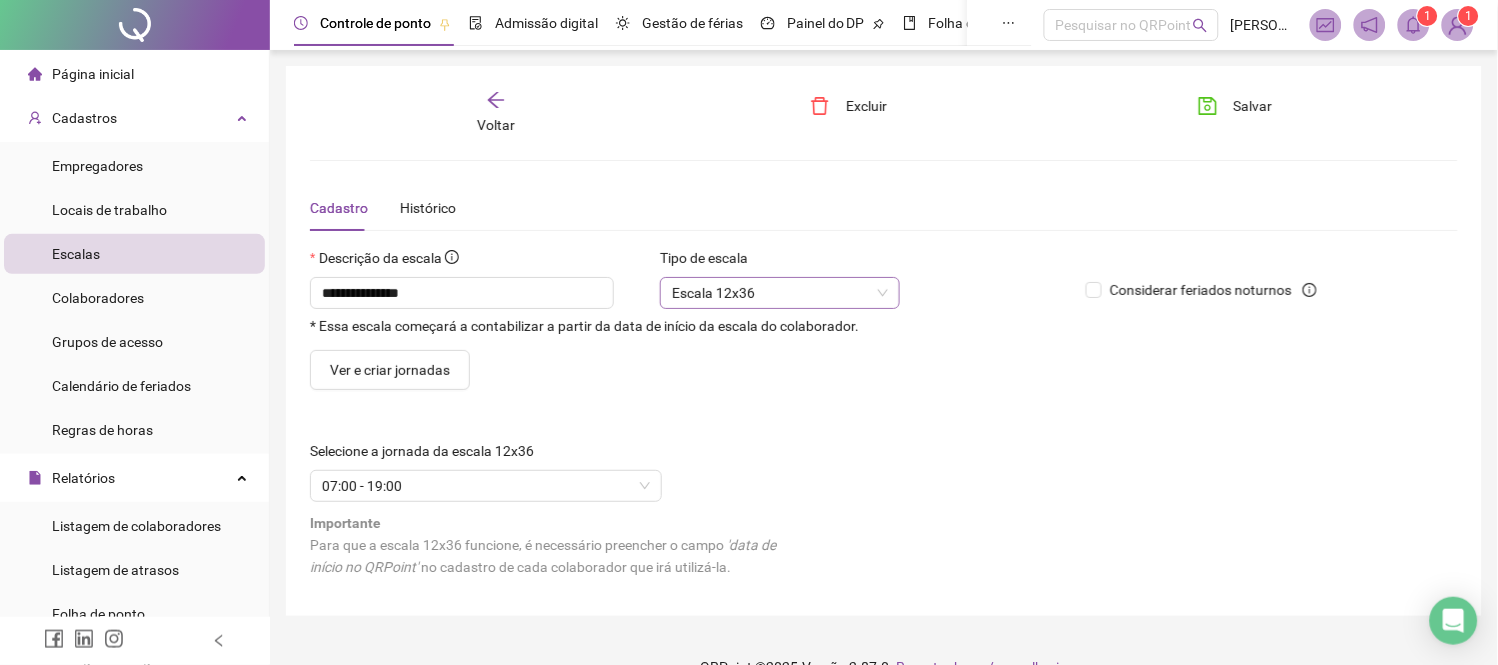 click on "Escala 12x36" at bounding box center (780, 293) 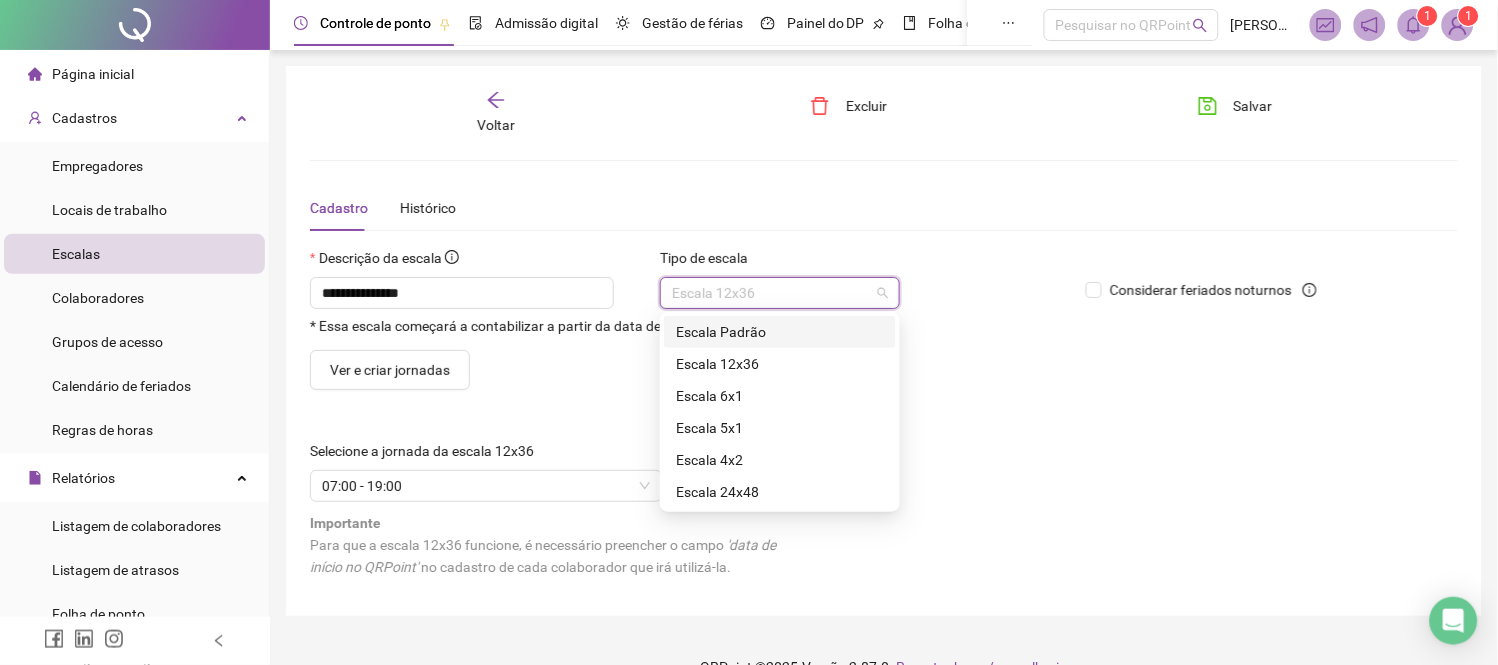 click on "Escala Padrão" at bounding box center [780, 332] 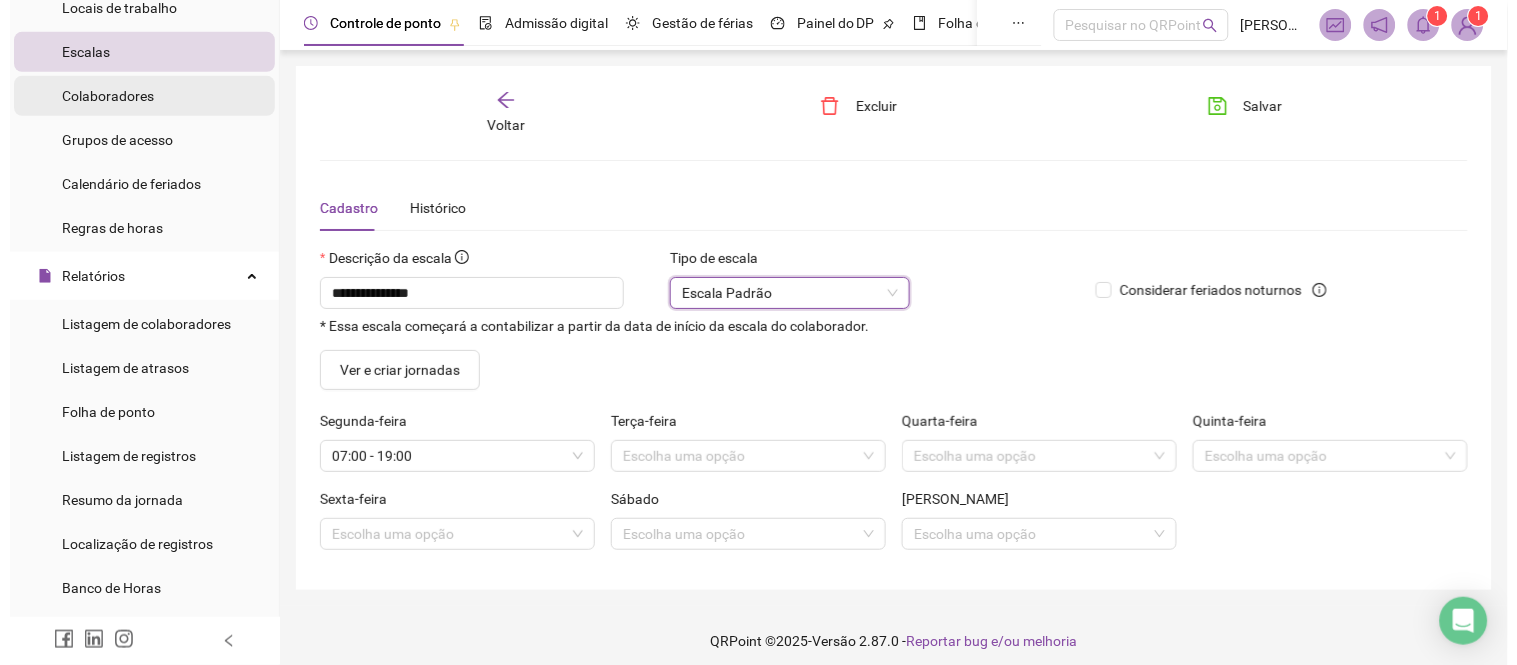 scroll, scrollTop: 265, scrollLeft: 0, axis: vertical 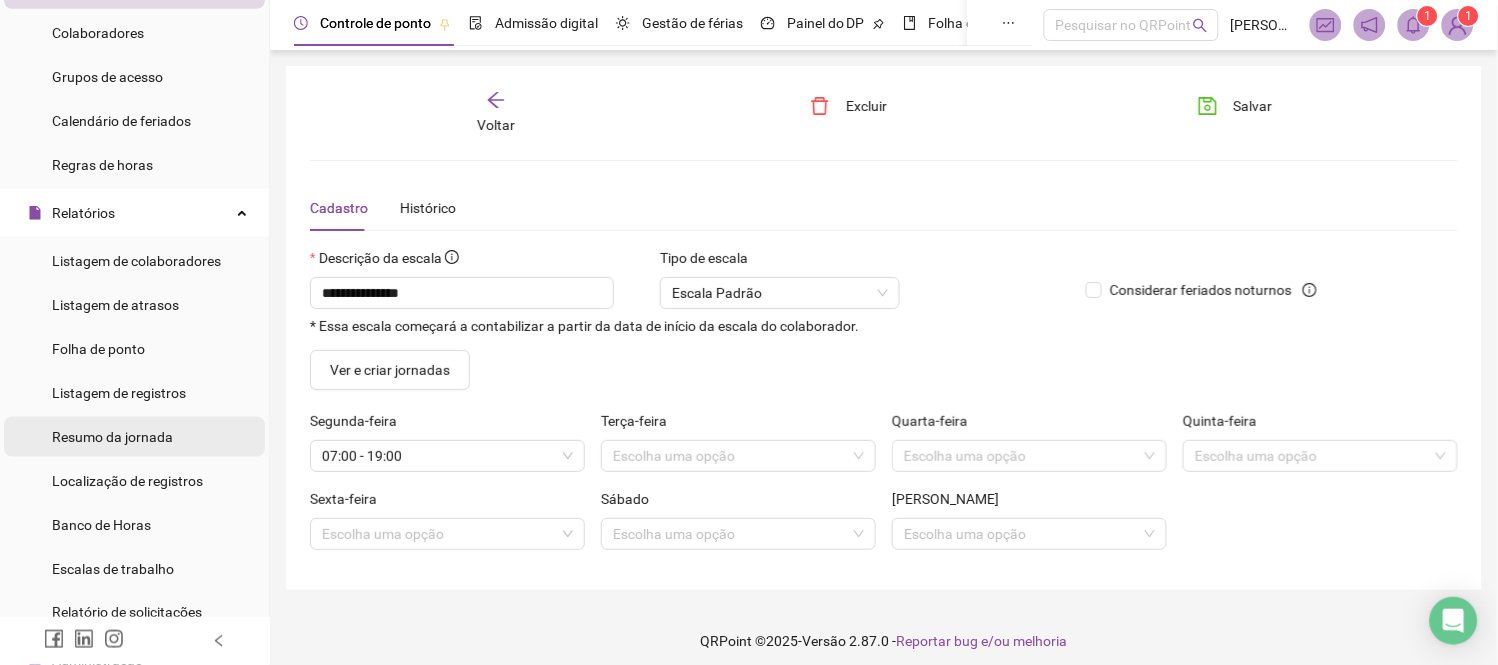 click on "Resumo da jornada" at bounding box center [112, 437] 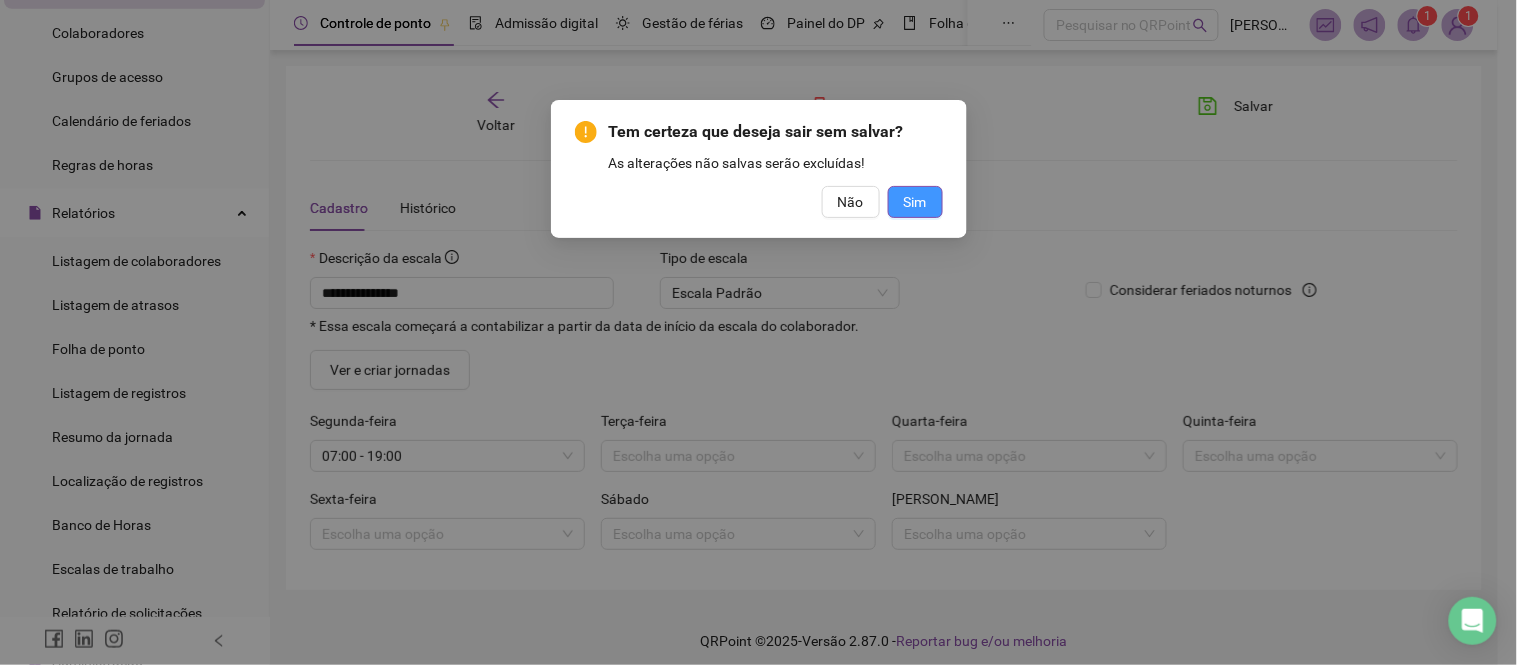 click on "Sim" at bounding box center [915, 202] 